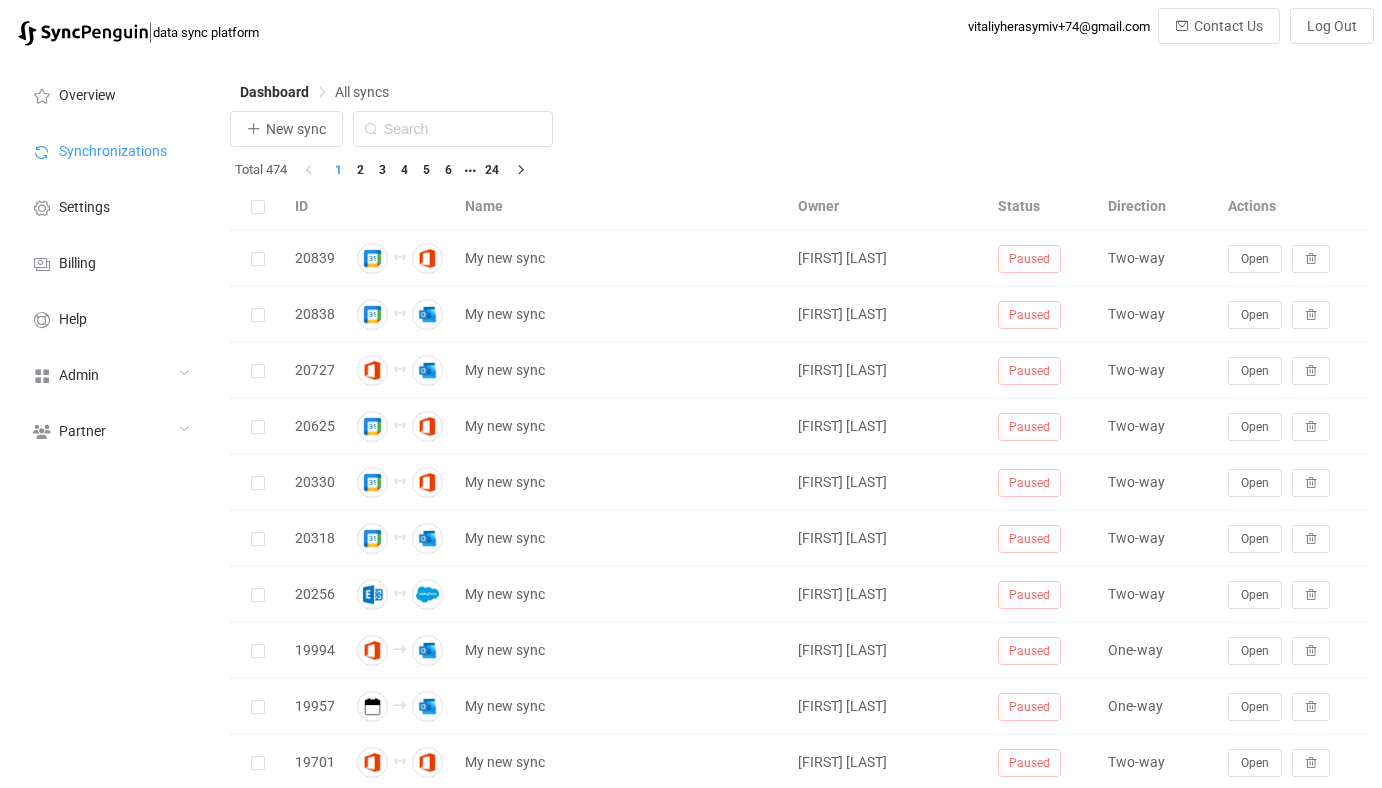scroll, scrollTop: 0, scrollLeft: 0, axis: both 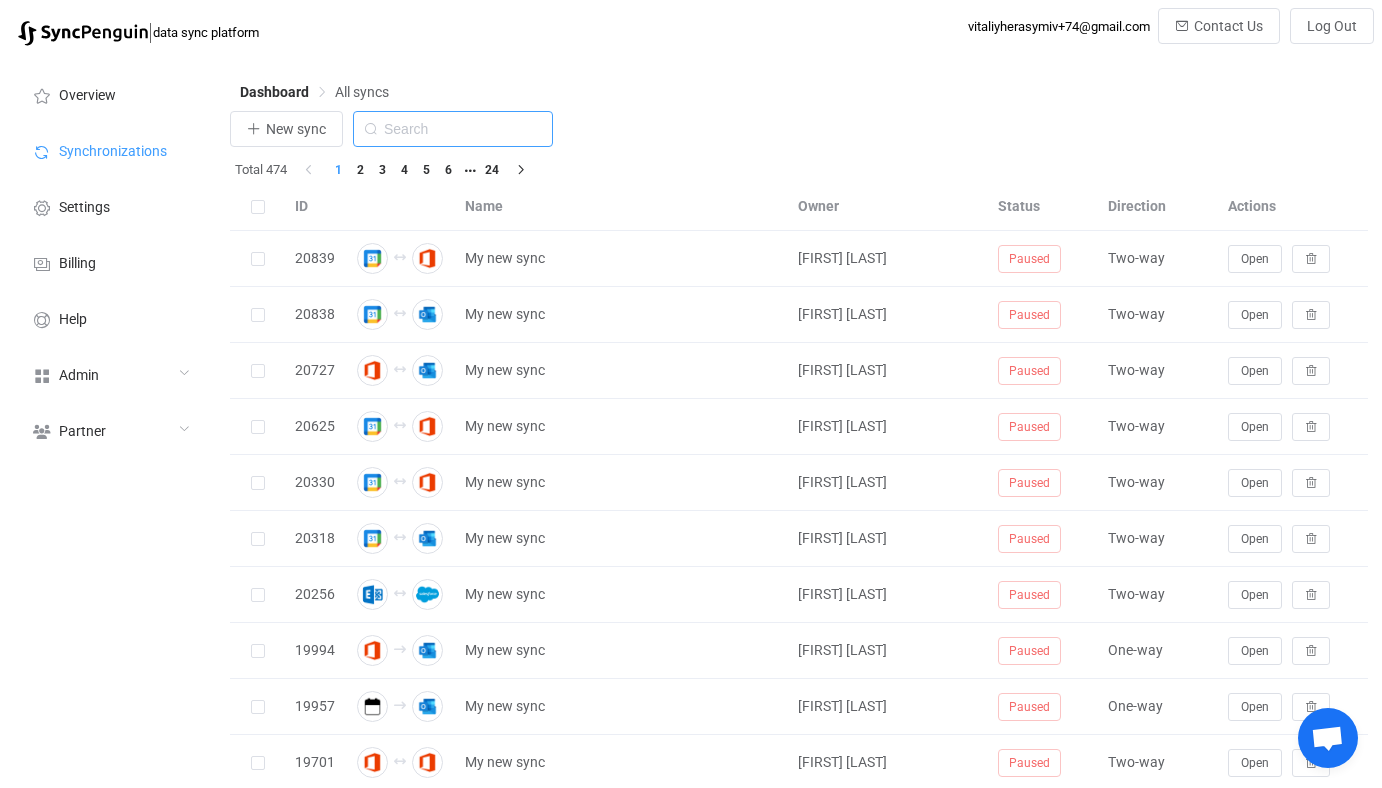 click at bounding box center [453, 129] 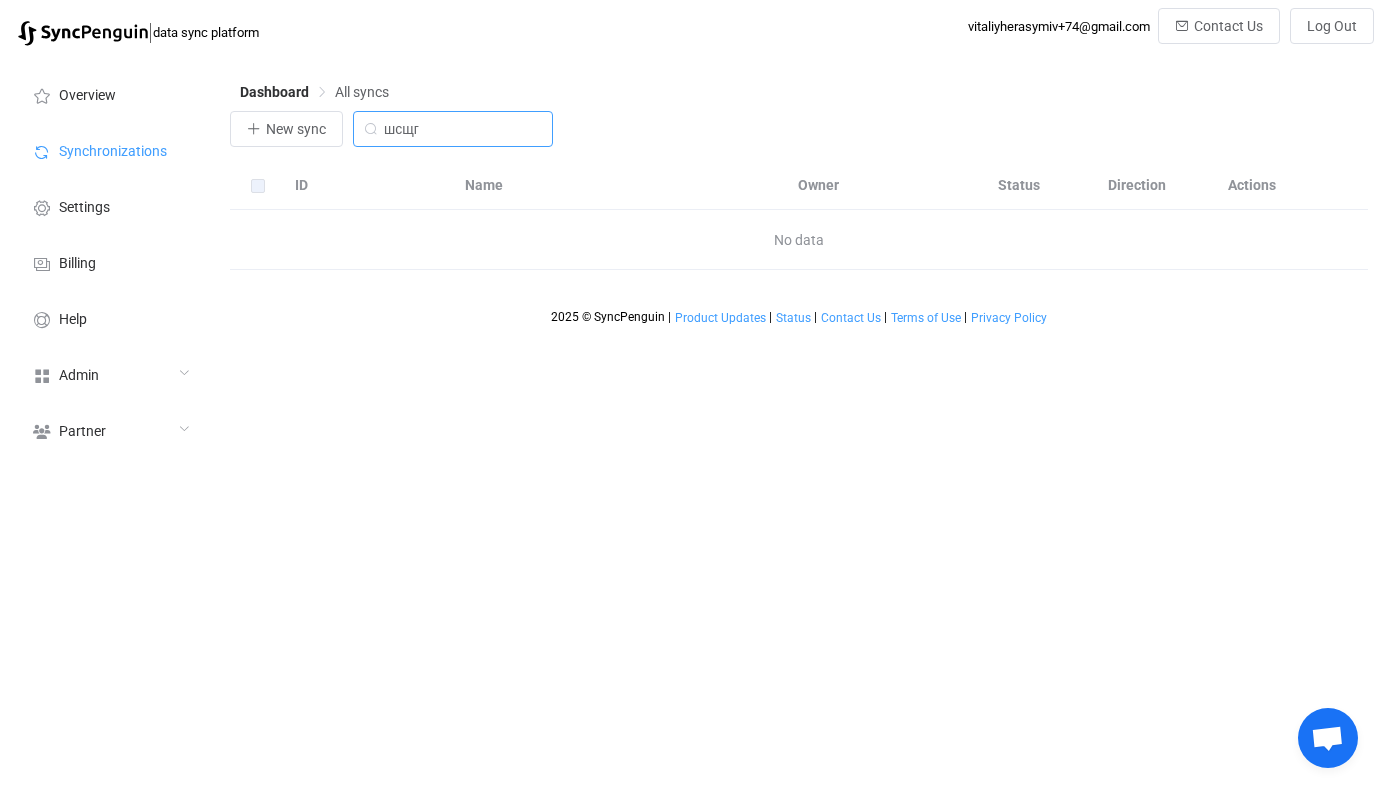 click on "шсщг" at bounding box center [453, 129] 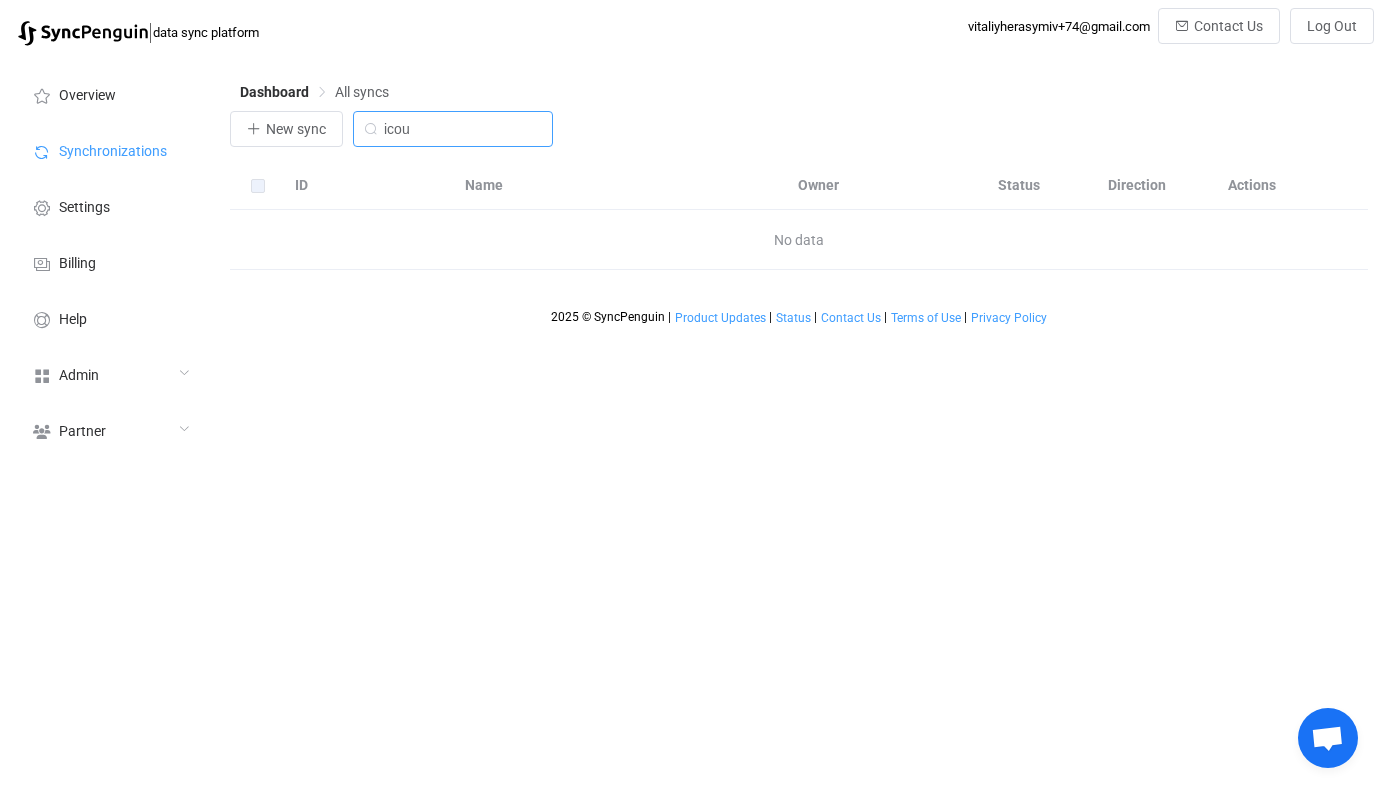 type on "icou" 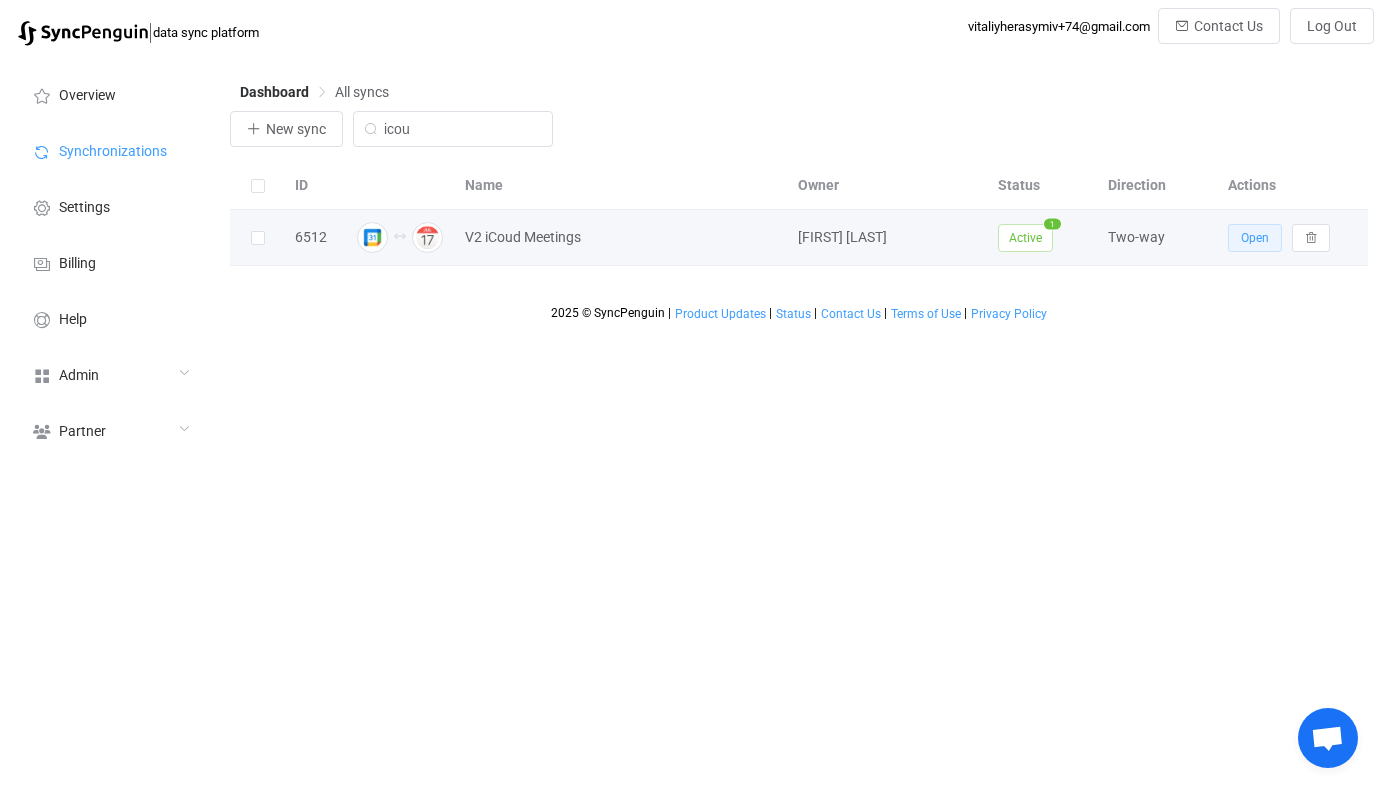 click on "Open" at bounding box center (1255, 238) 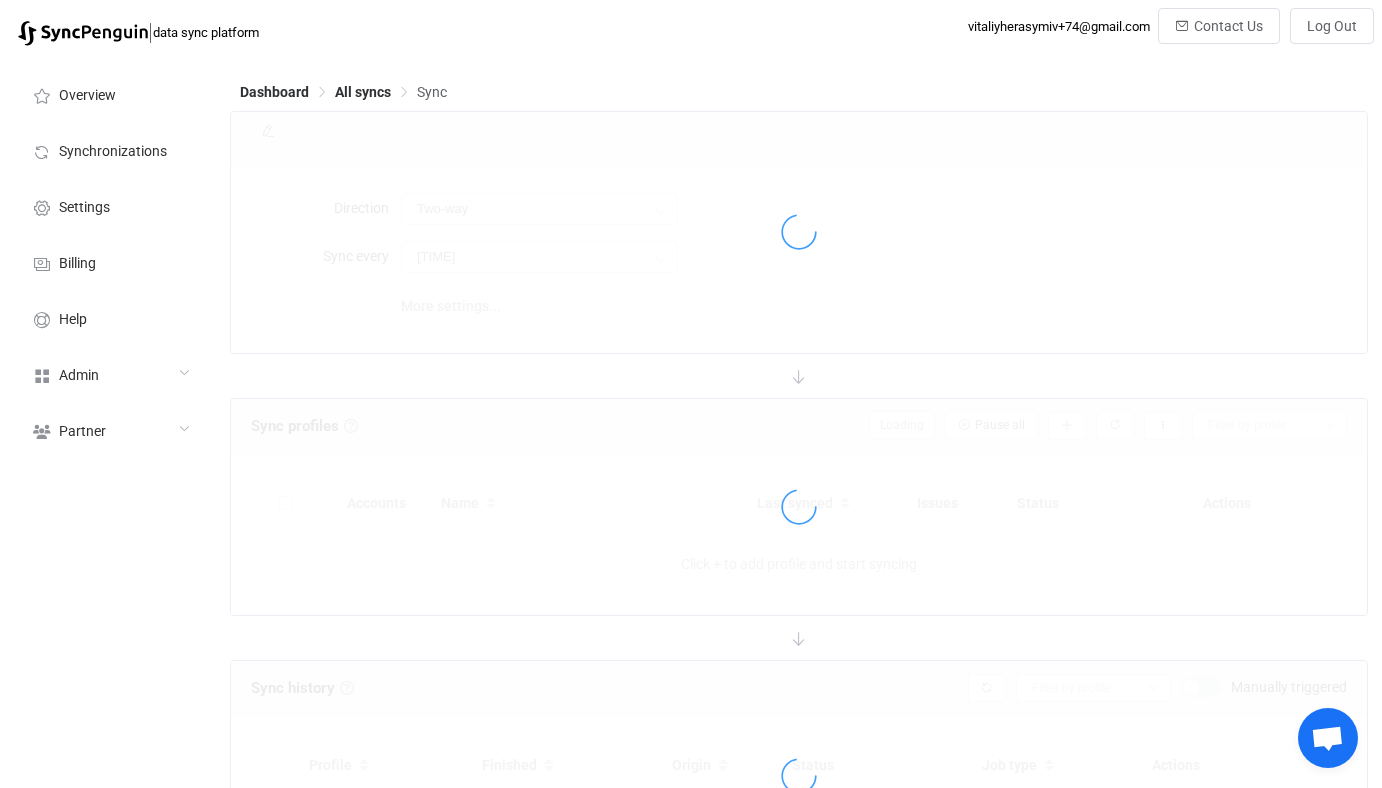type on "10 minutes" 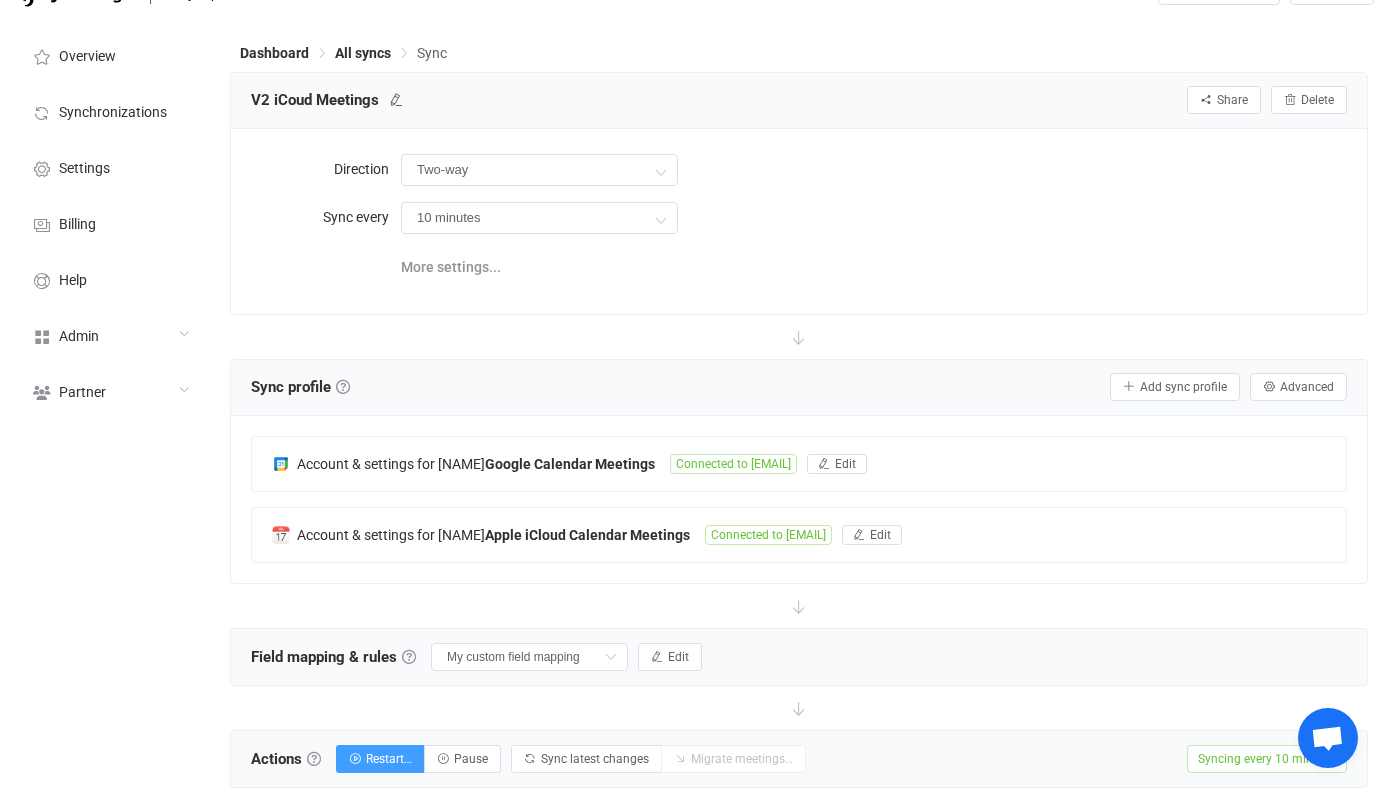 scroll, scrollTop: 745, scrollLeft: 0, axis: vertical 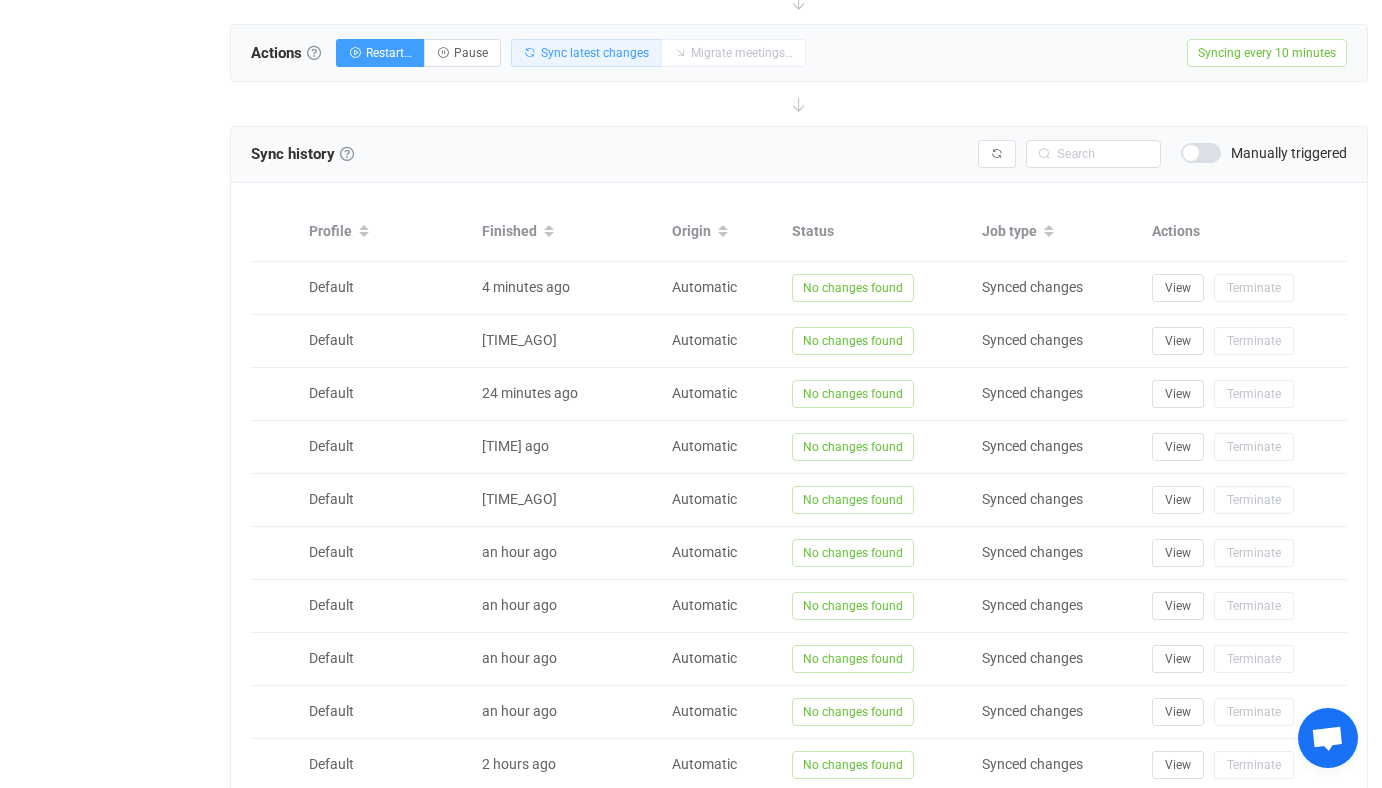 click on "Sync latest changes" at bounding box center (595, 53) 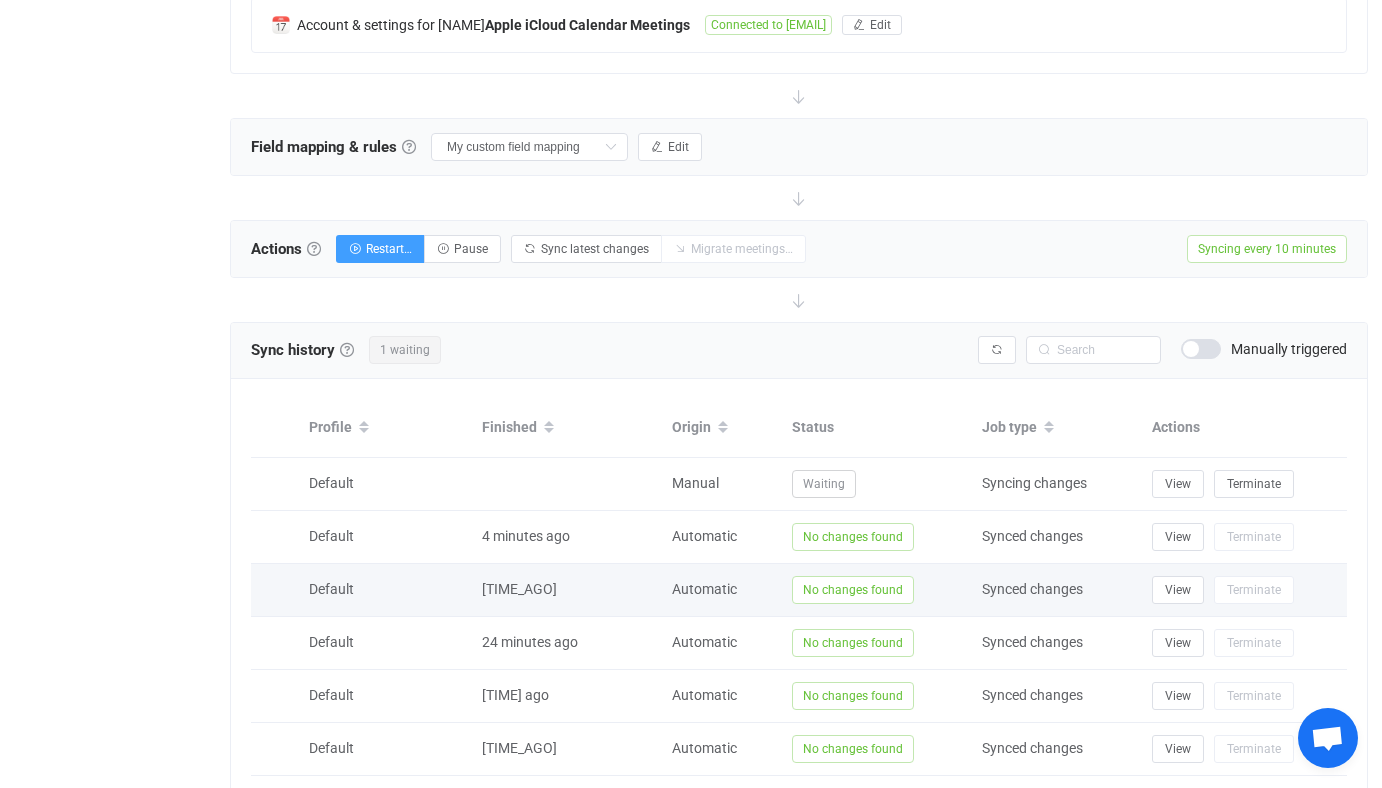 scroll, scrollTop: 516, scrollLeft: 0, axis: vertical 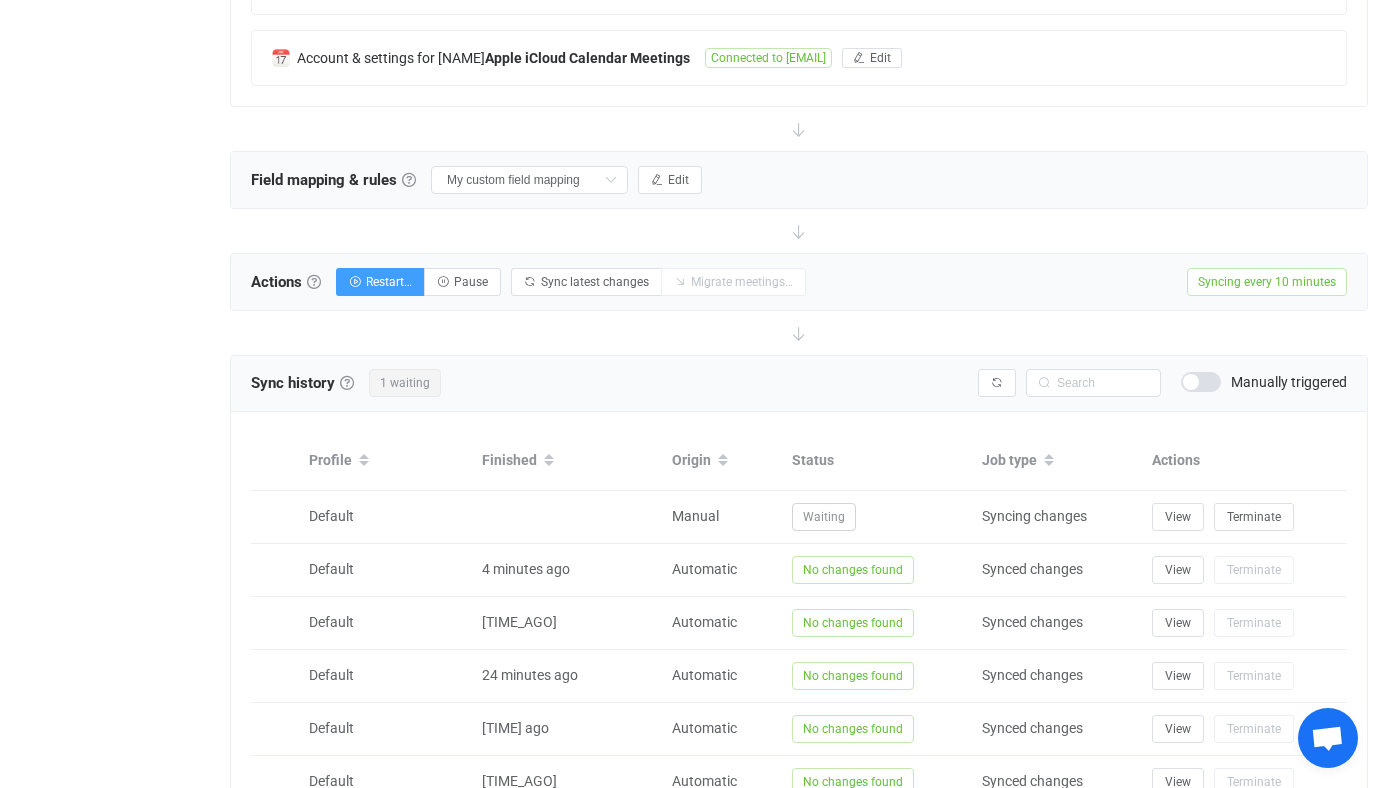 click on "Sync history  History  Sync history All sync executions are recorded in the sync history below. The number near a history entry status indicates the number of updated meetings.
Note that automatically executed synchronization history is retained for 24 hours, while manually executed ones are retained for 30 days. You can change sync history retention in the Settings section (left menu). 1 waiting Syncing issues Manually triggered" at bounding box center (799, 383) 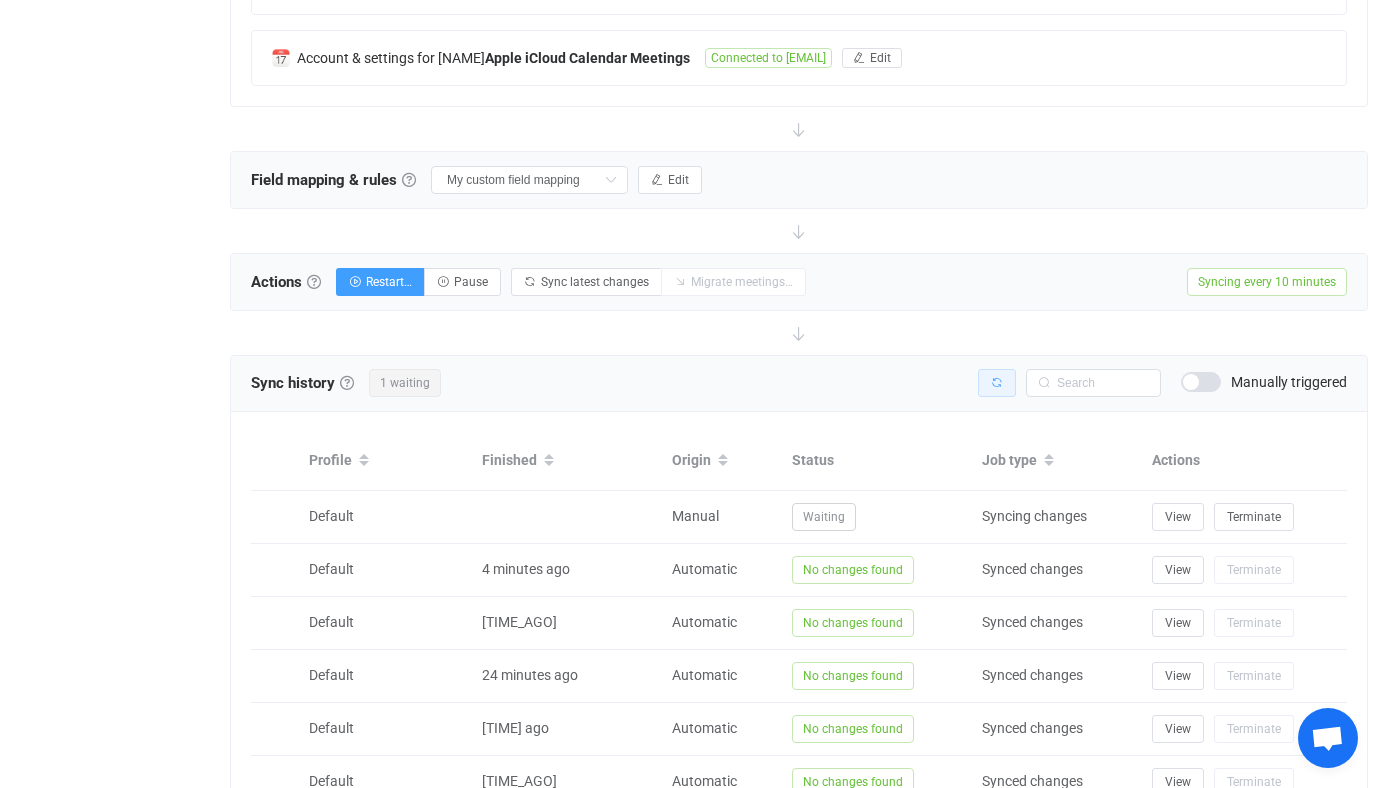 click at bounding box center [997, 383] 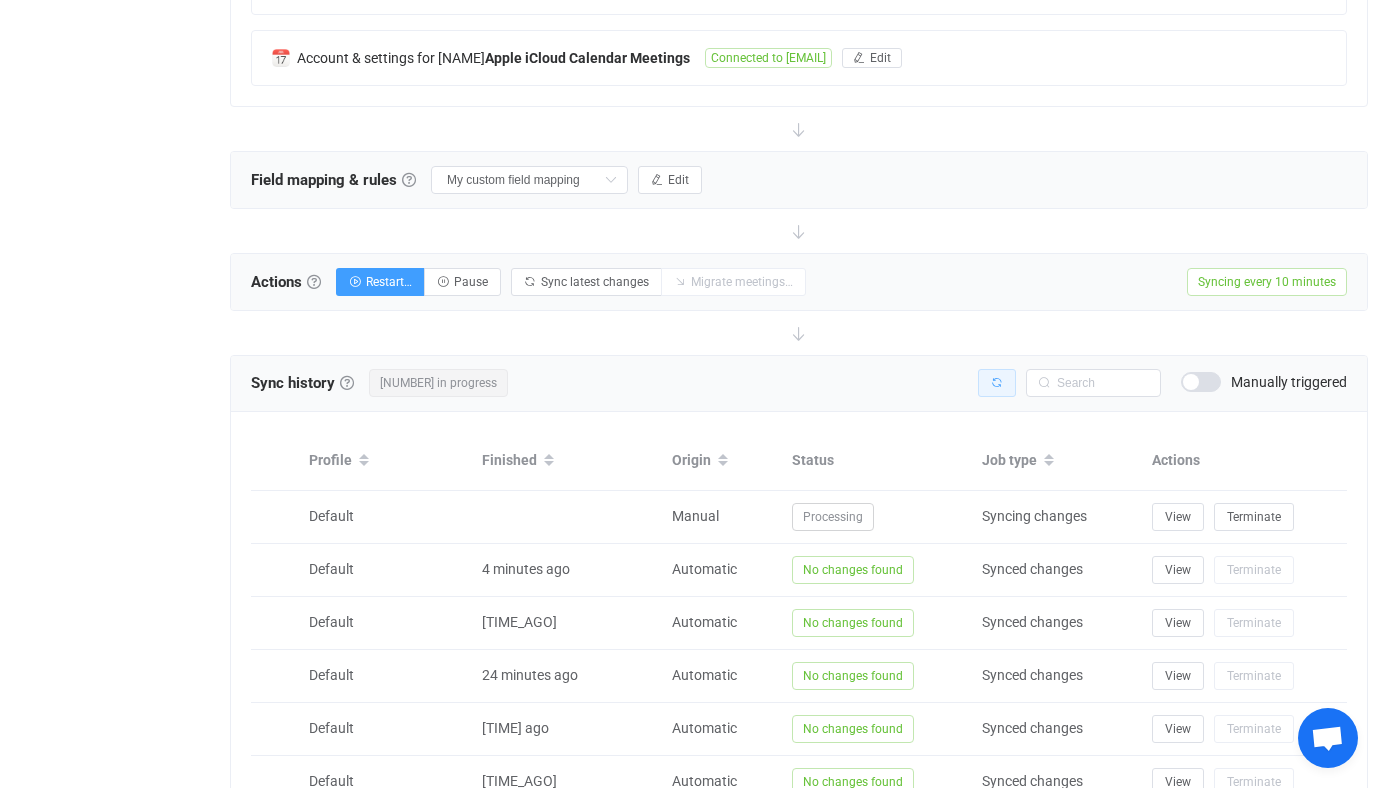 click at bounding box center (997, 383) 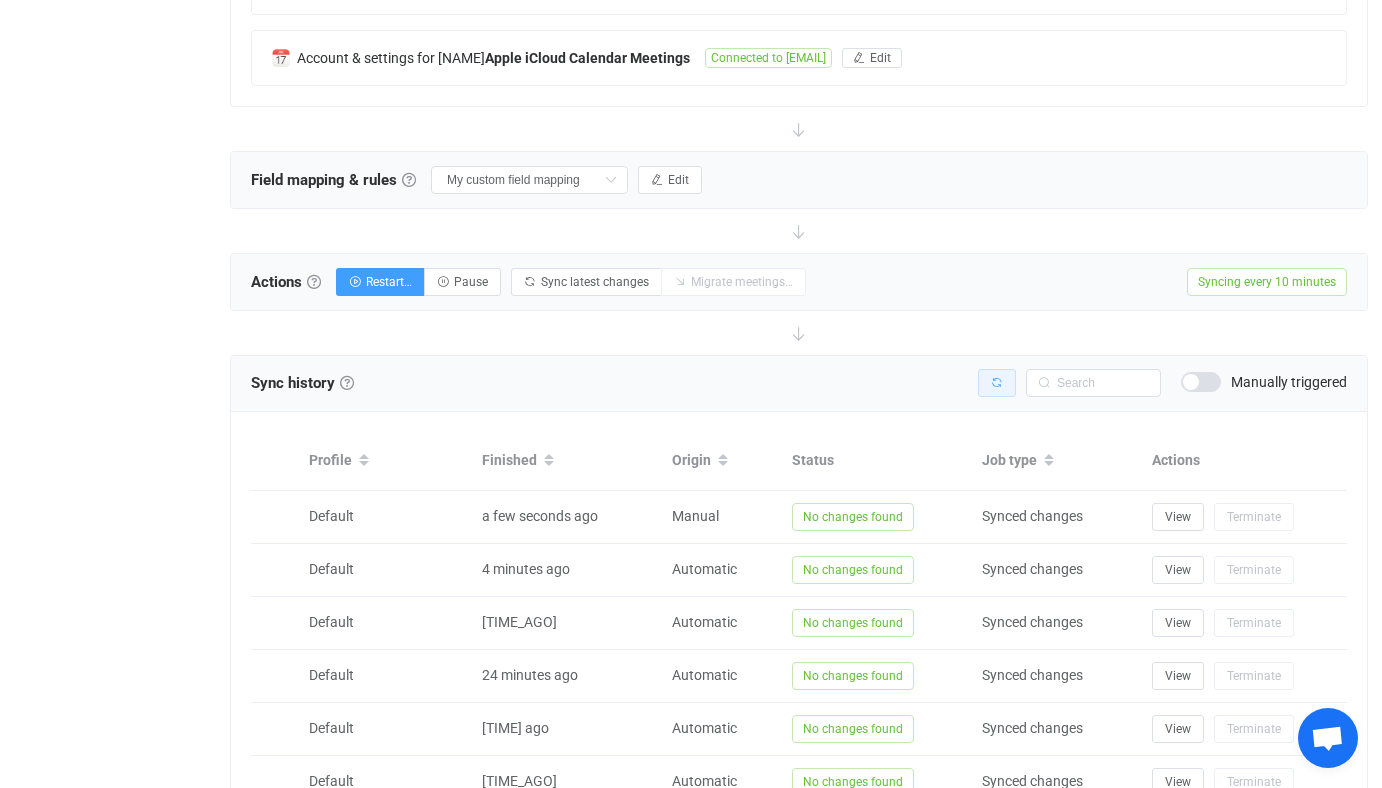 click at bounding box center (997, 383) 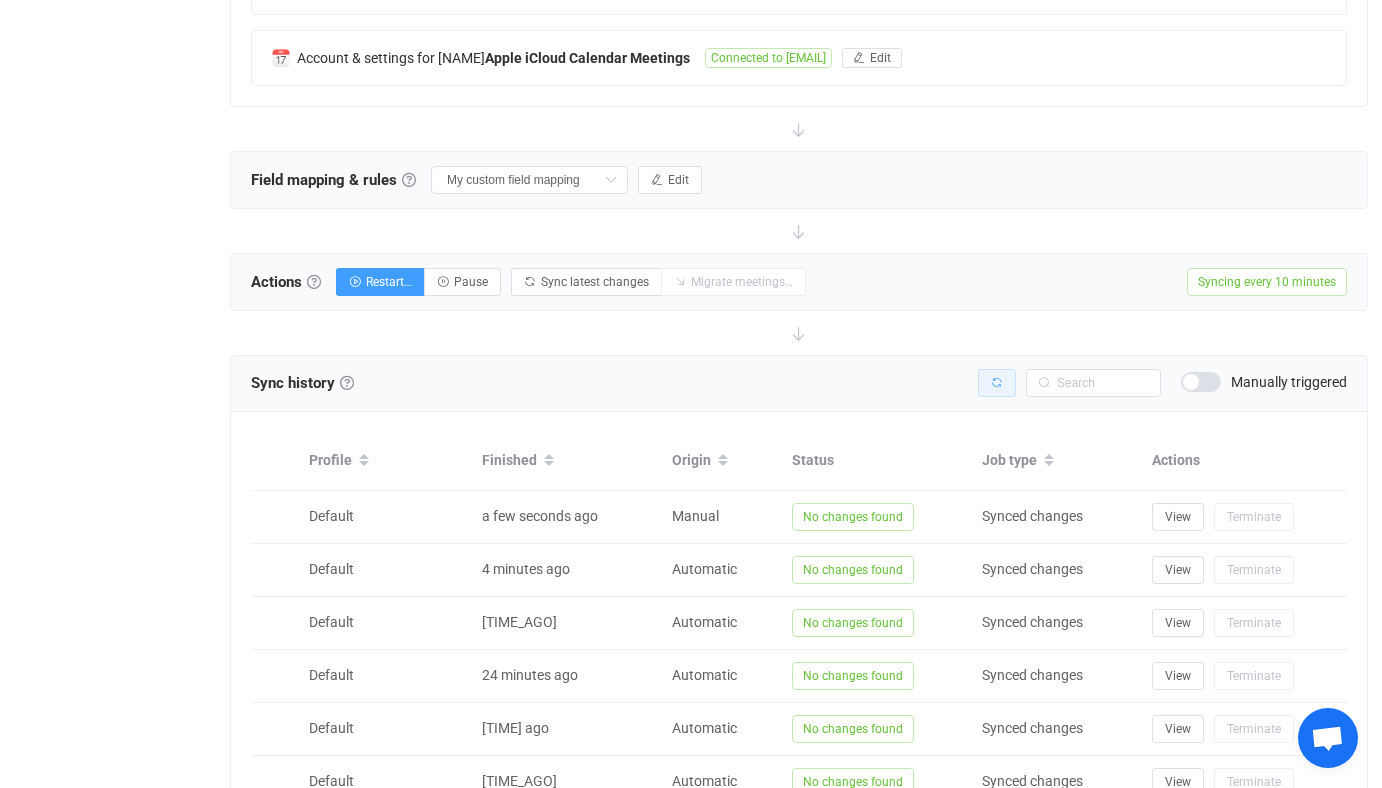 scroll, scrollTop: 365, scrollLeft: 0, axis: vertical 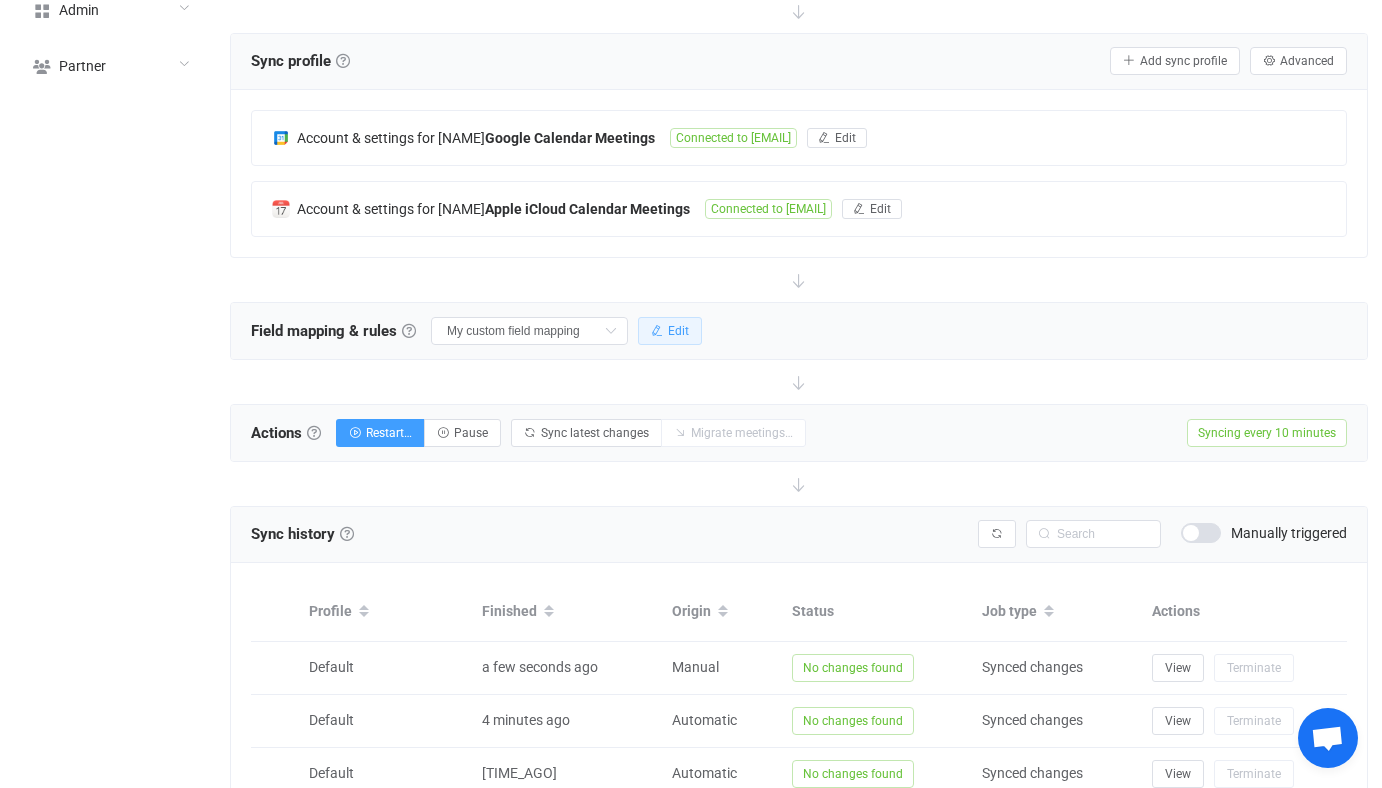 click on "Edit" at bounding box center [678, 331] 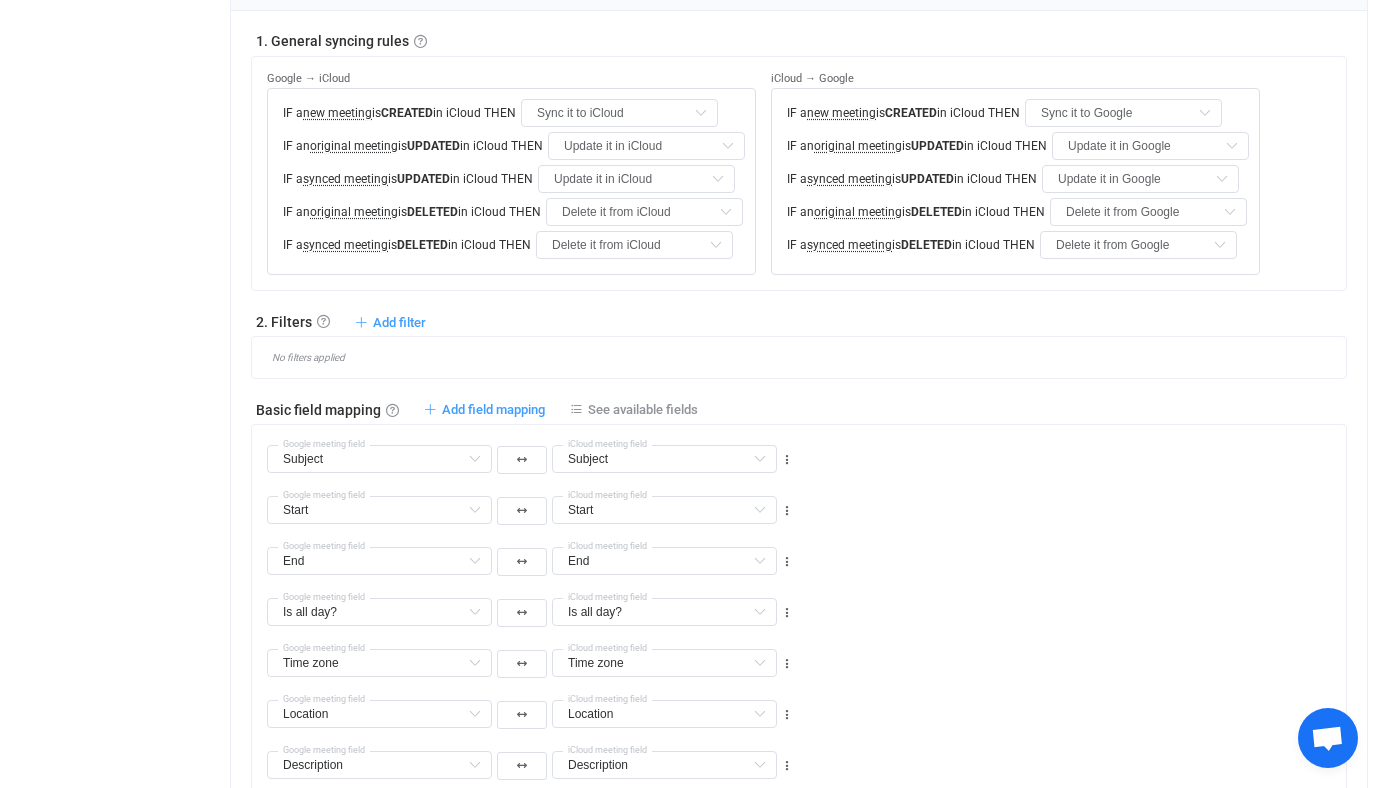 scroll, scrollTop: 0, scrollLeft: 0, axis: both 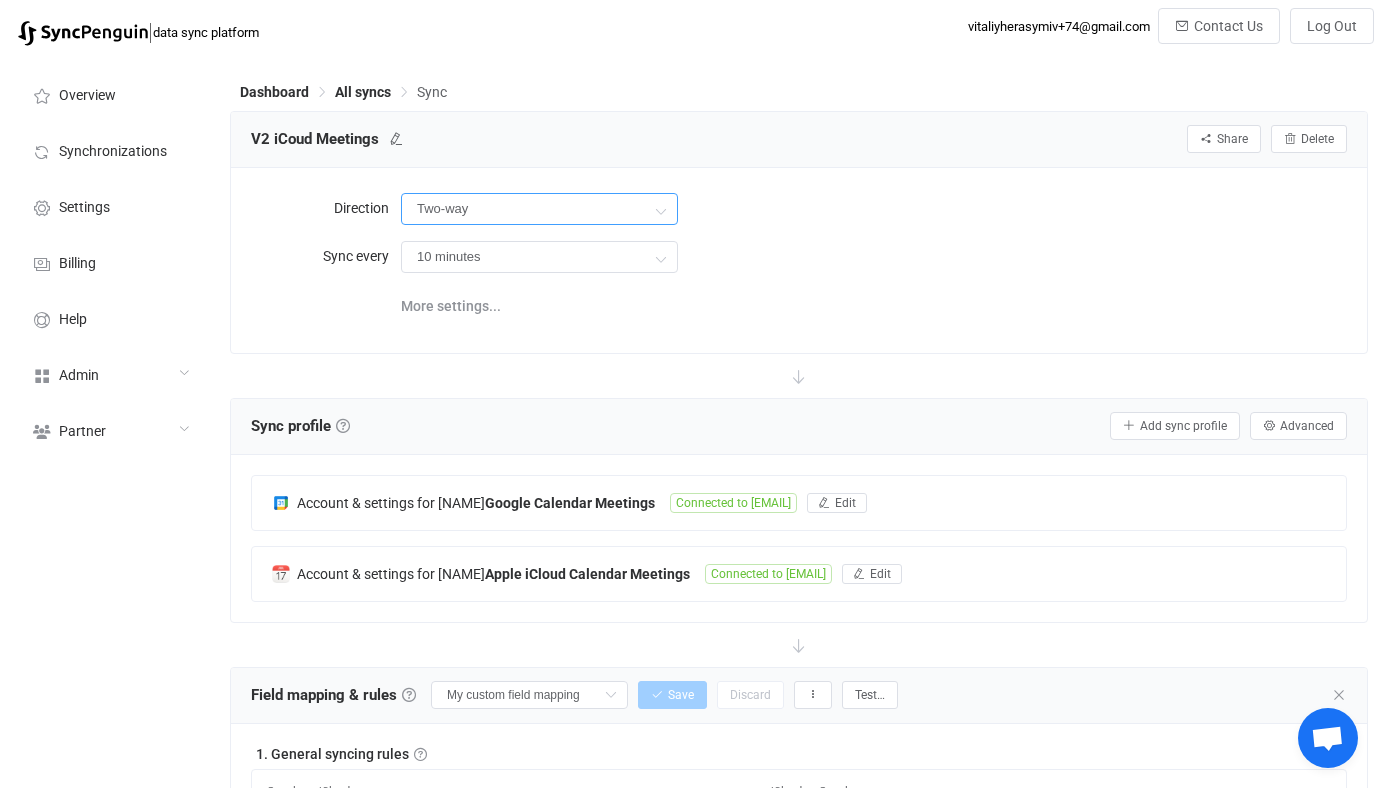 click on "Two-way" at bounding box center (539, 209) 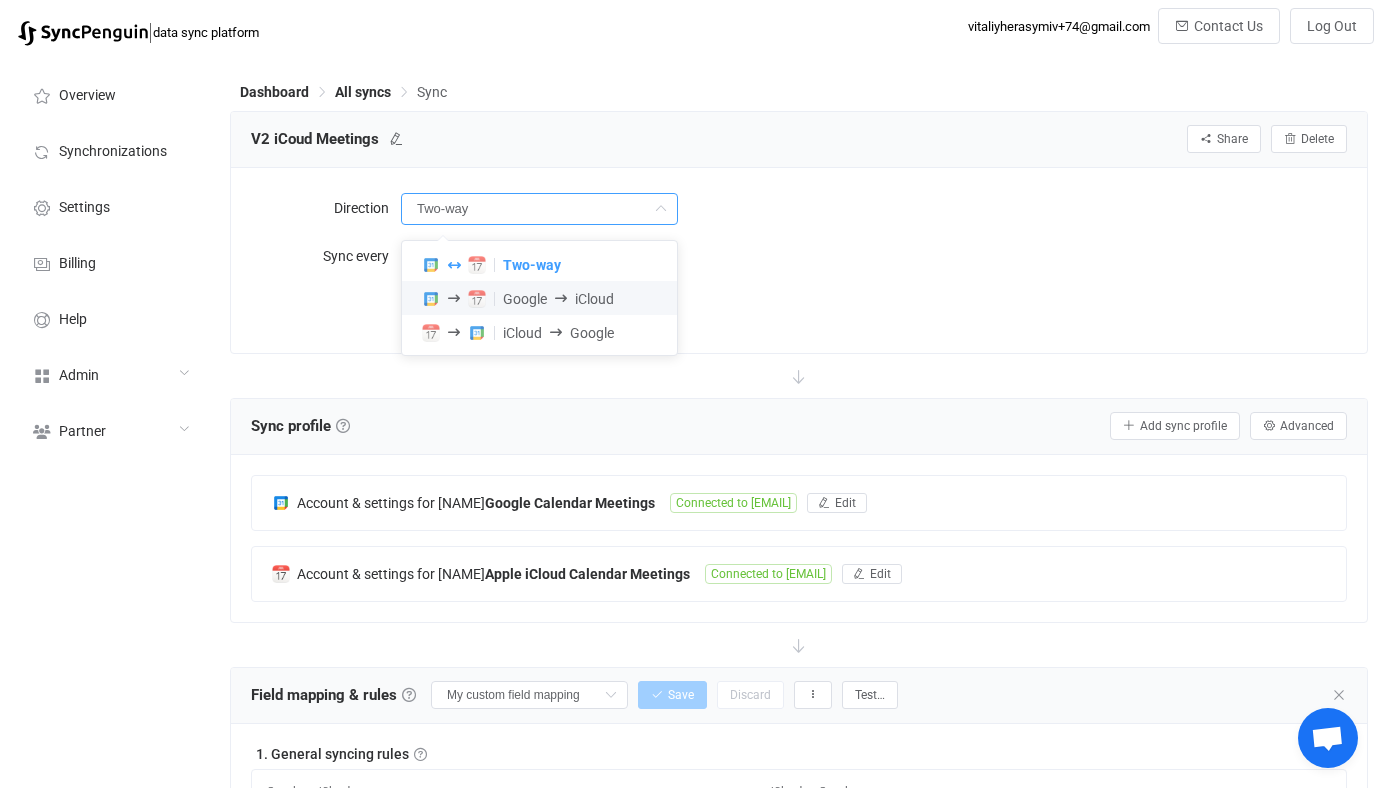 click on "Google" at bounding box center (525, 299) 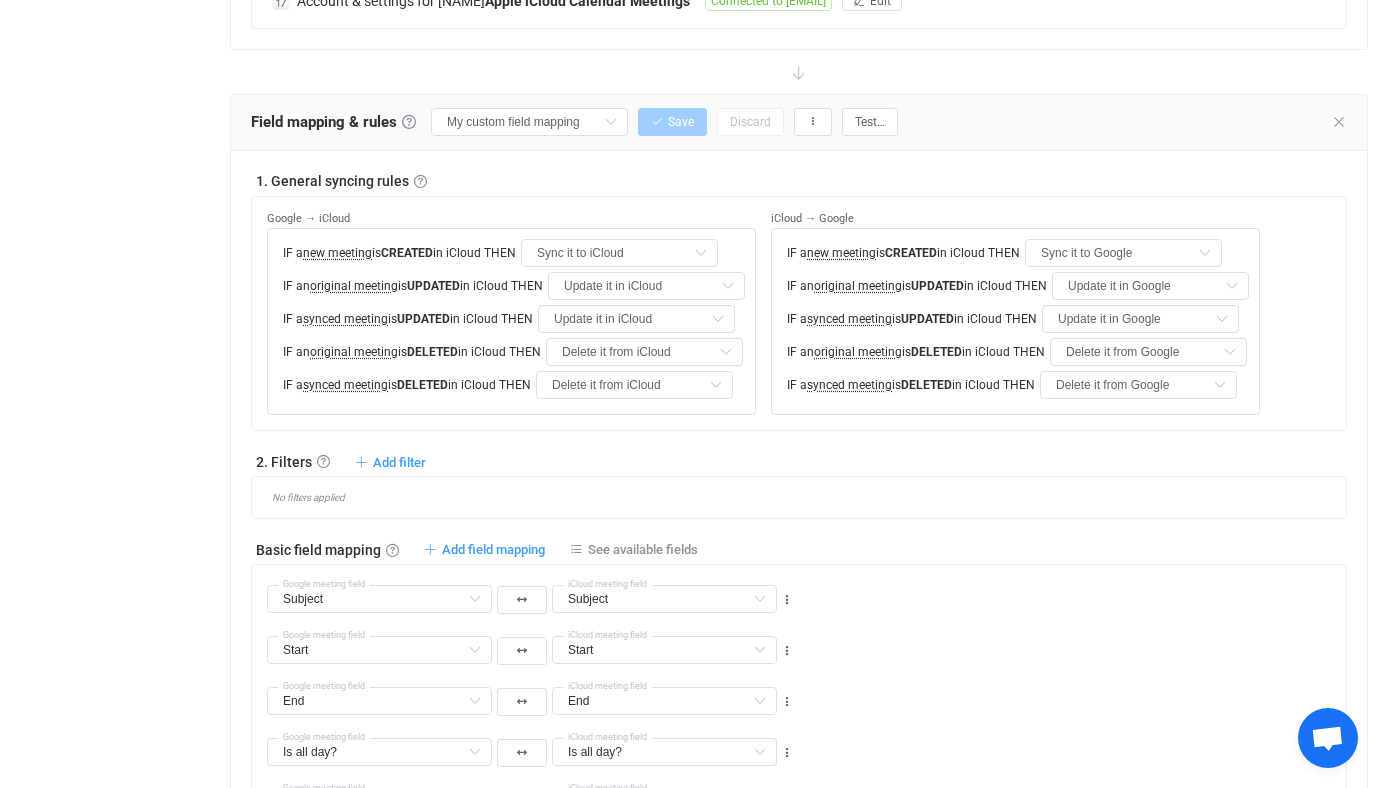 type on "Delete it from iCloud" 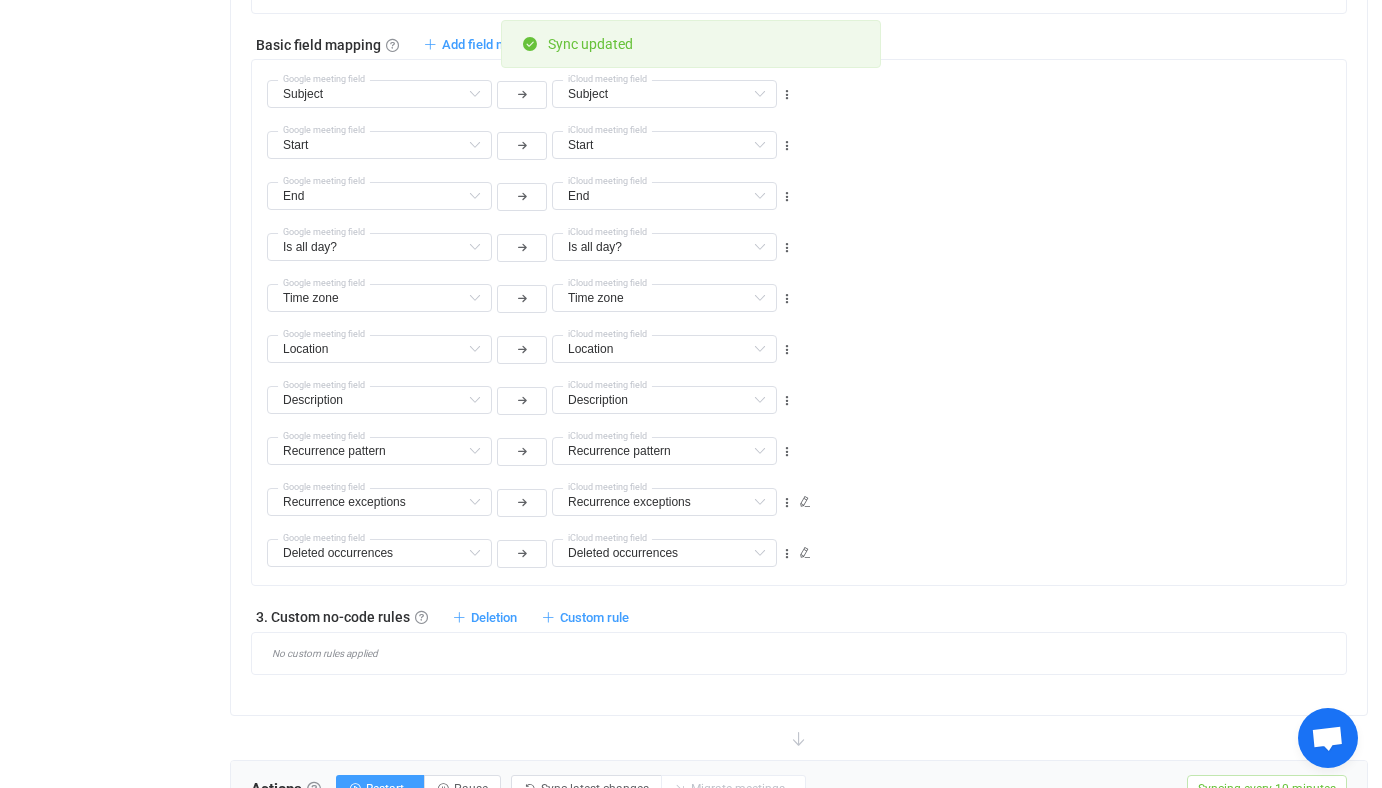 scroll, scrollTop: 1430, scrollLeft: 0, axis: vertical 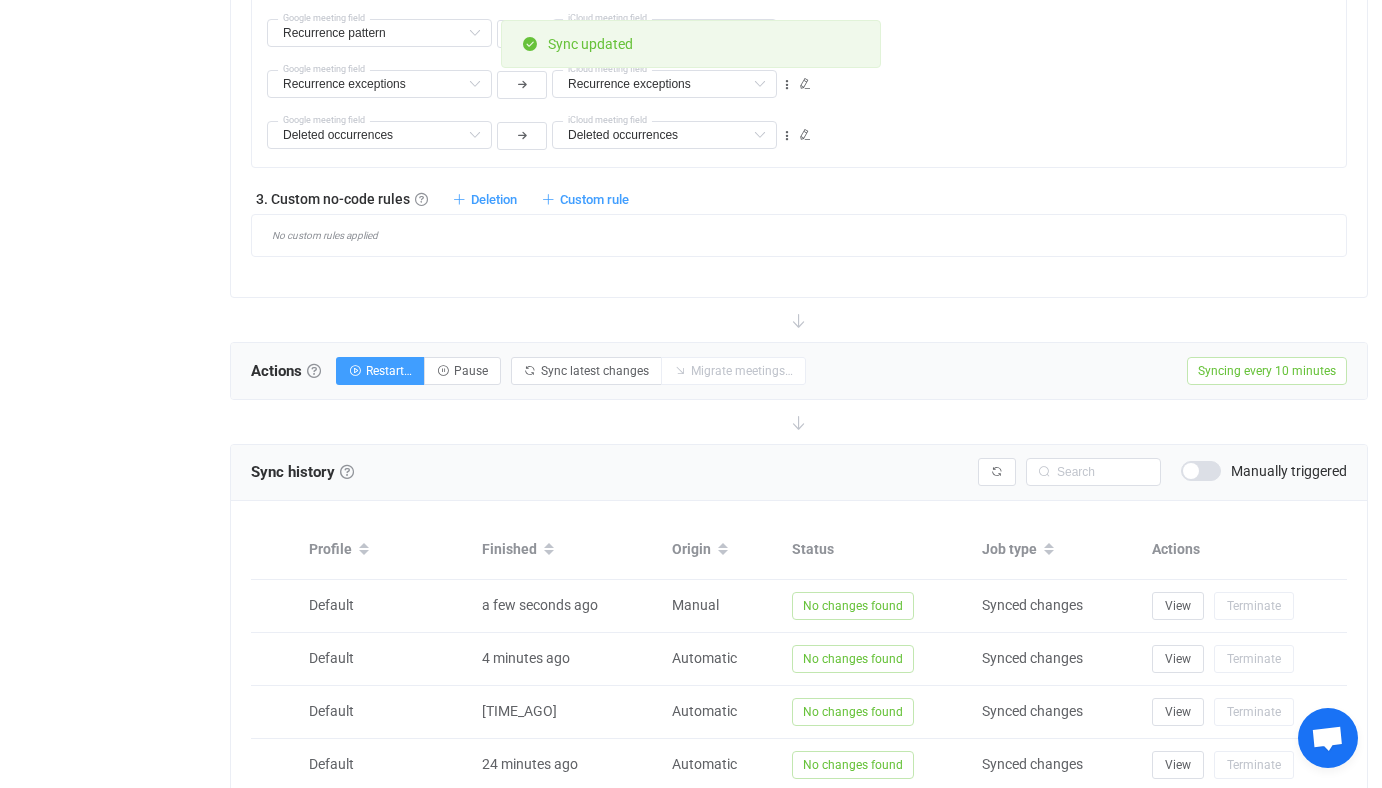 click on "Deletion Delete meeting from iCloud if … Delete meeting from Google if …" at bounding box center [485, 198] 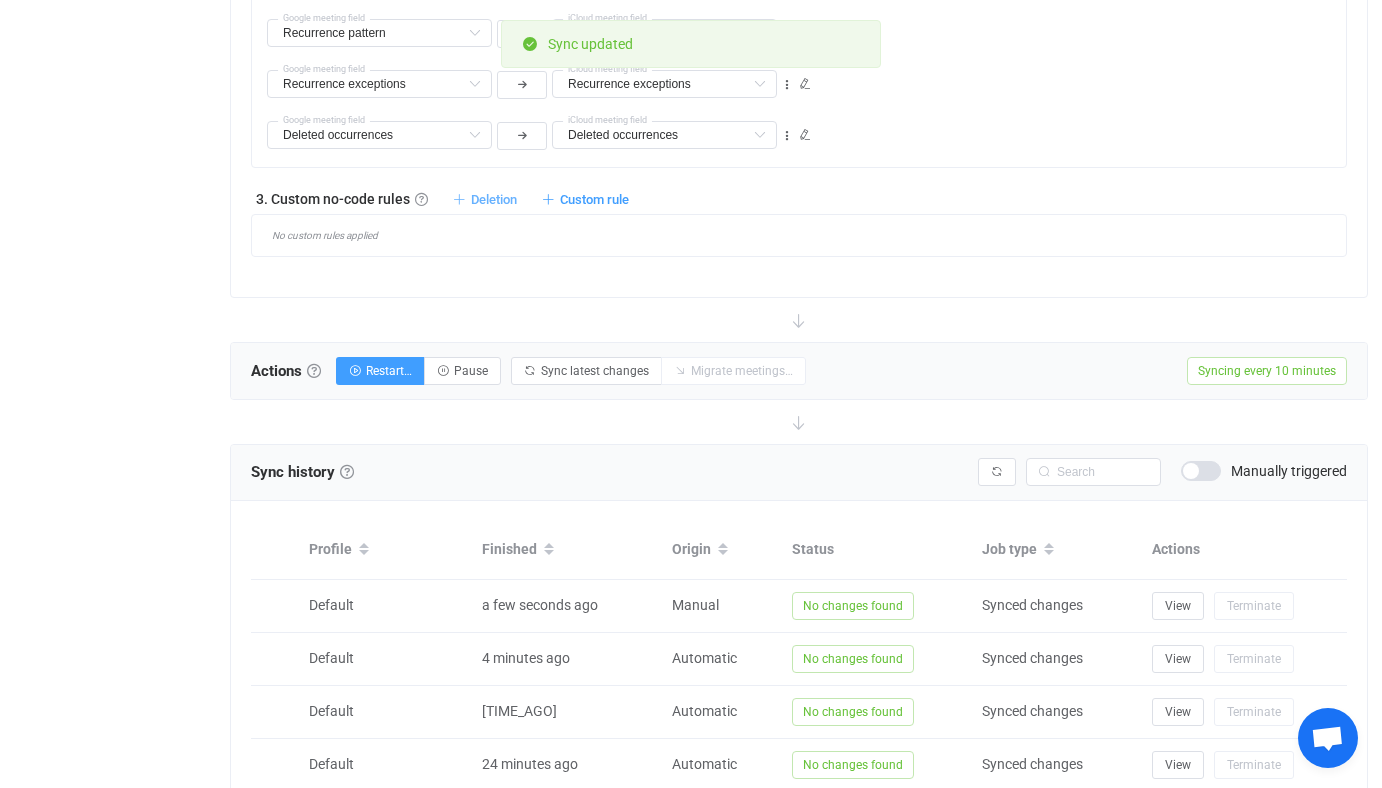 click on "Deletion" at bounding box center (494, 199) 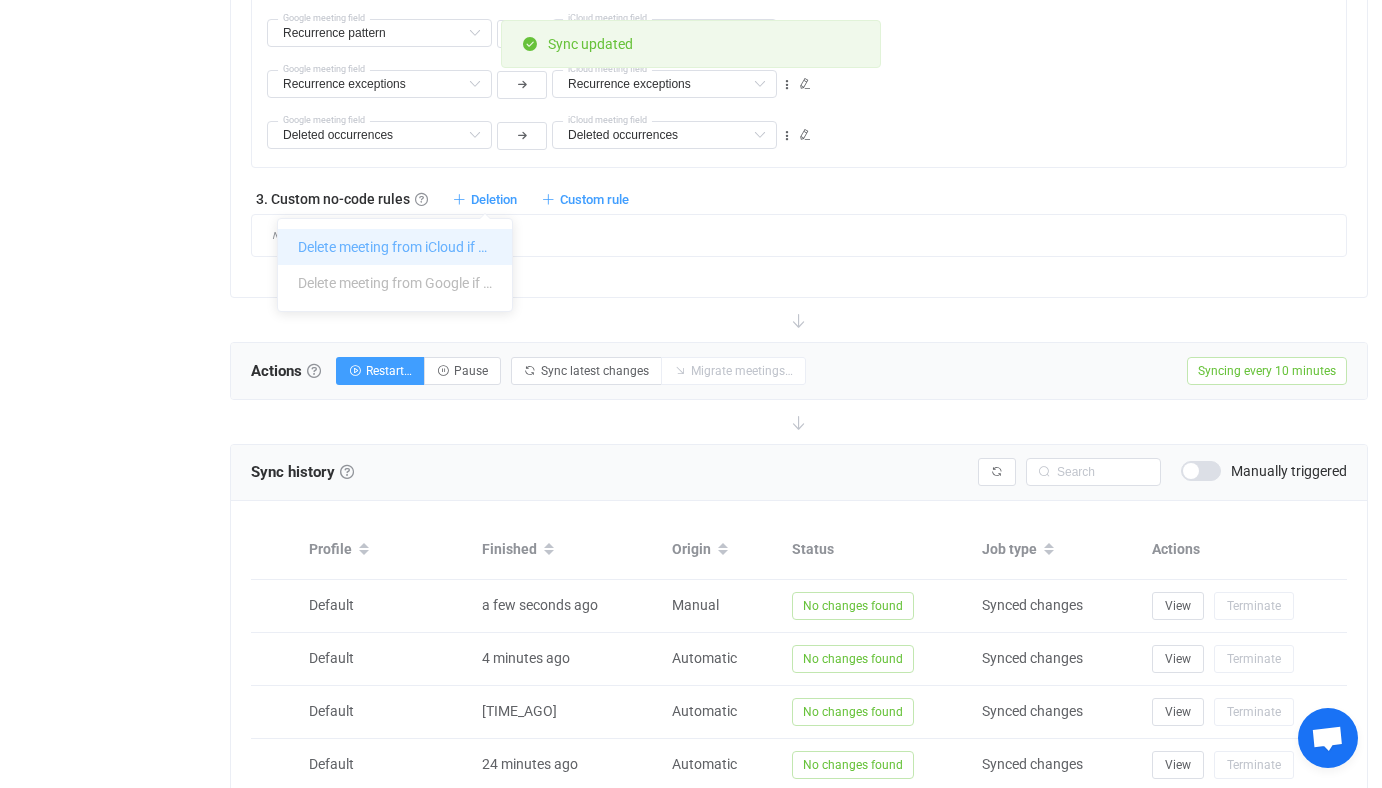 click on "Delete meeting from iCloud if …" at bounding box center (395, 247) 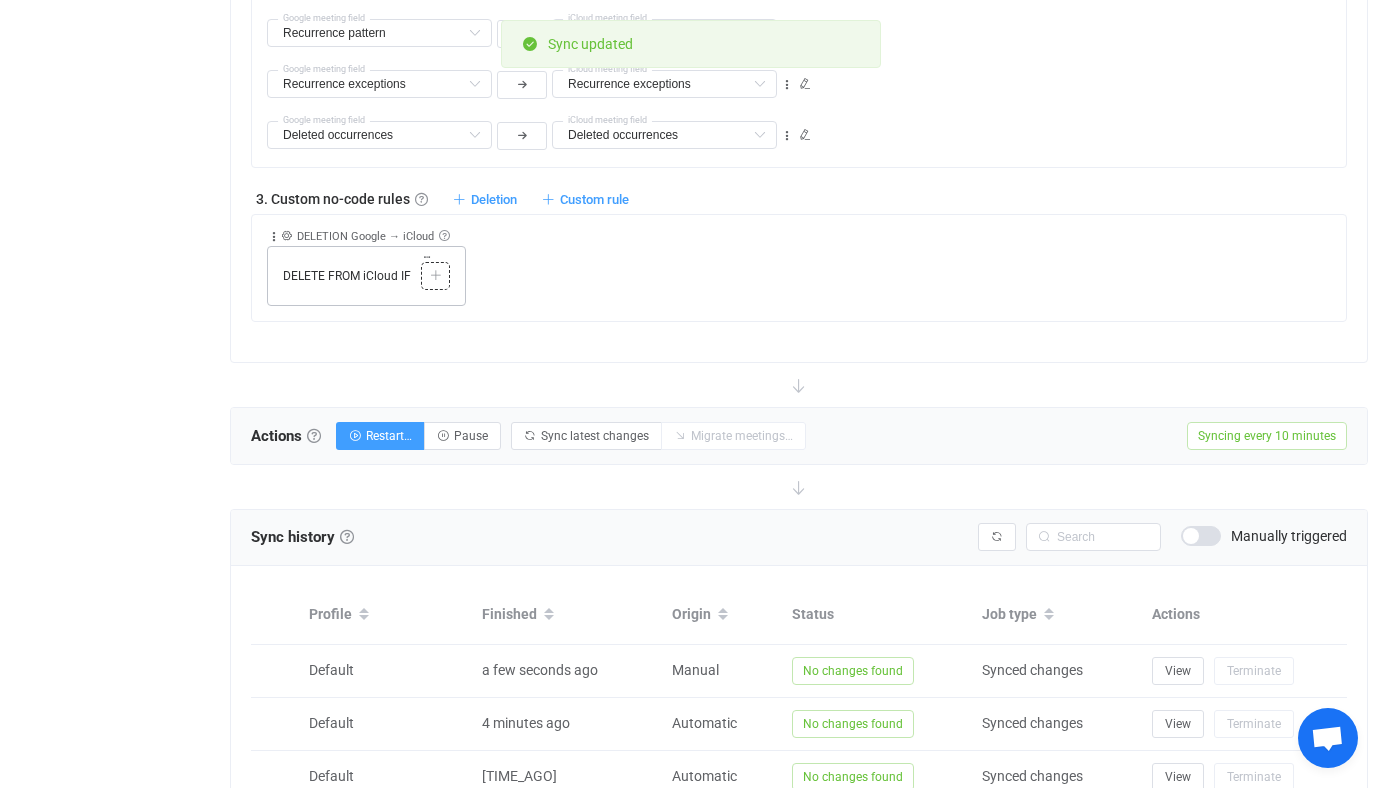 click on "Copy Cut Paste TYPE MISMATCH Select value" at bounding box center [435, 276] 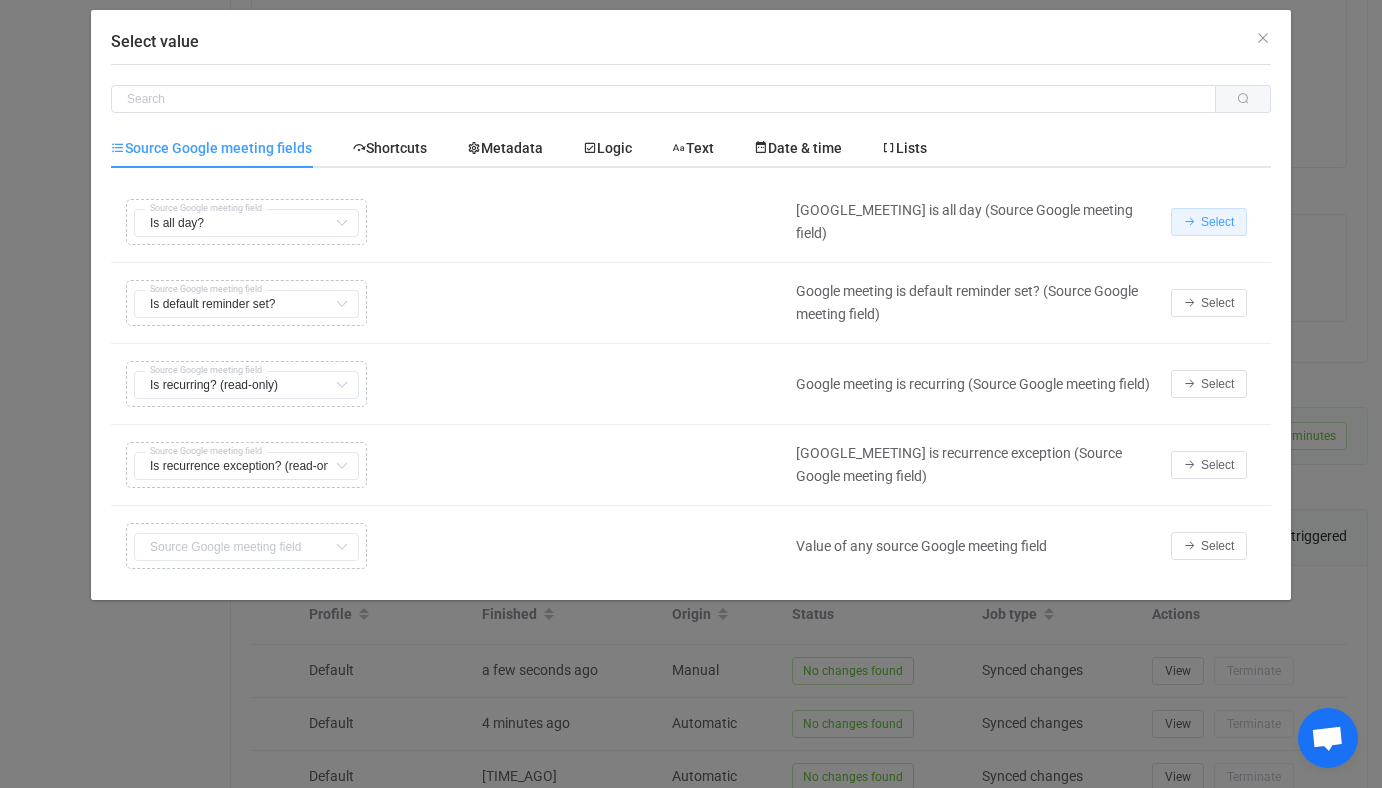 click on "Select" at bounding box center [1209, 222] 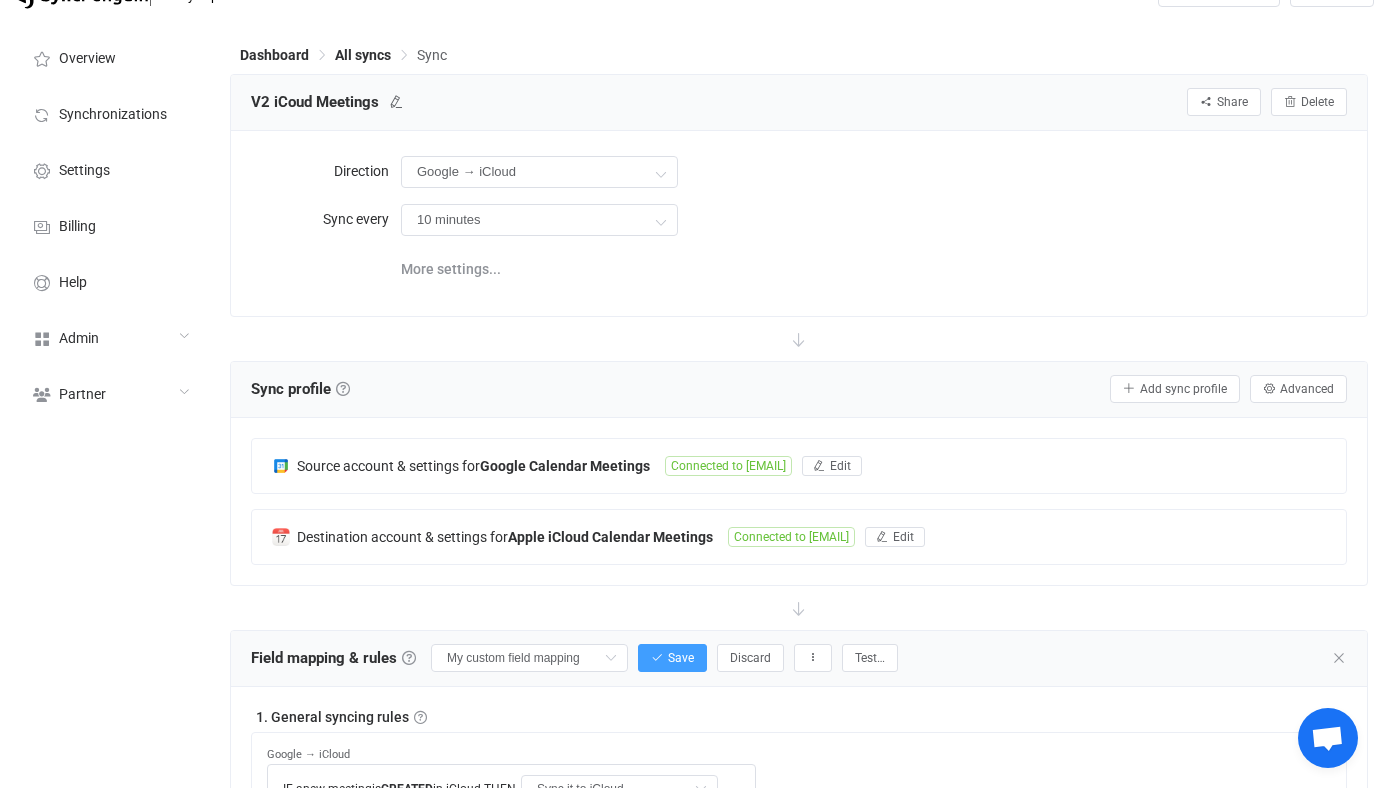 scroll, scrollTop: 0, scrollLeft: 0, axis: both 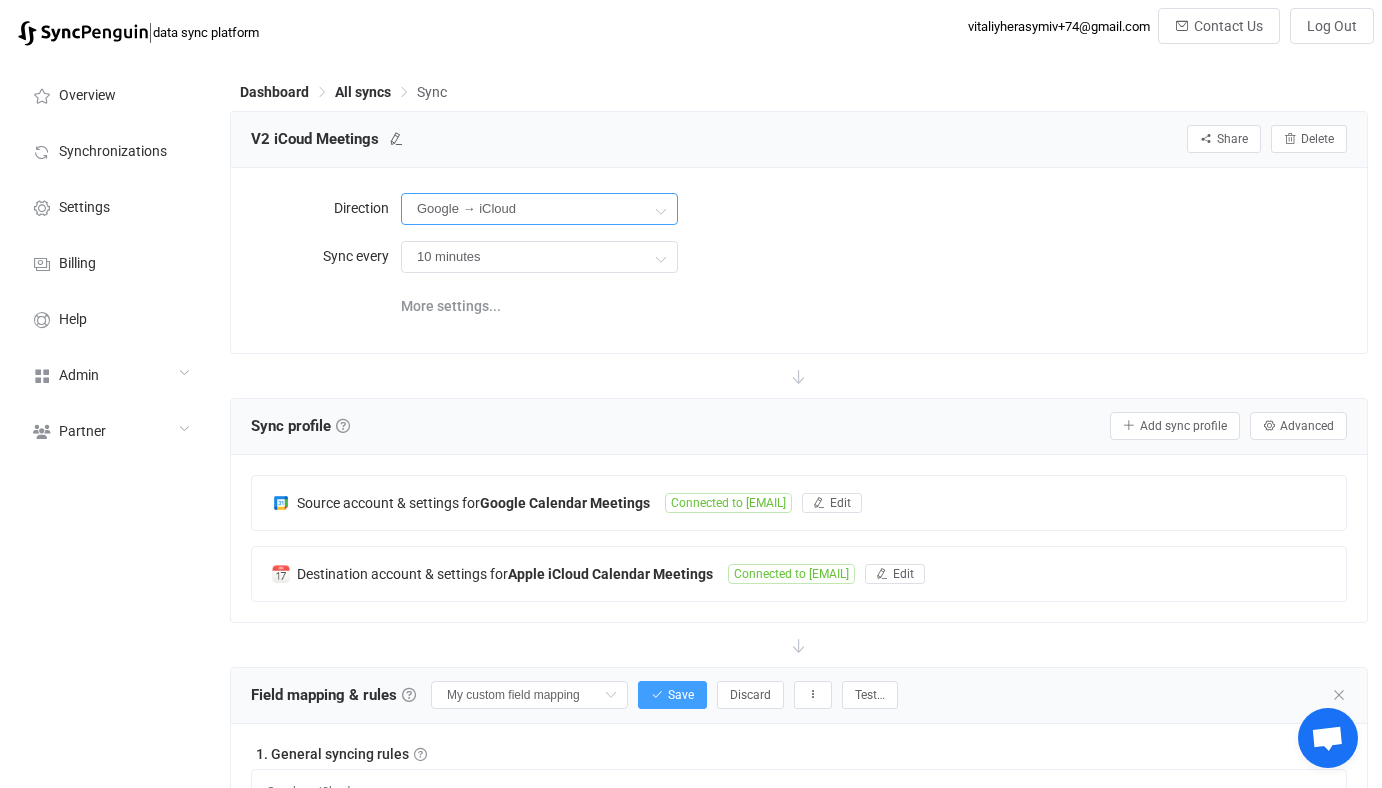 click on "Google → iCloud" at bounding box center [539, 209] 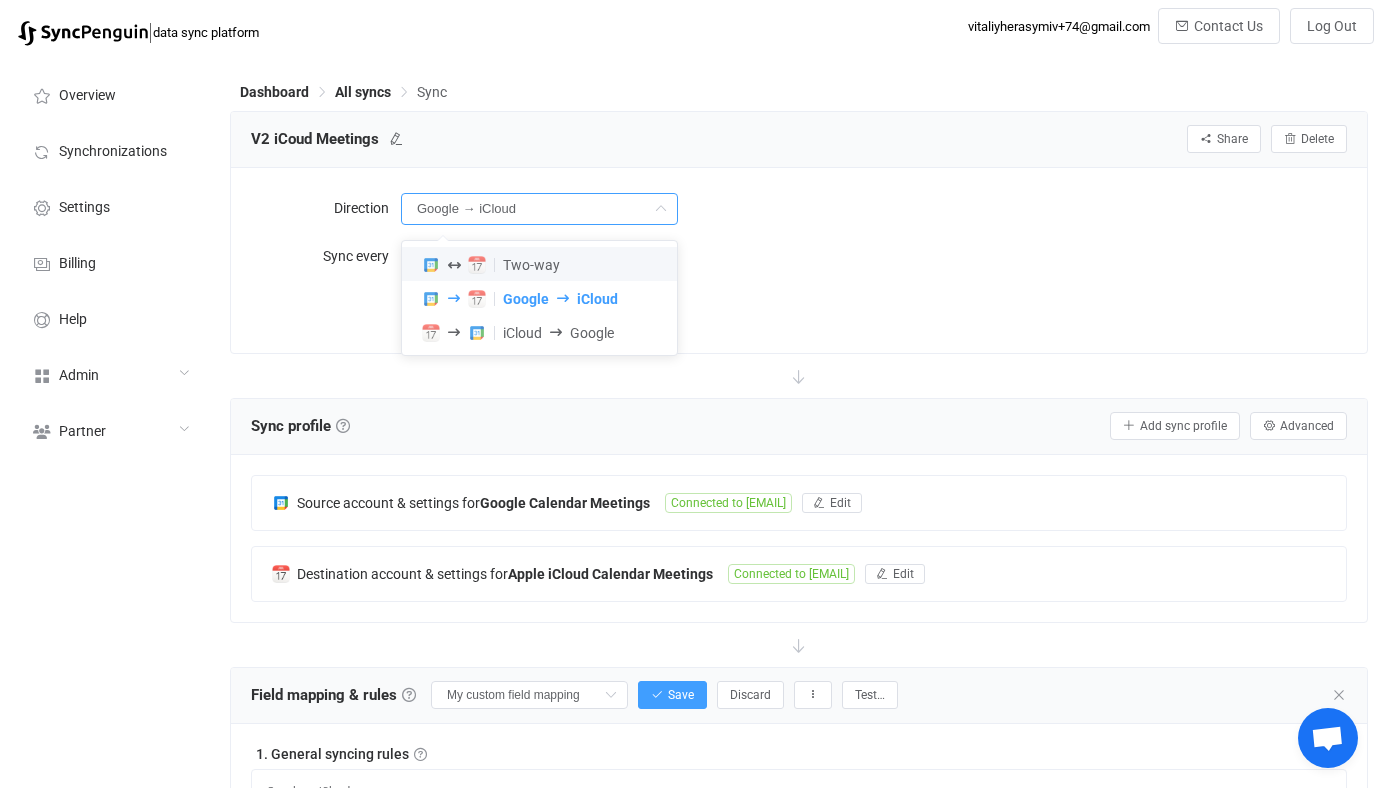 click on "Two-way" at bounding box center [539, 264] 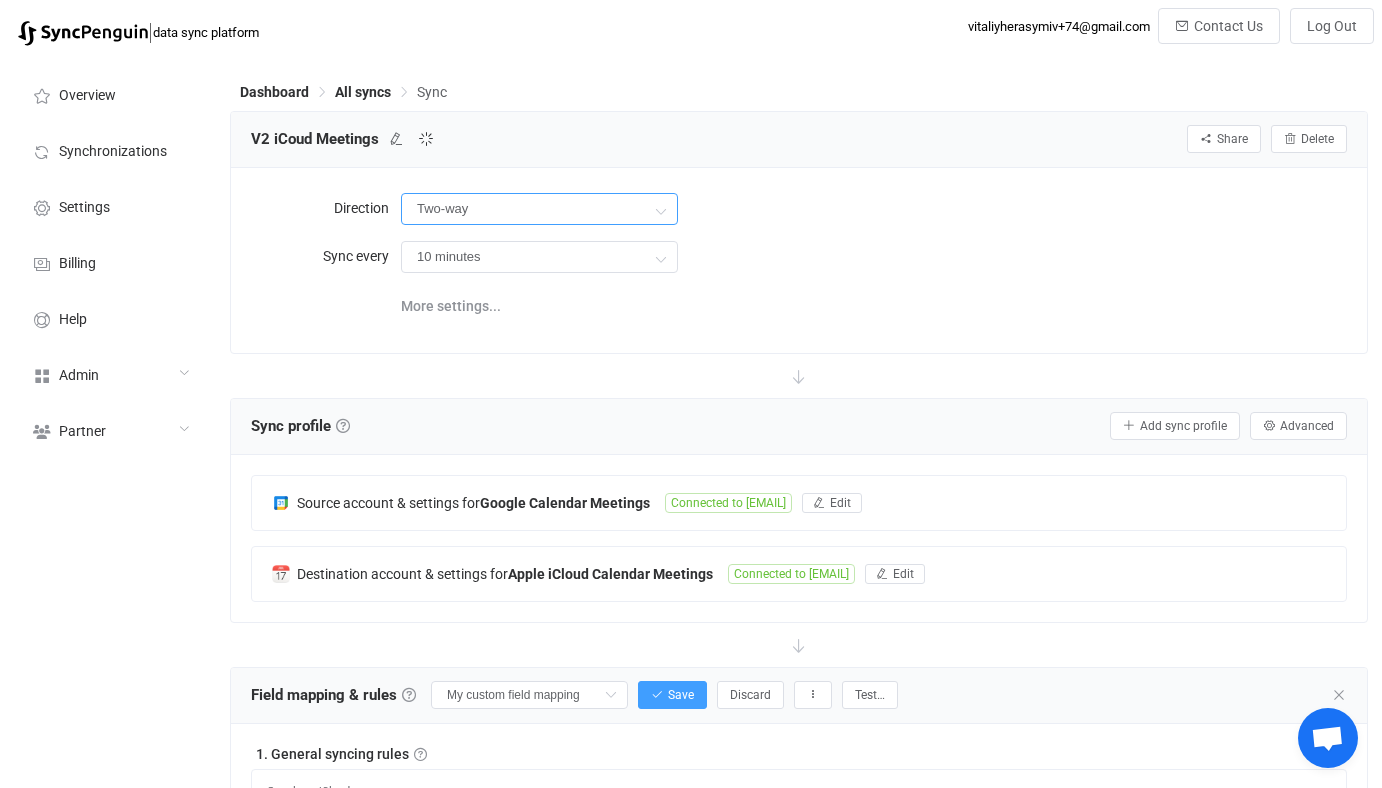 type on "Update it in iCloud" 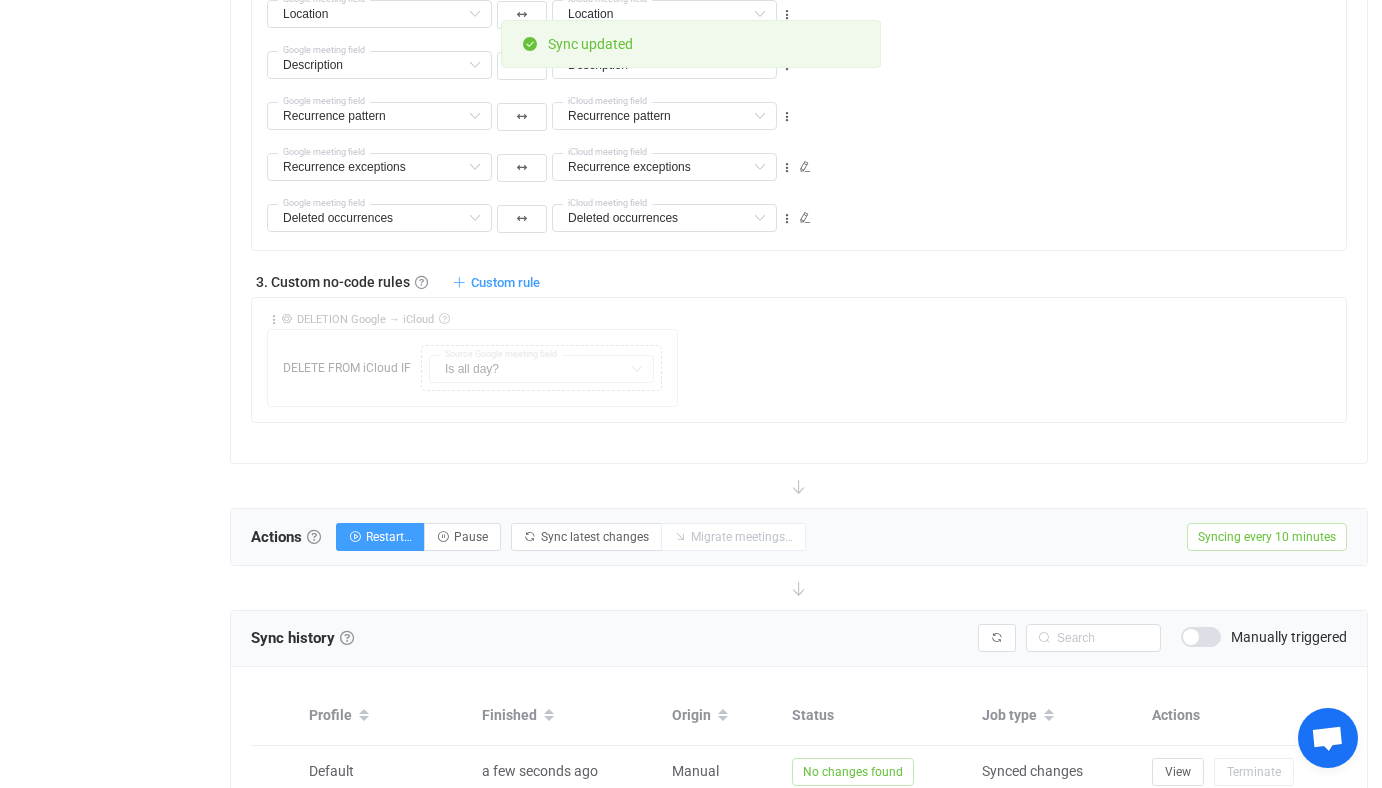 scroll, scrollTop: 0, scrollLeft: 0, axis: both 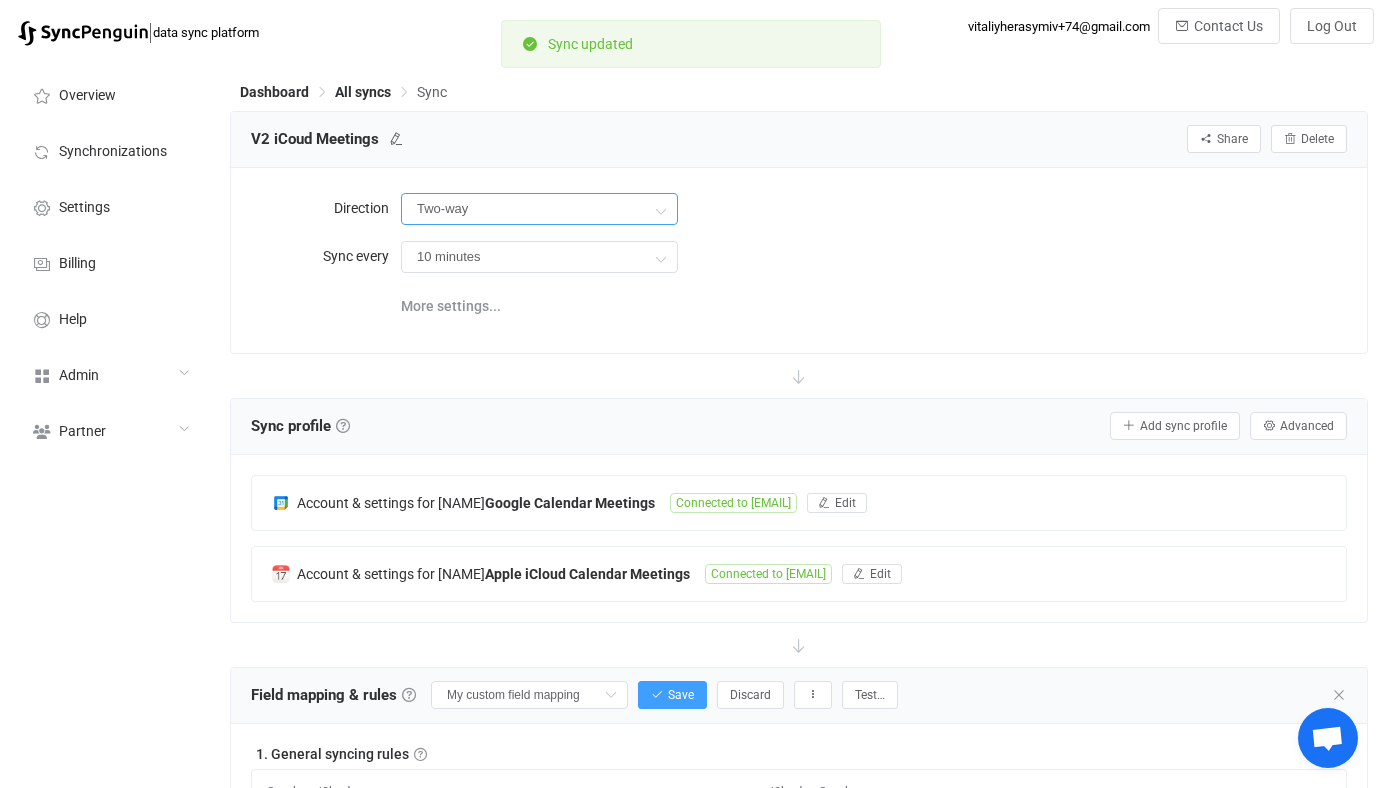 click on "Two-way" at bounding box center (539, 209) 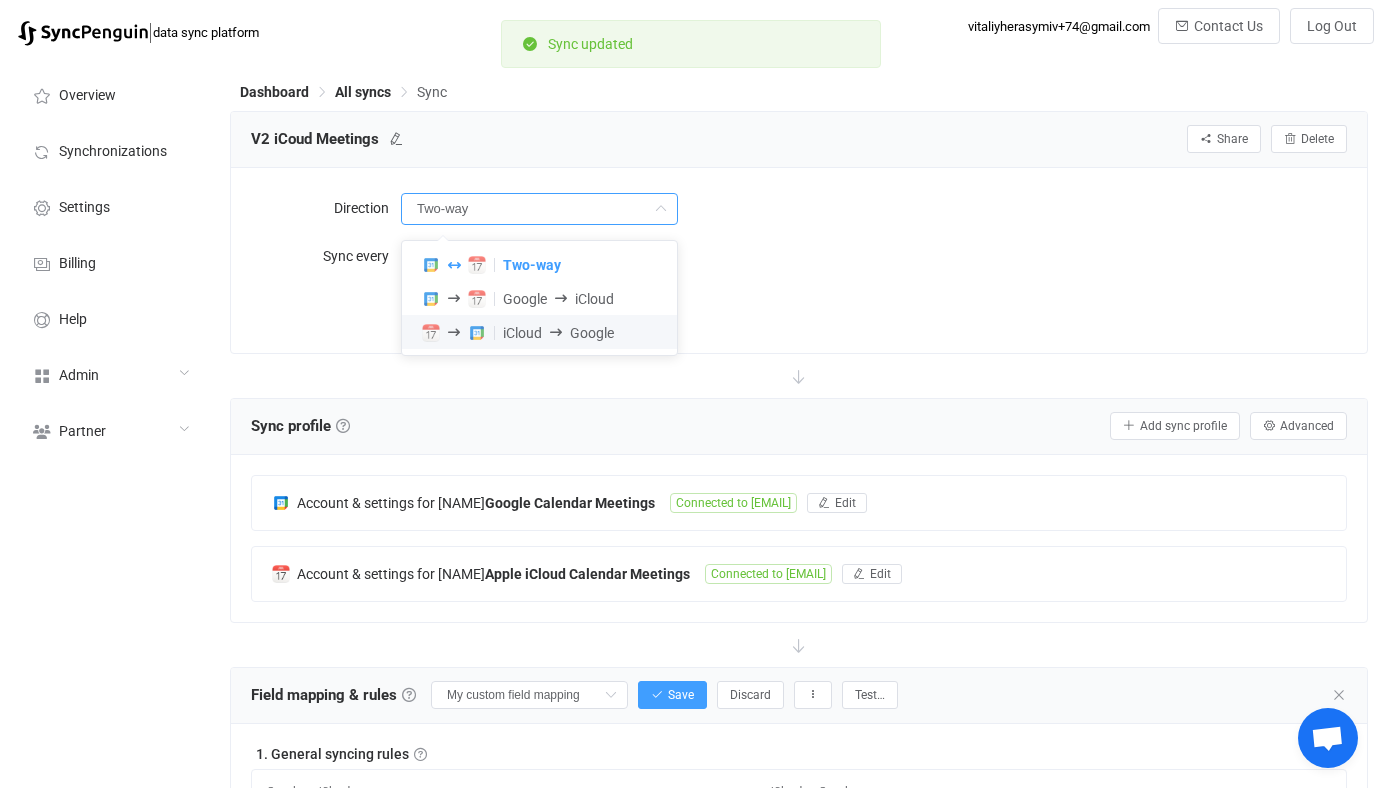 click on "iCloud Google" at bounding box center (539, 332) 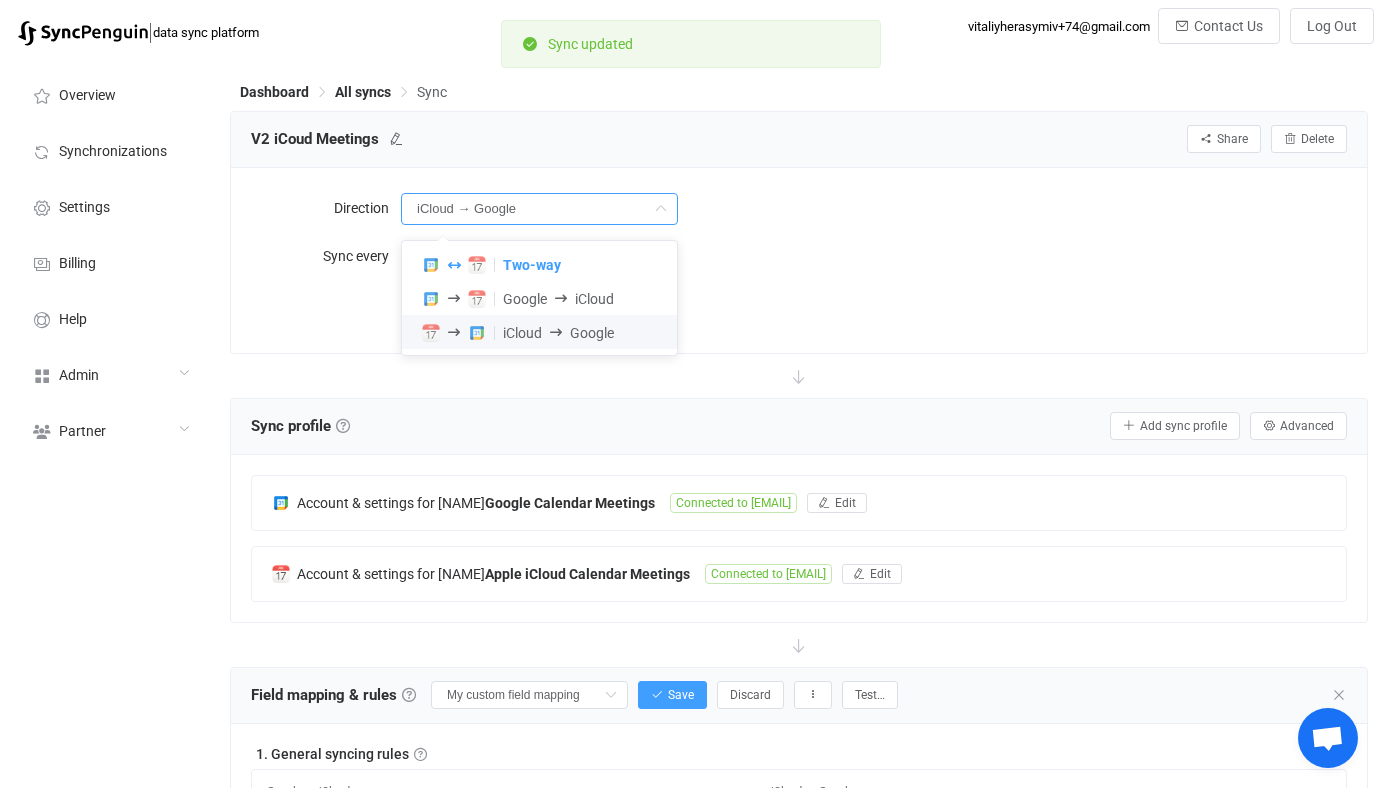 type on "Delete it from Google" 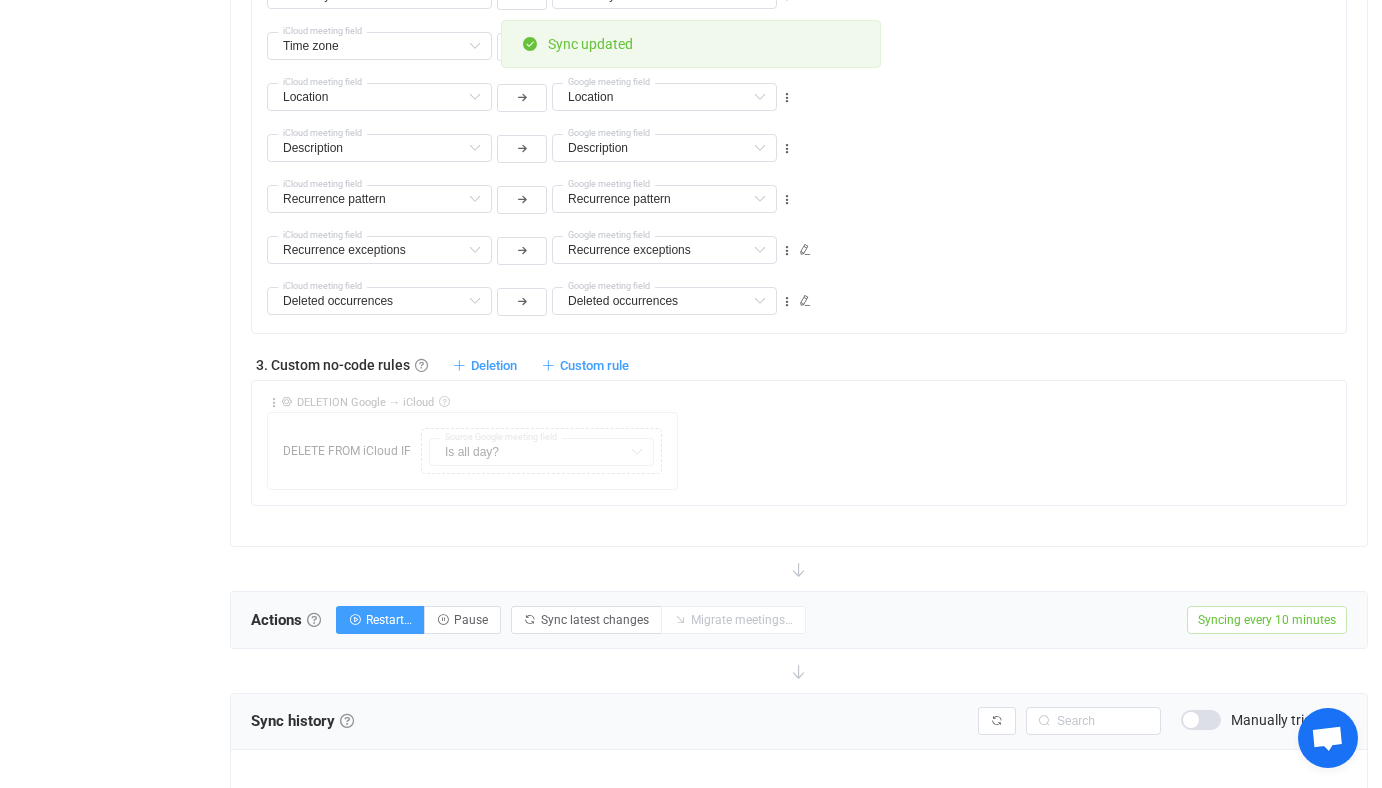 scroll, scrollTop: 0, scrollLeft: 0, axis: both 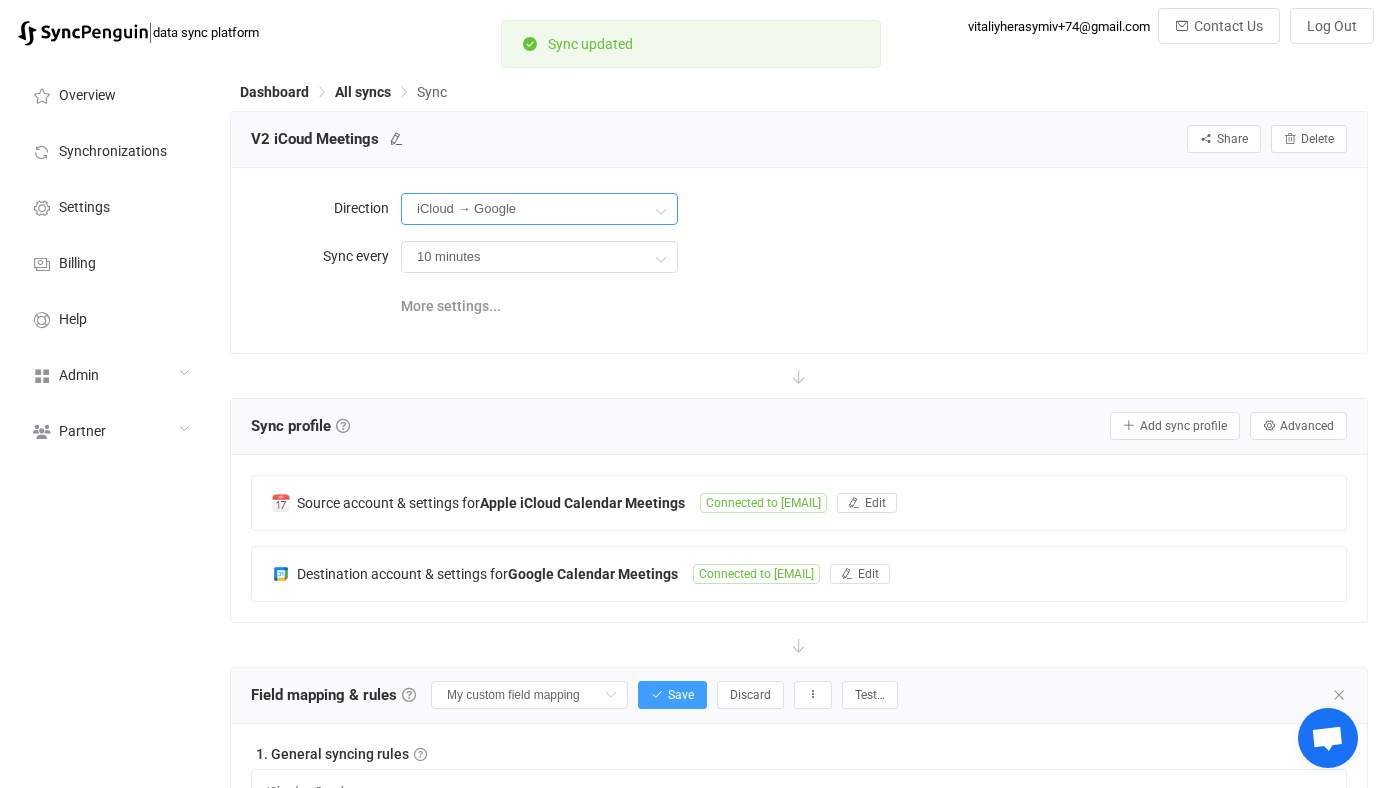 click on "iCloud → Google" at bounding box center (539, 209) 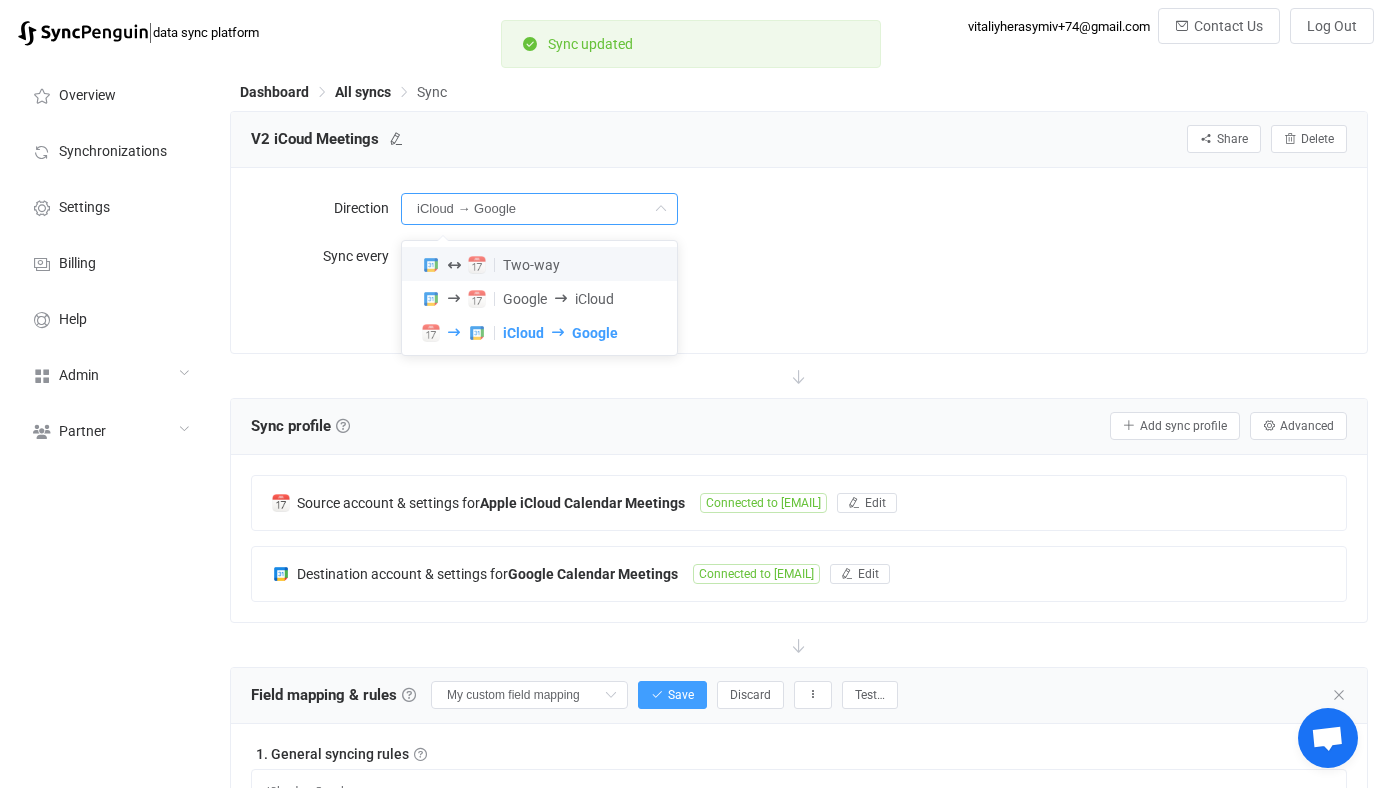 click on "Two-way" at bounding box center (539, 264) 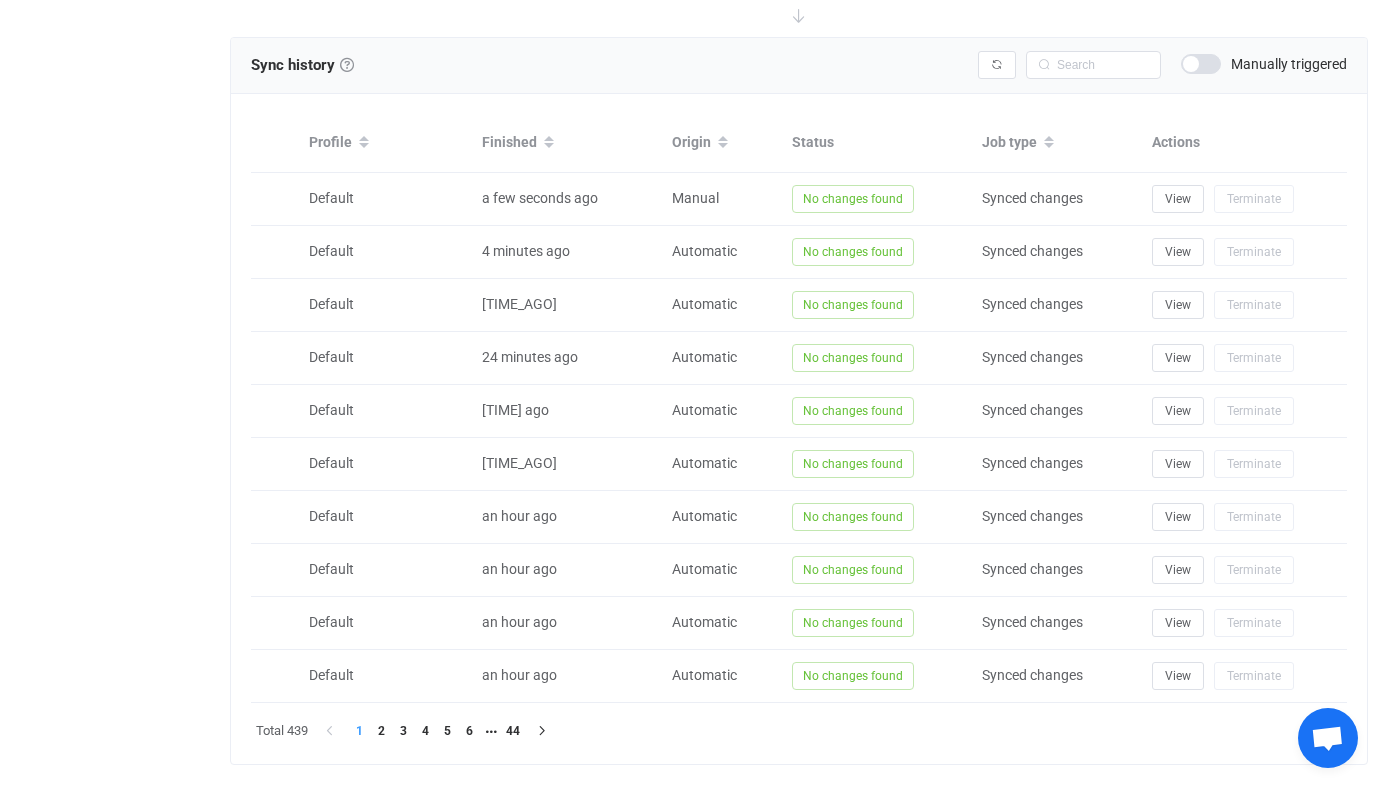 type on "Update it in iCloud" 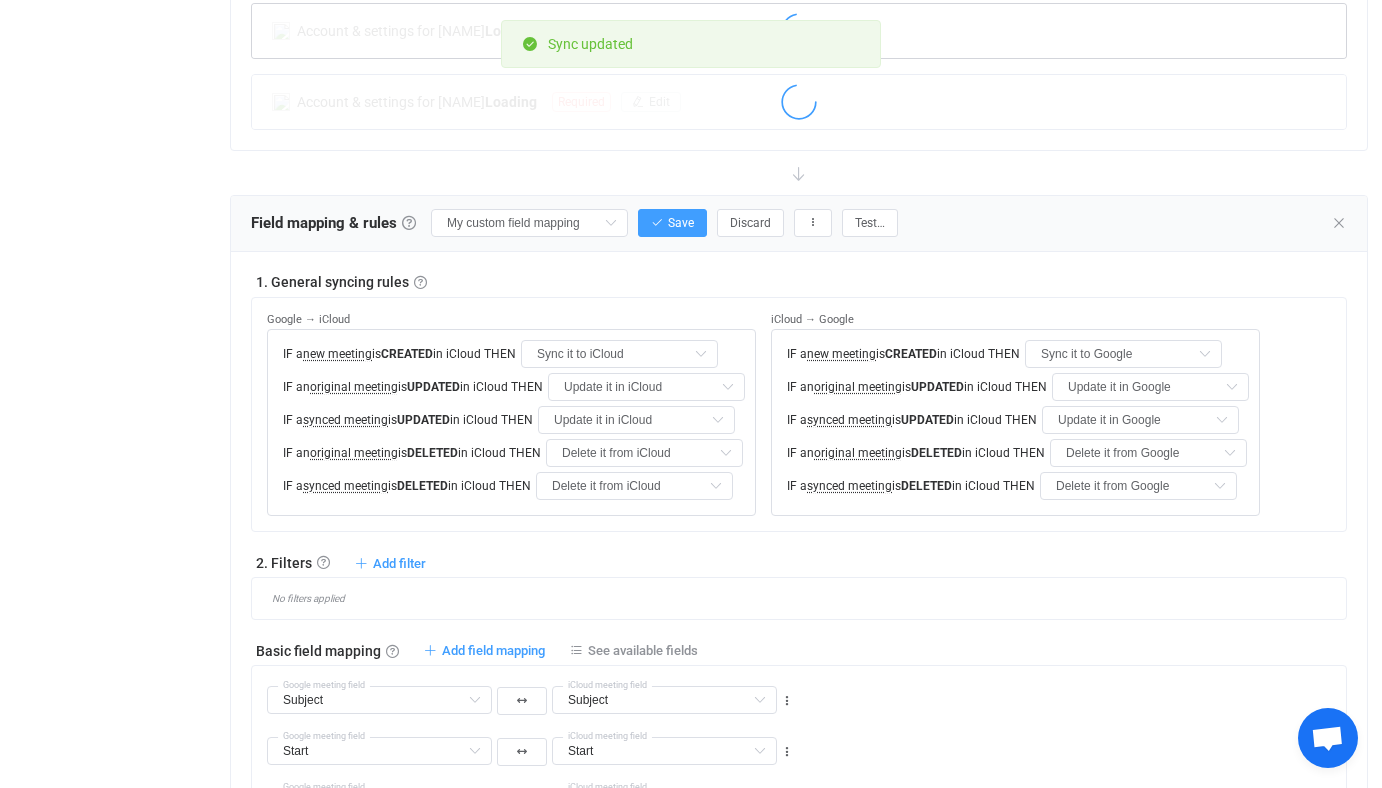 scroll, scrollTop: 455, scrollLeft: 0, axis: vertical 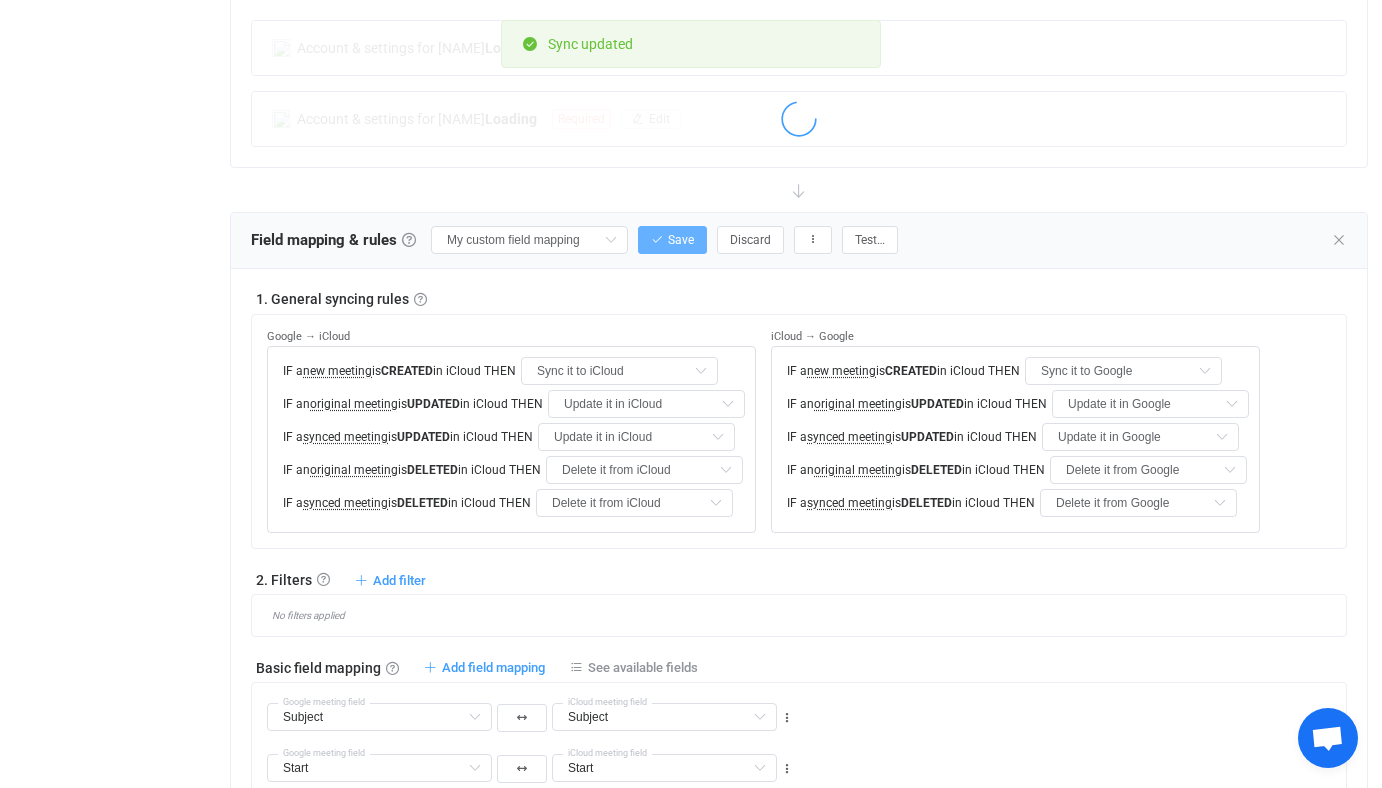 click on "Save" at bounding box center (681, 240) 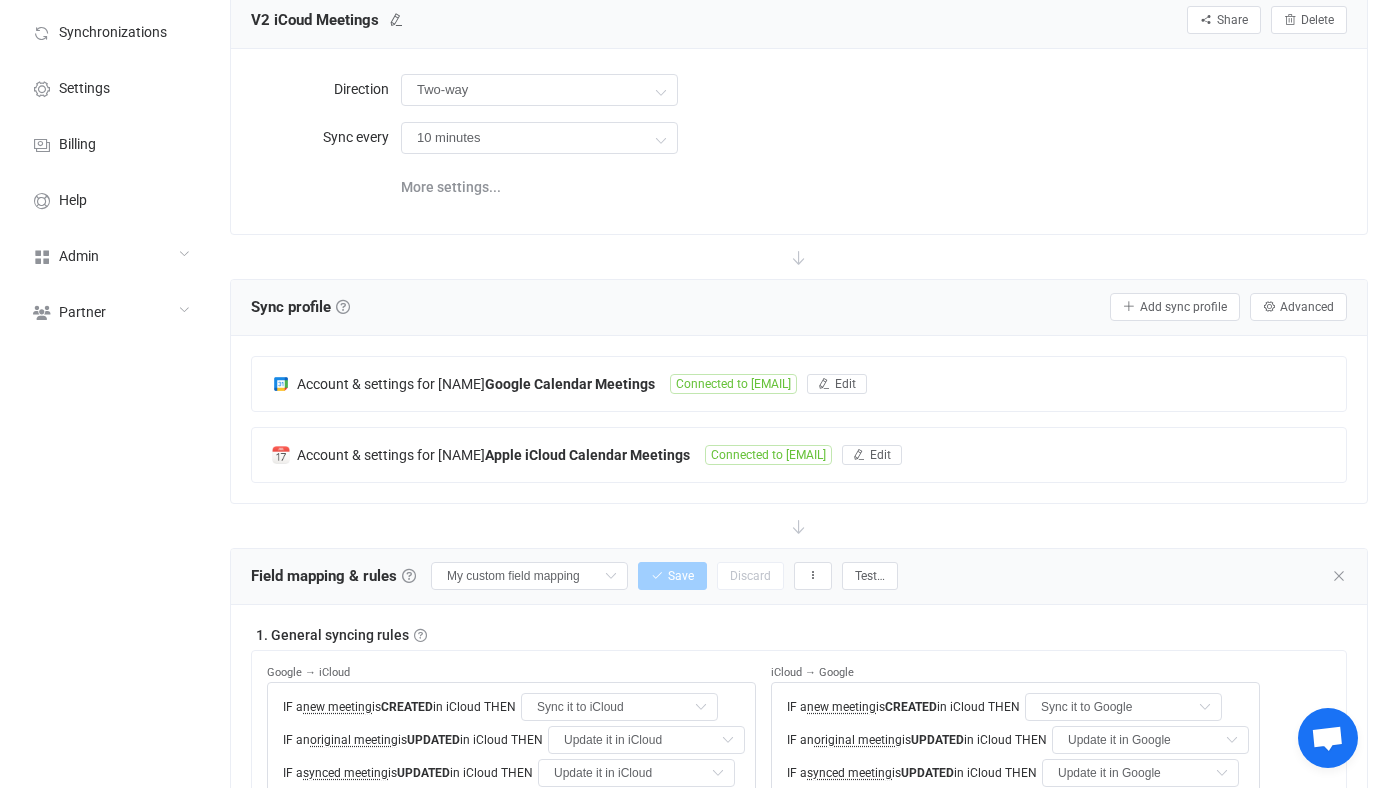 scroll, scrollTop: 0, scrollLeft: 0, axis: both 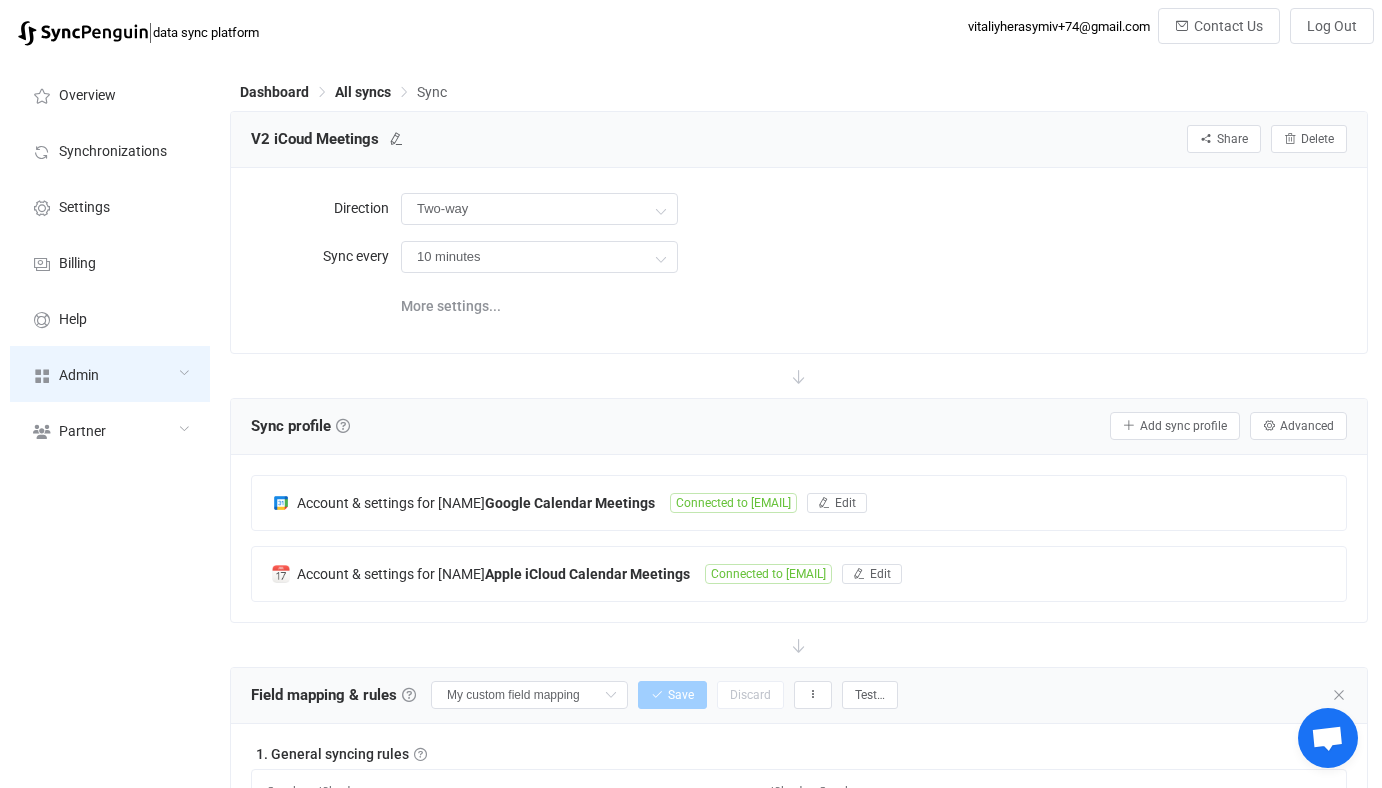 click on "Admin" at bounding box center [110, 374] 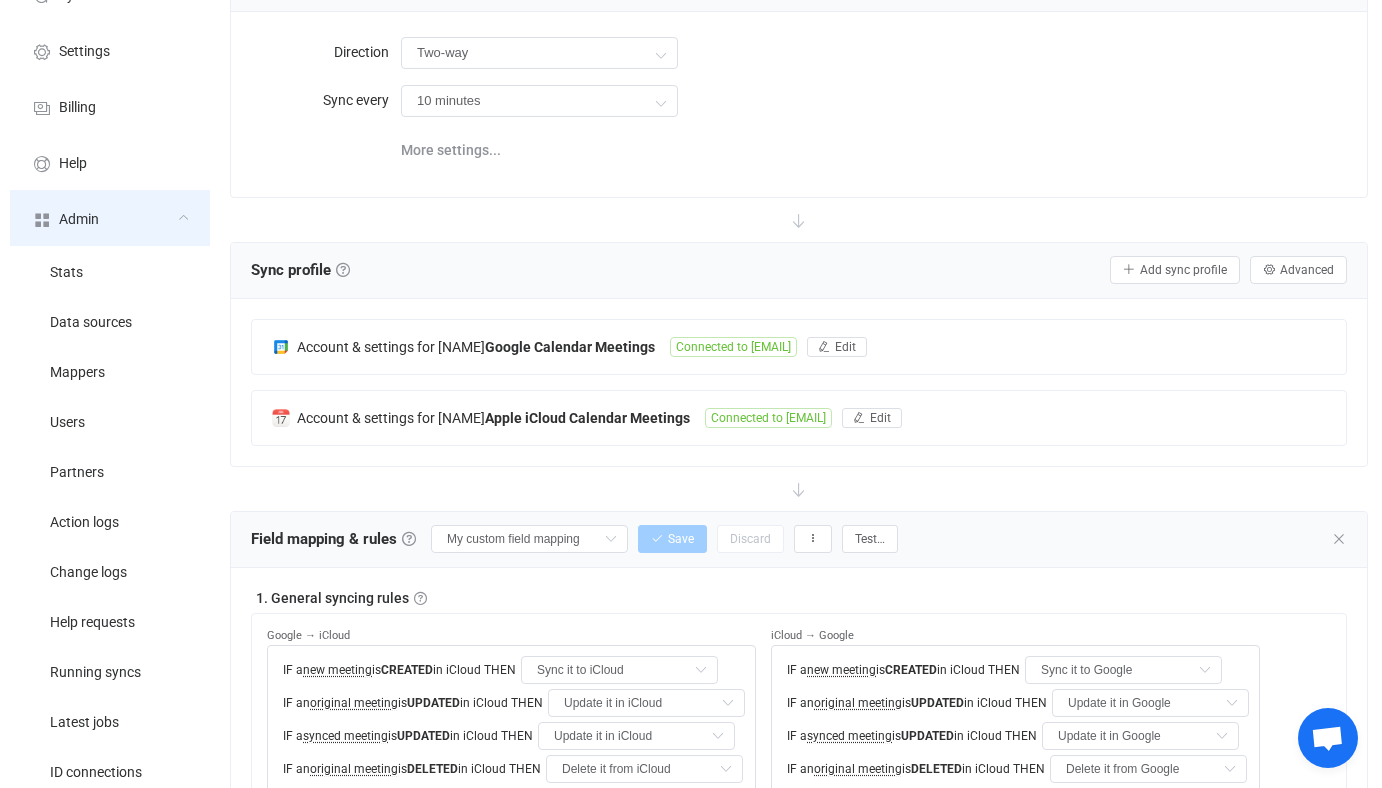 scroll, scrollTop: 362, scrollLeft: 0, axis: vertical 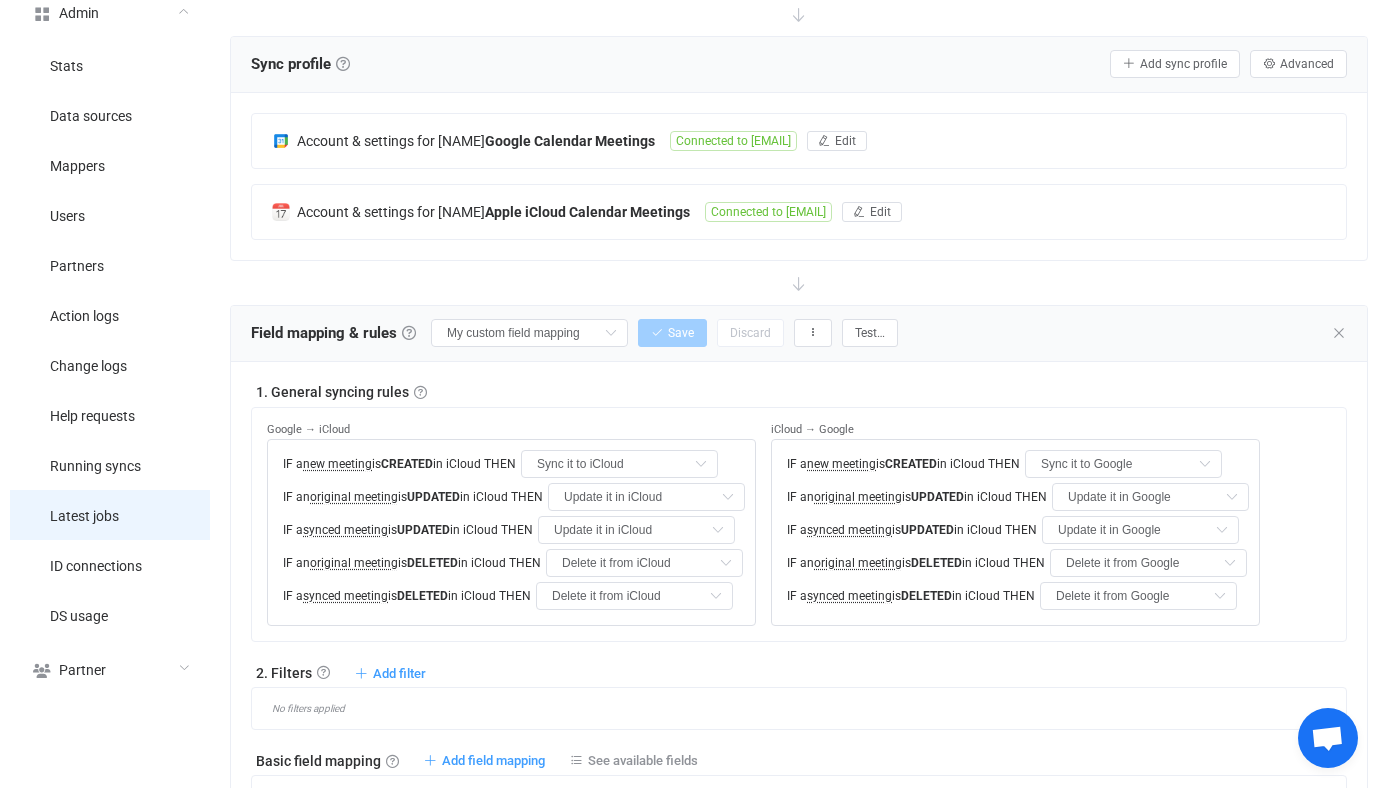 click on "Latest jobs" at bounding box center (110, 515) 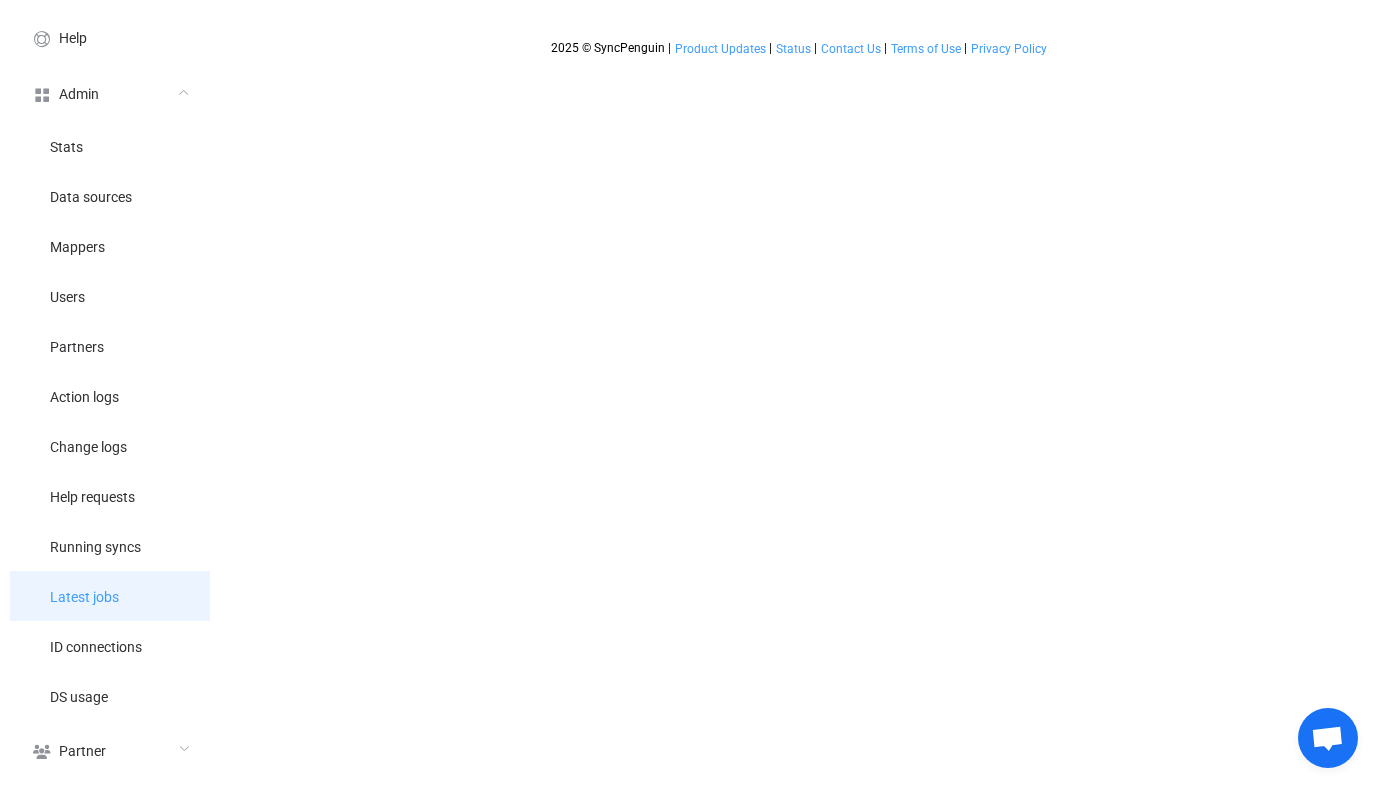scroll, scrollTop: 0, scrollLeft: 0, axis: both 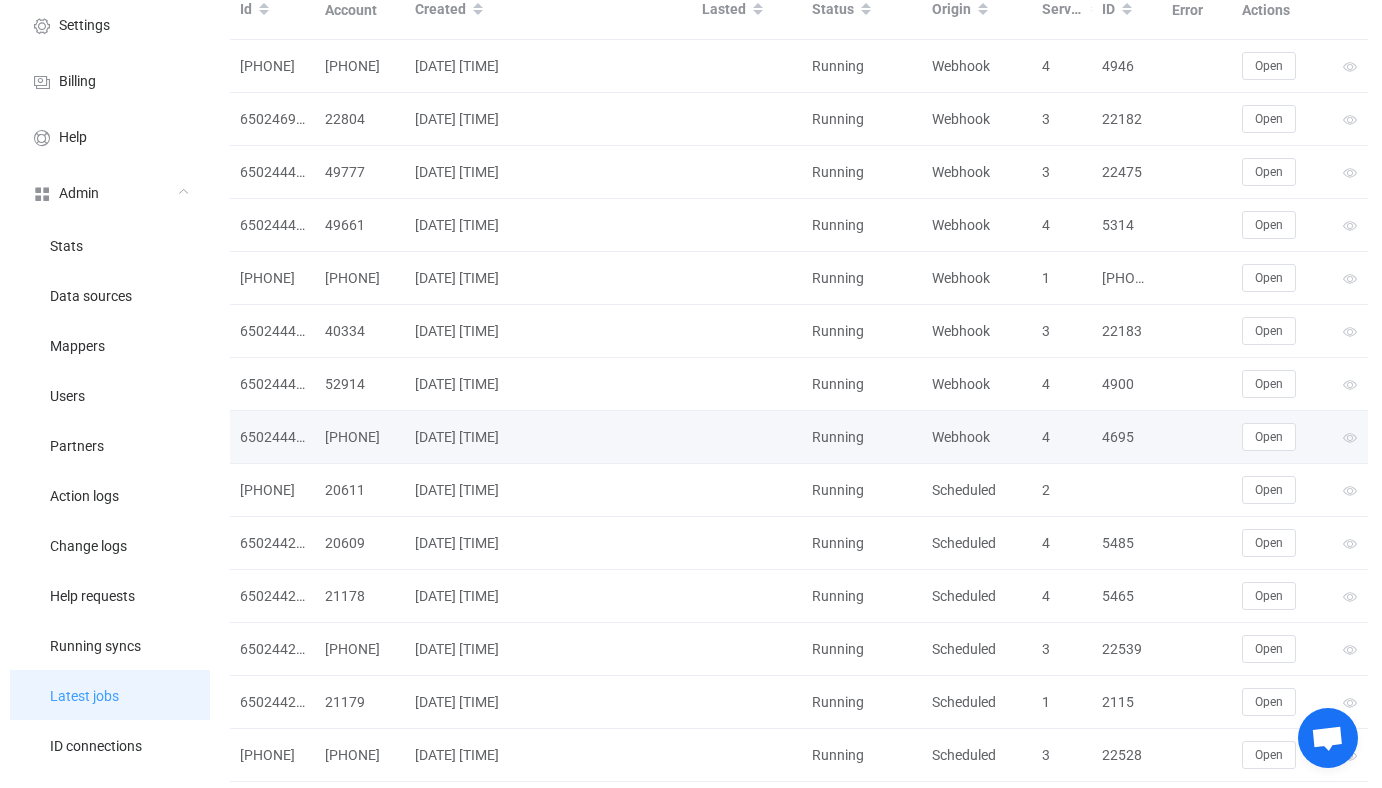 type 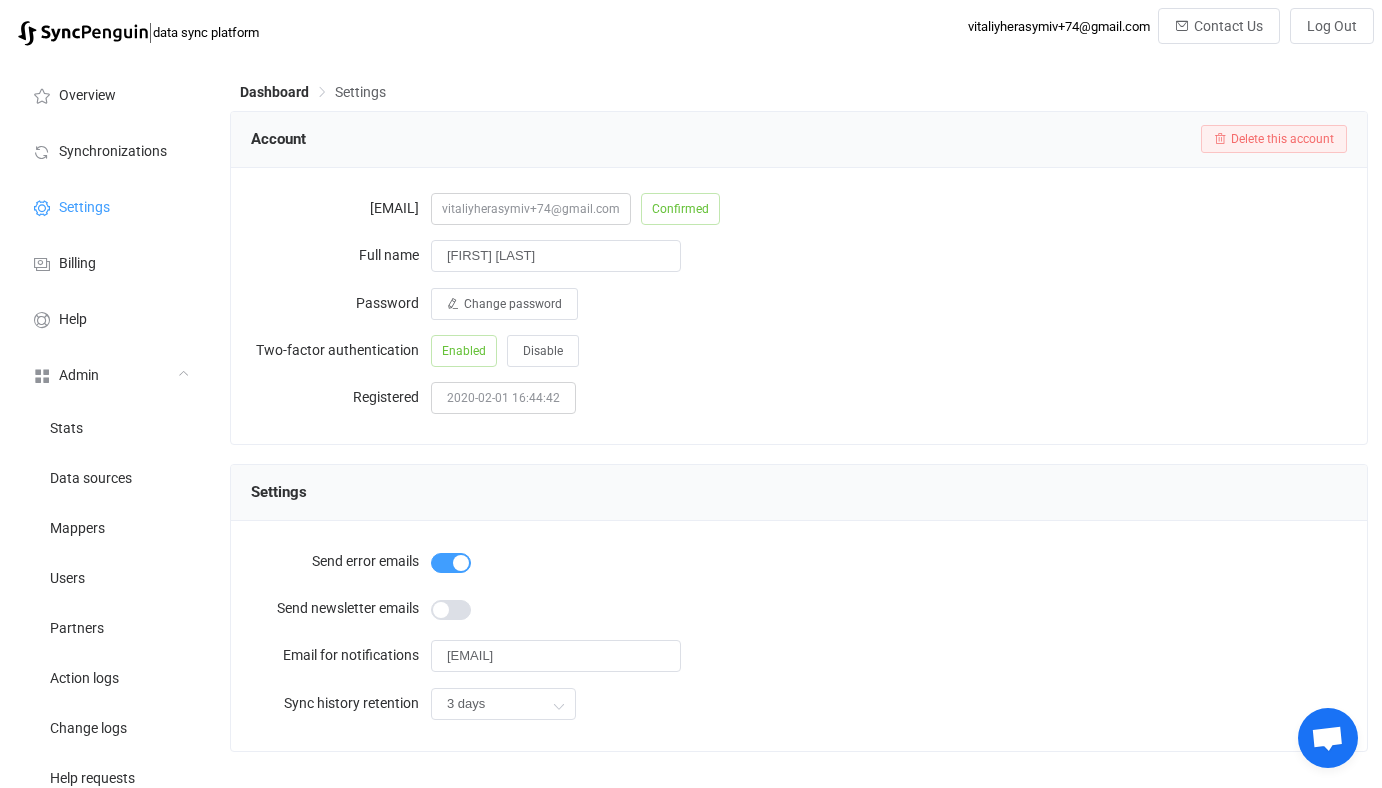 scroll, scrollTop: 0, scrollLeft: 0, axis: both 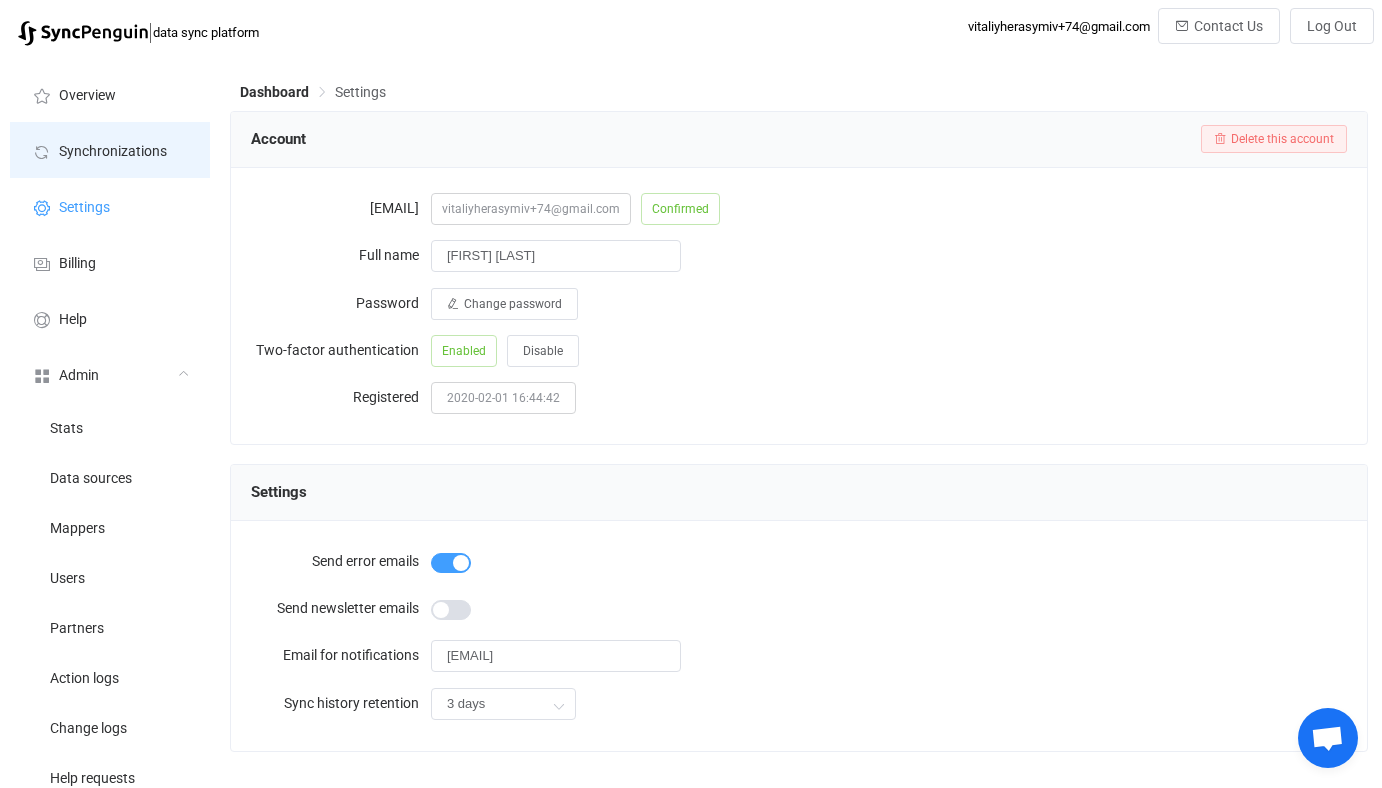 click on "Synchronizations" at bounding box center [110, 150] 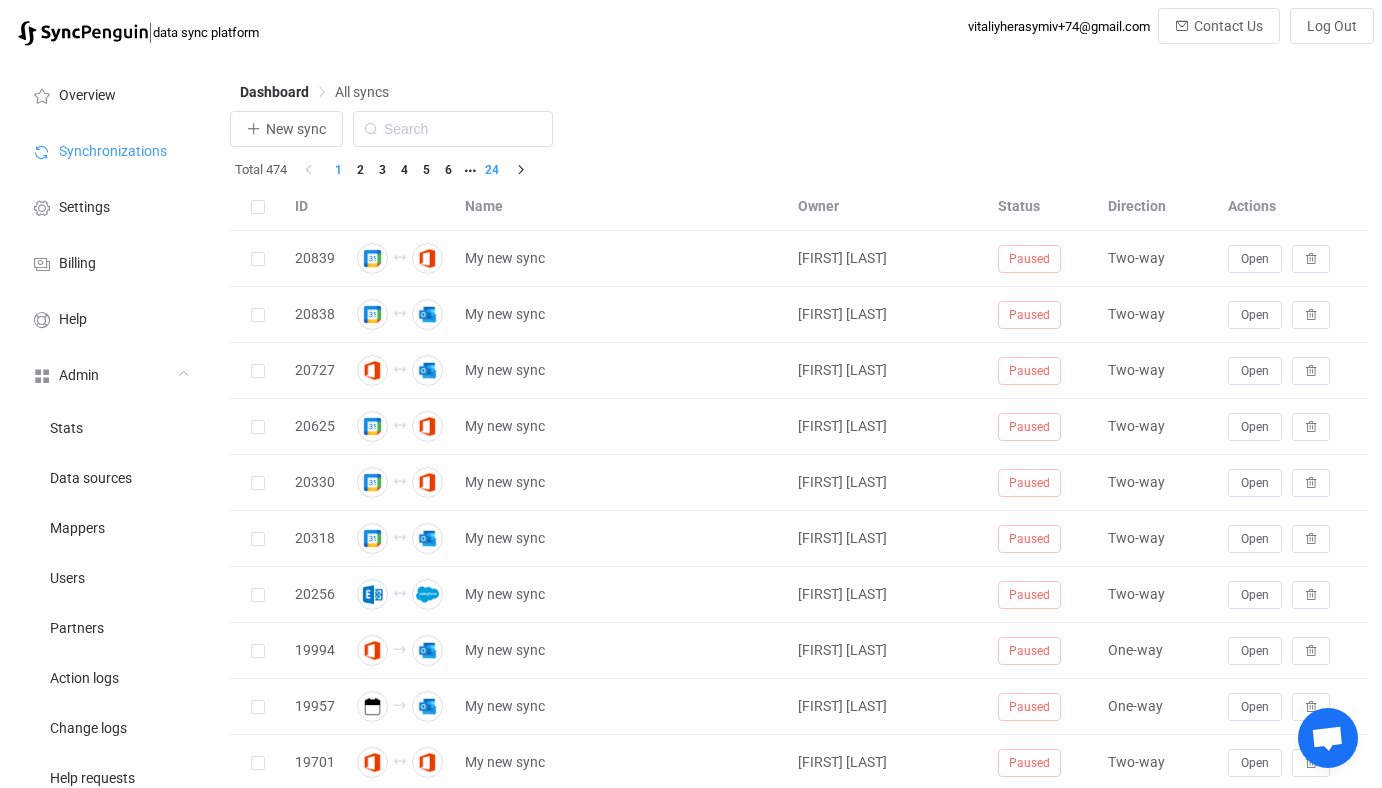 drag, startPoint x: 499, startPoint y: 184, endPoint x: 498, endPoint y: 169, distance: 15.033297 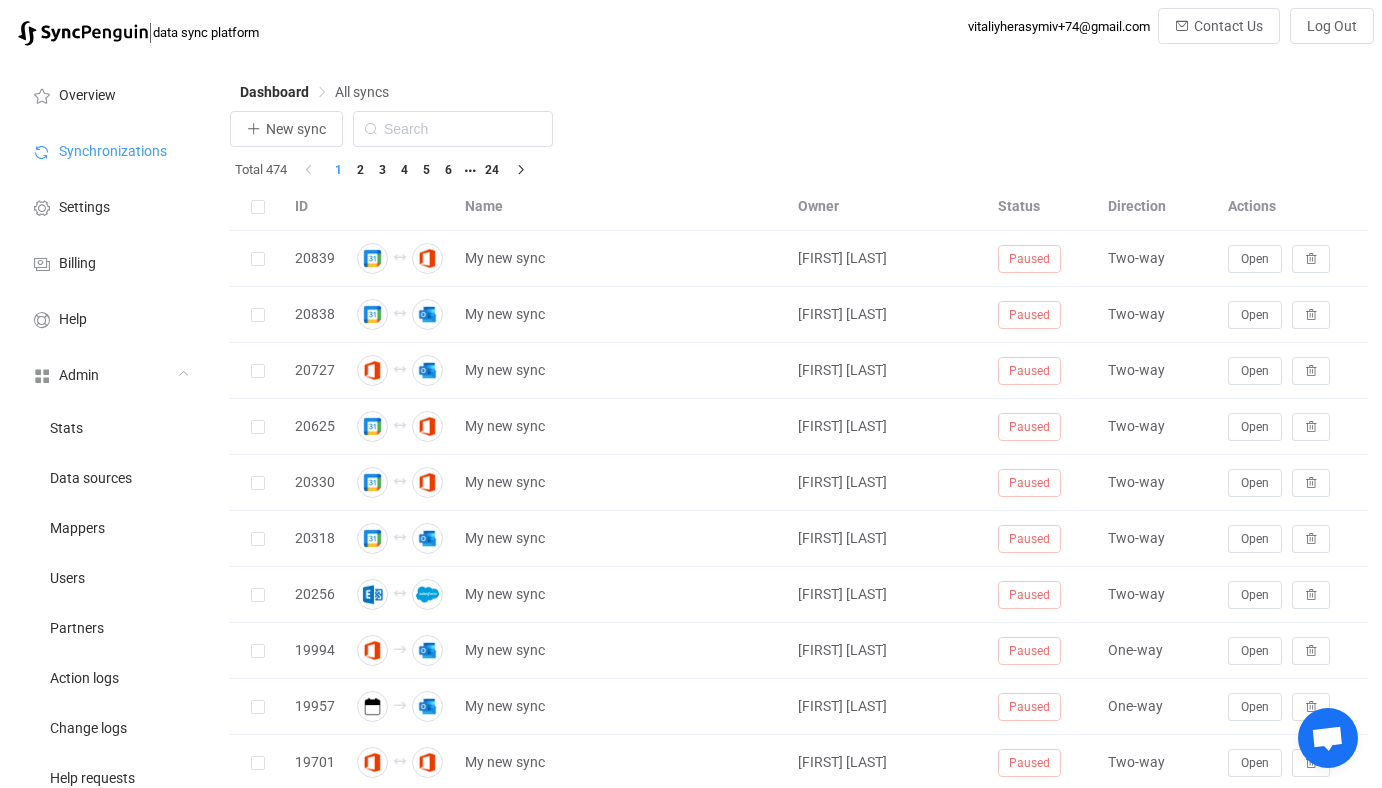 click on "Dashboard All syncs" at bounding box center (799, 96) 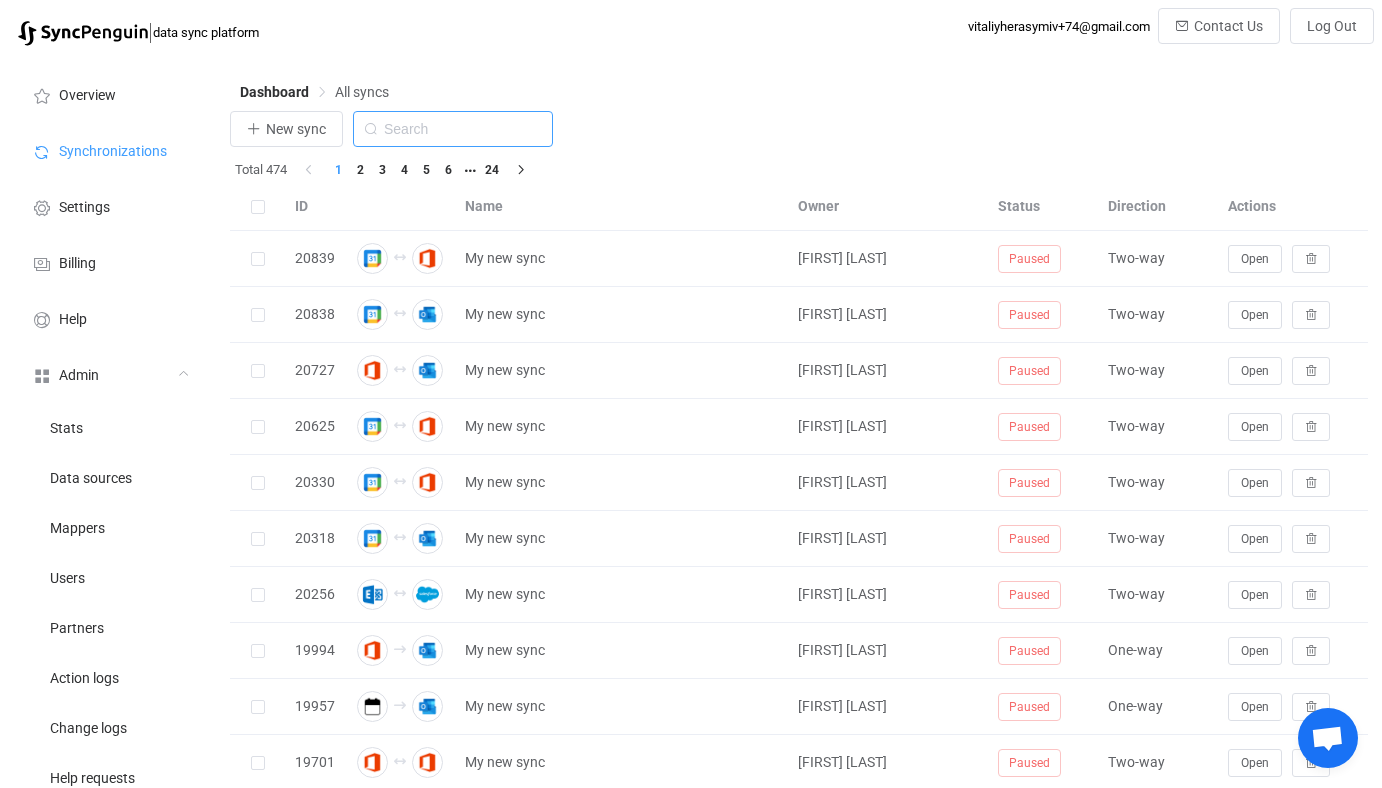 click at bounding box center (453, 129) 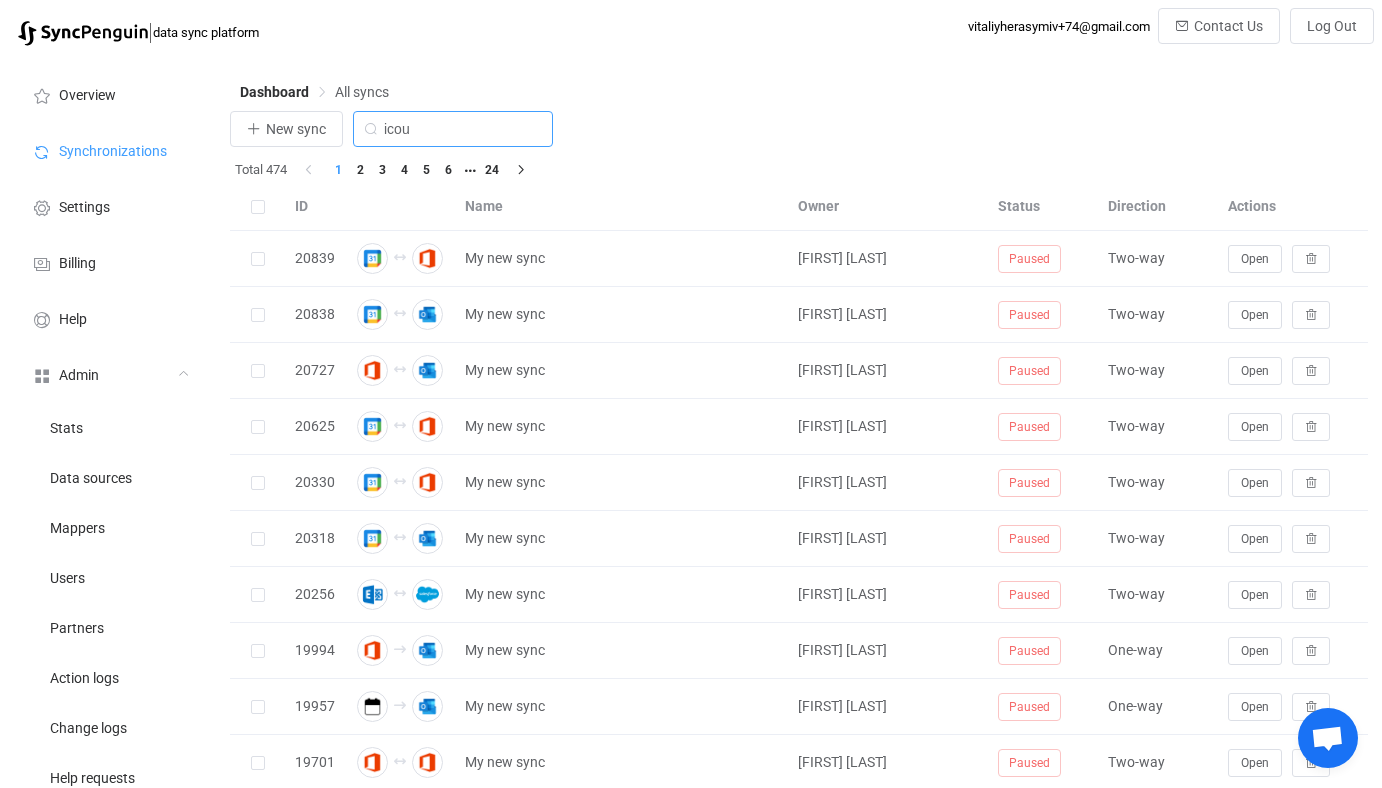 type on "icou" 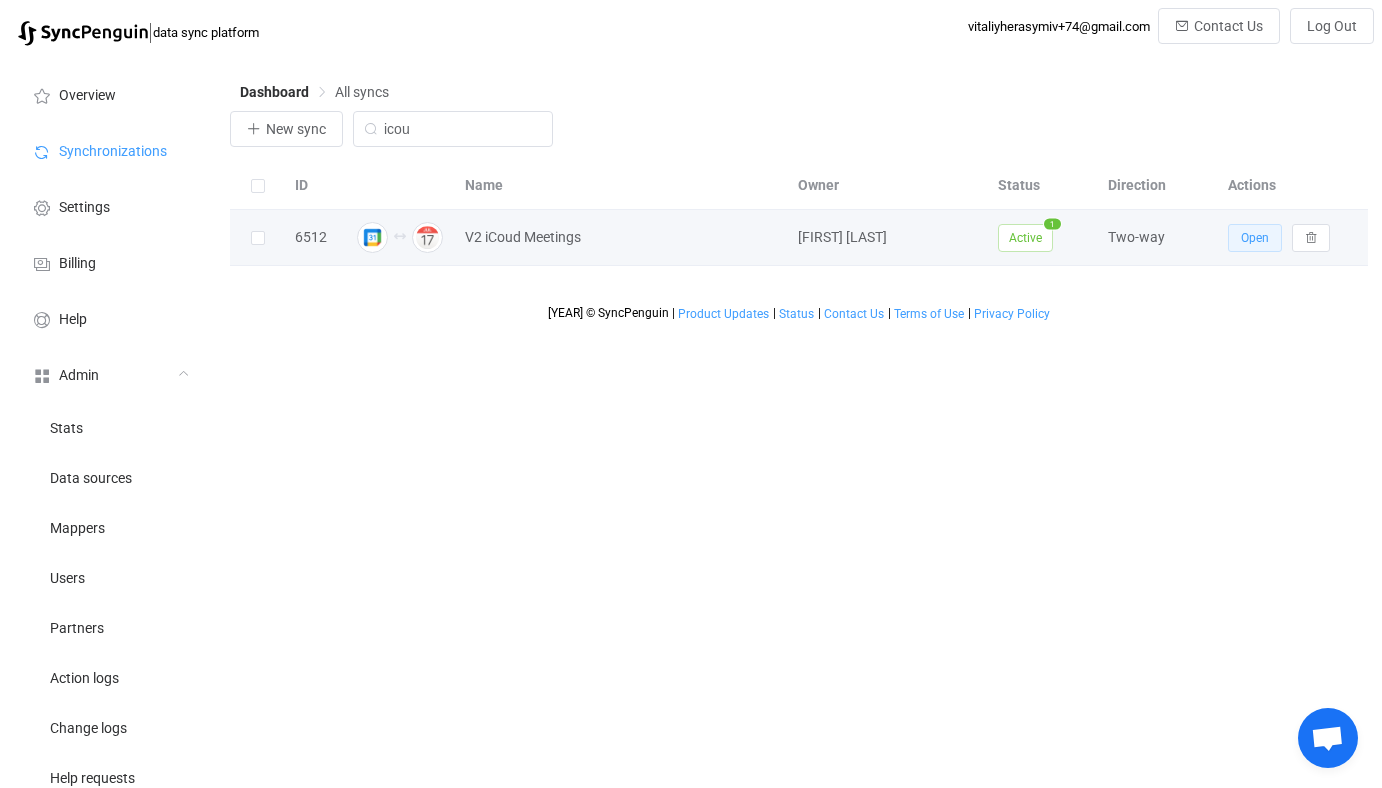 click on "Open" at bounding box center [1255, 238] 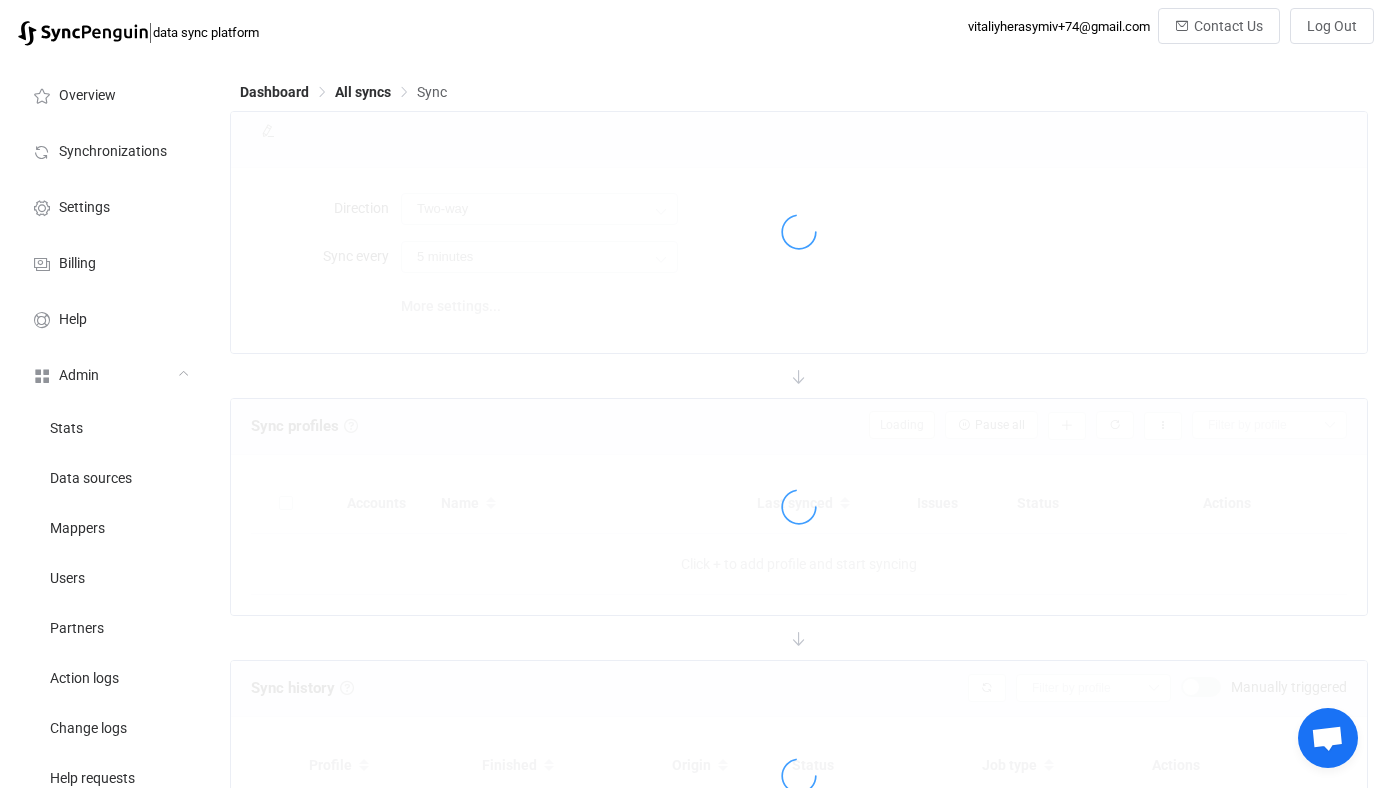 type on "10 minutes" 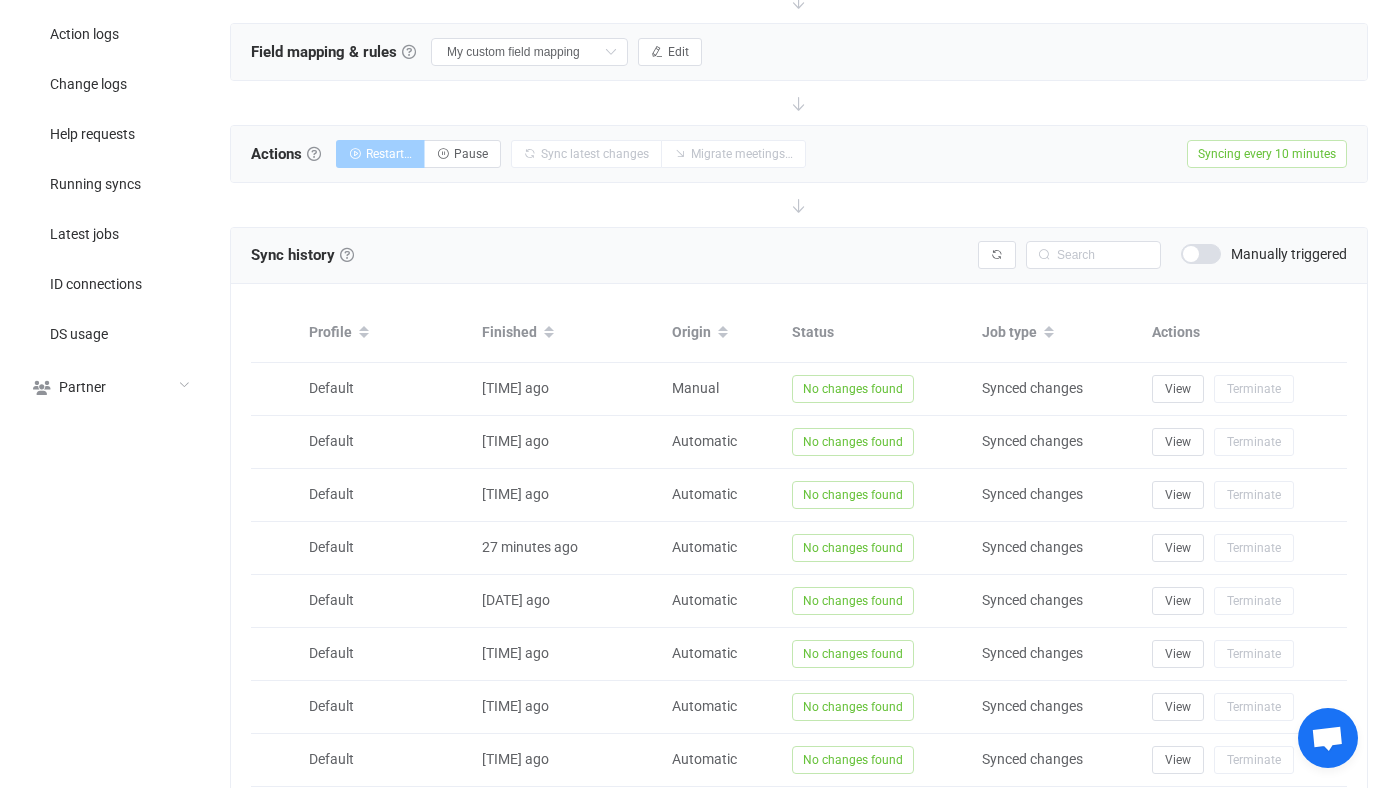 scroll, scrollTop: 442, scrollLeft: 0, axis: vertical 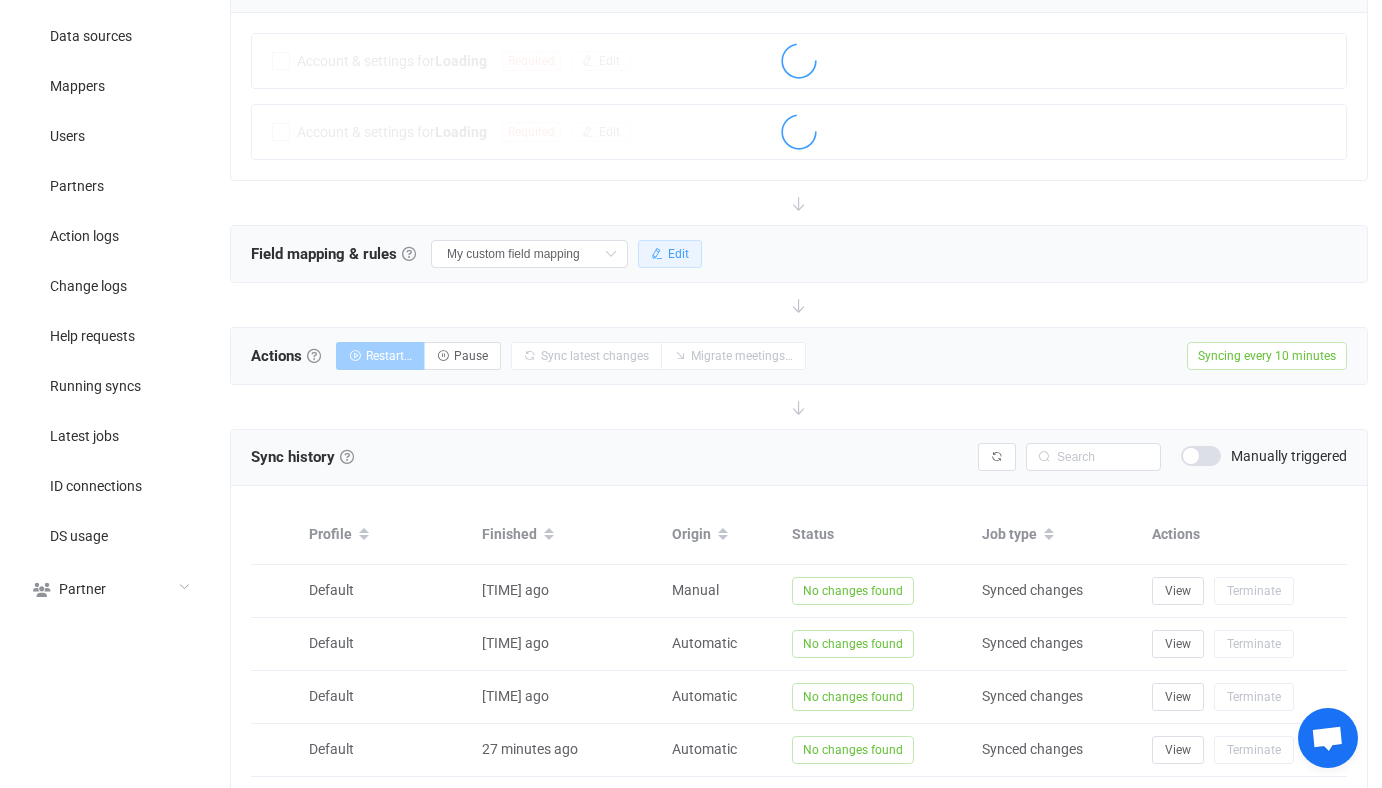 click on "Edit" at bounding box center (670, 254) 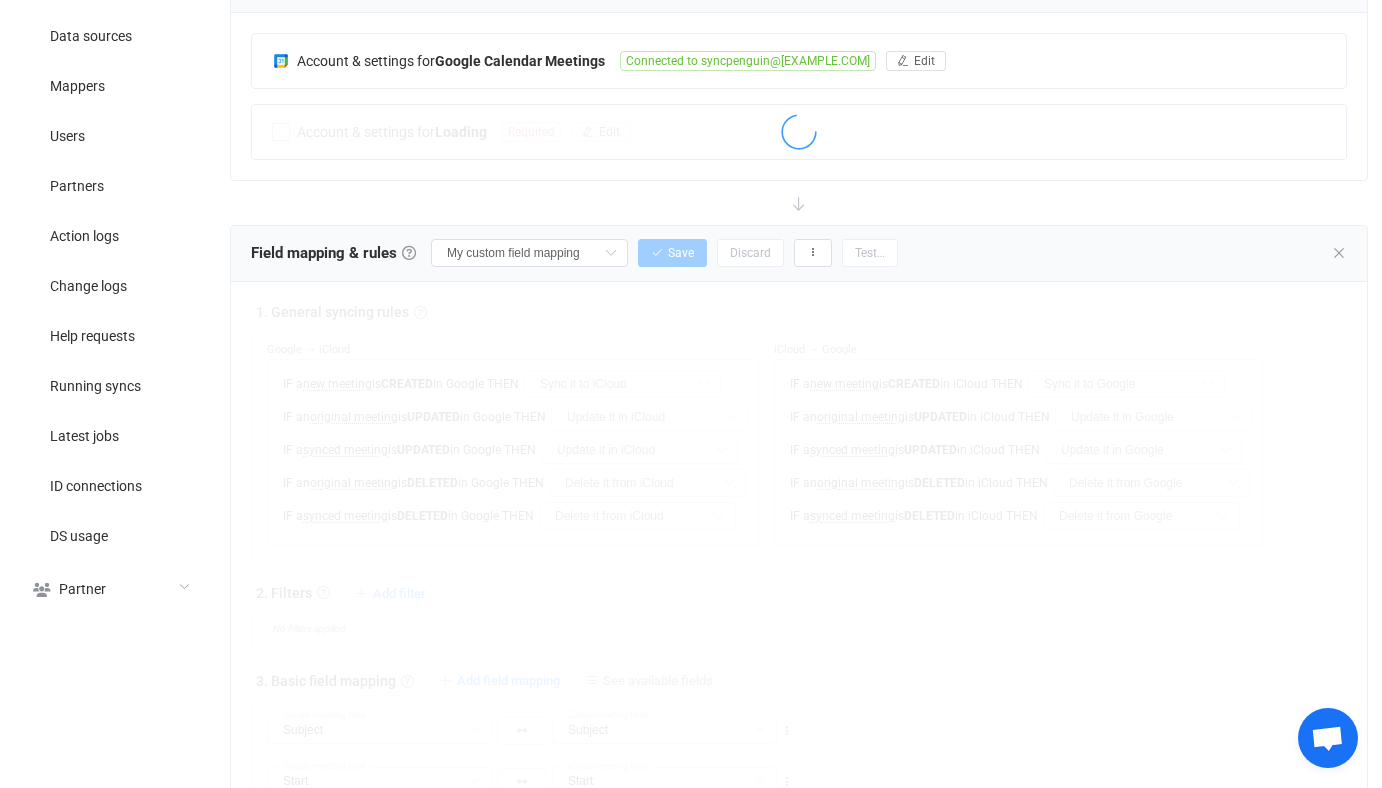 scroll, scrollTop: 288, scrollLeft: 0, axis: vertical 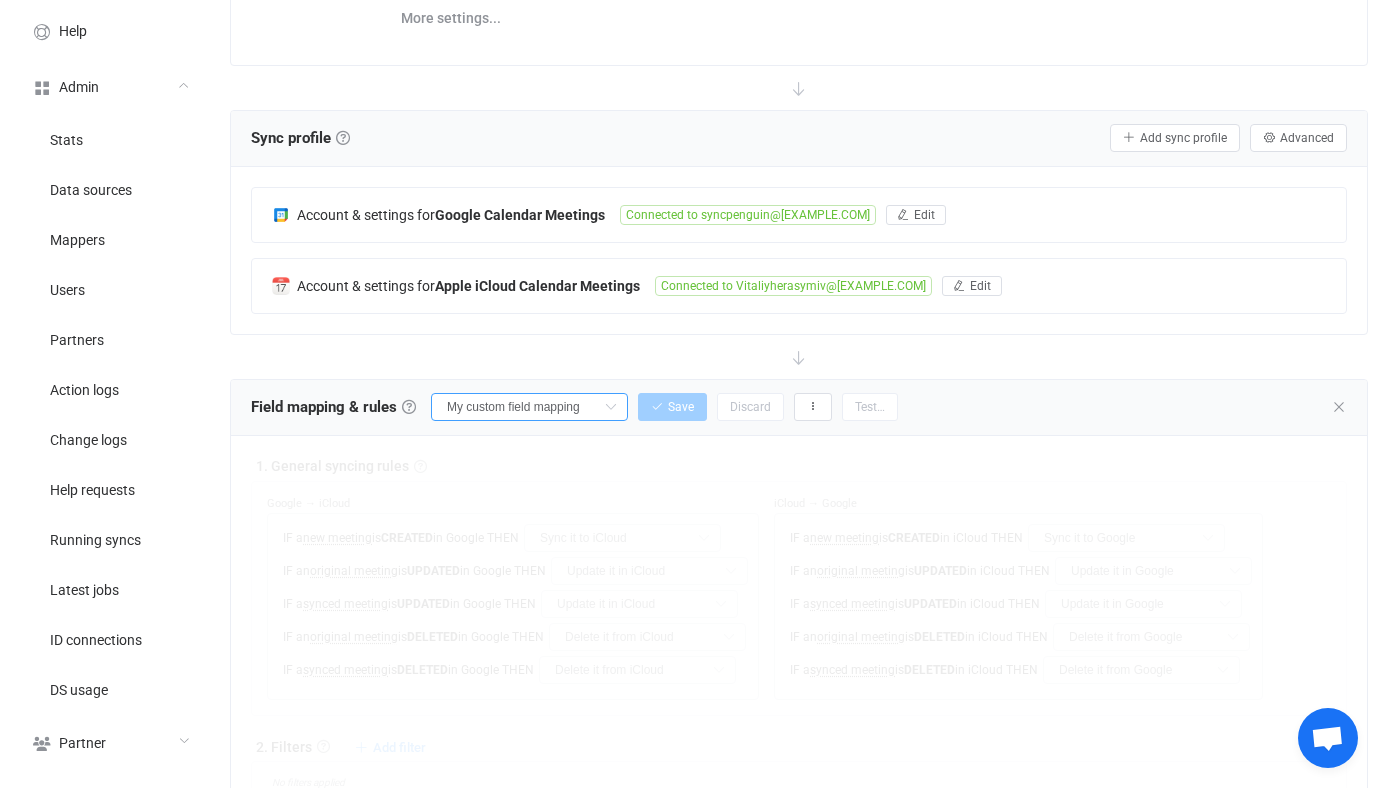 click on "My custom field mapping" at bounding box center [529, 407] 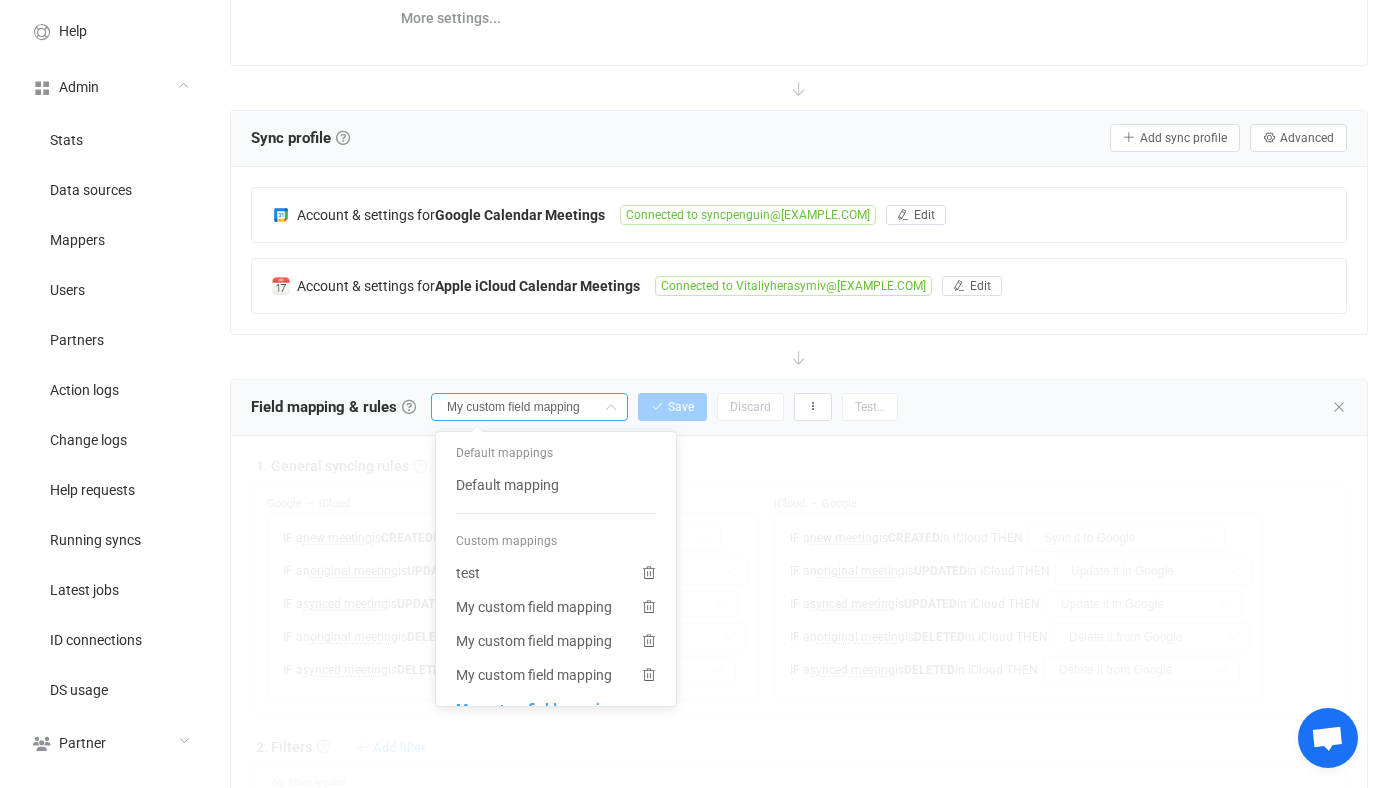 scroll, scrollTop: 20, scrollLeft: 0, axis: vertical 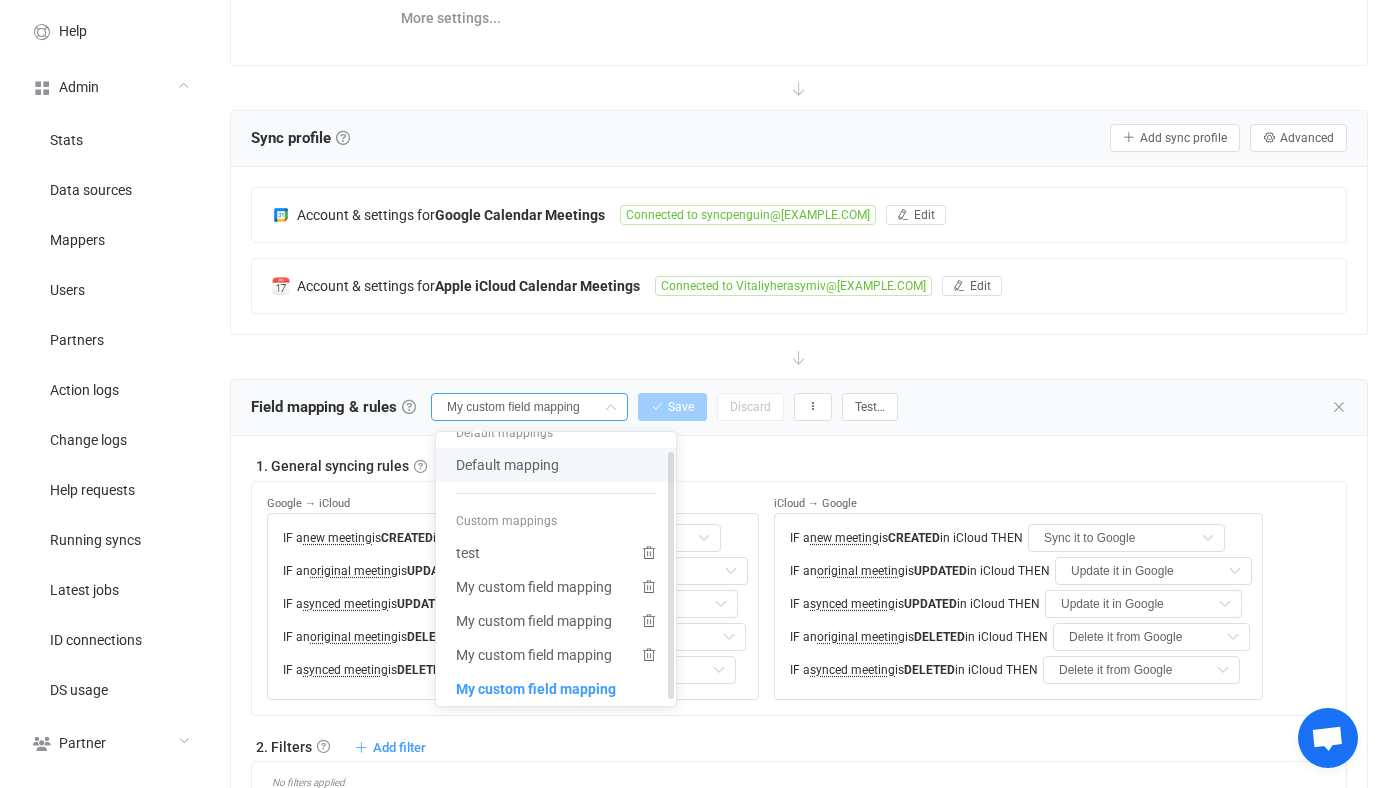 click on "Default mapping" at bounding box center [556, 465] 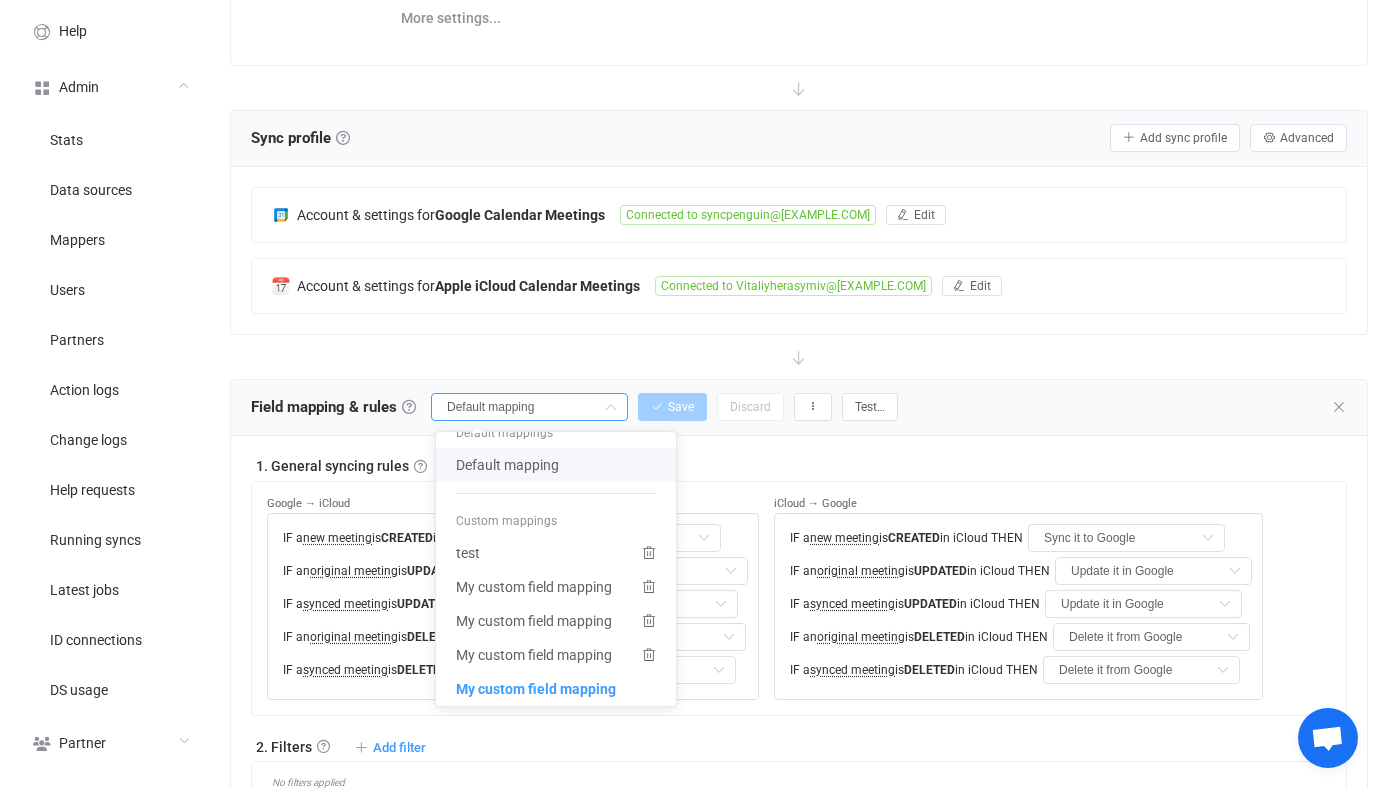 type on "Do nothing" 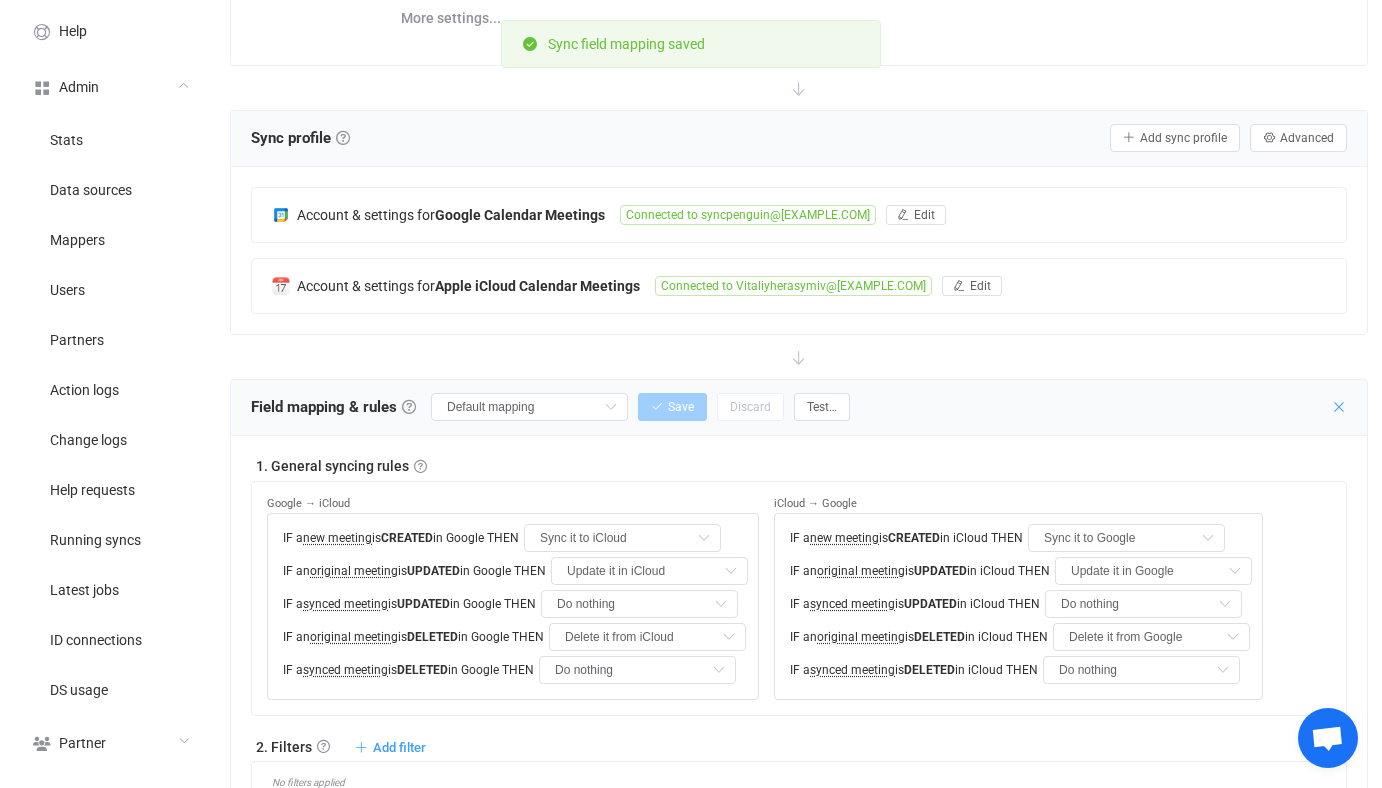 click at bounding box center [1339, 407] 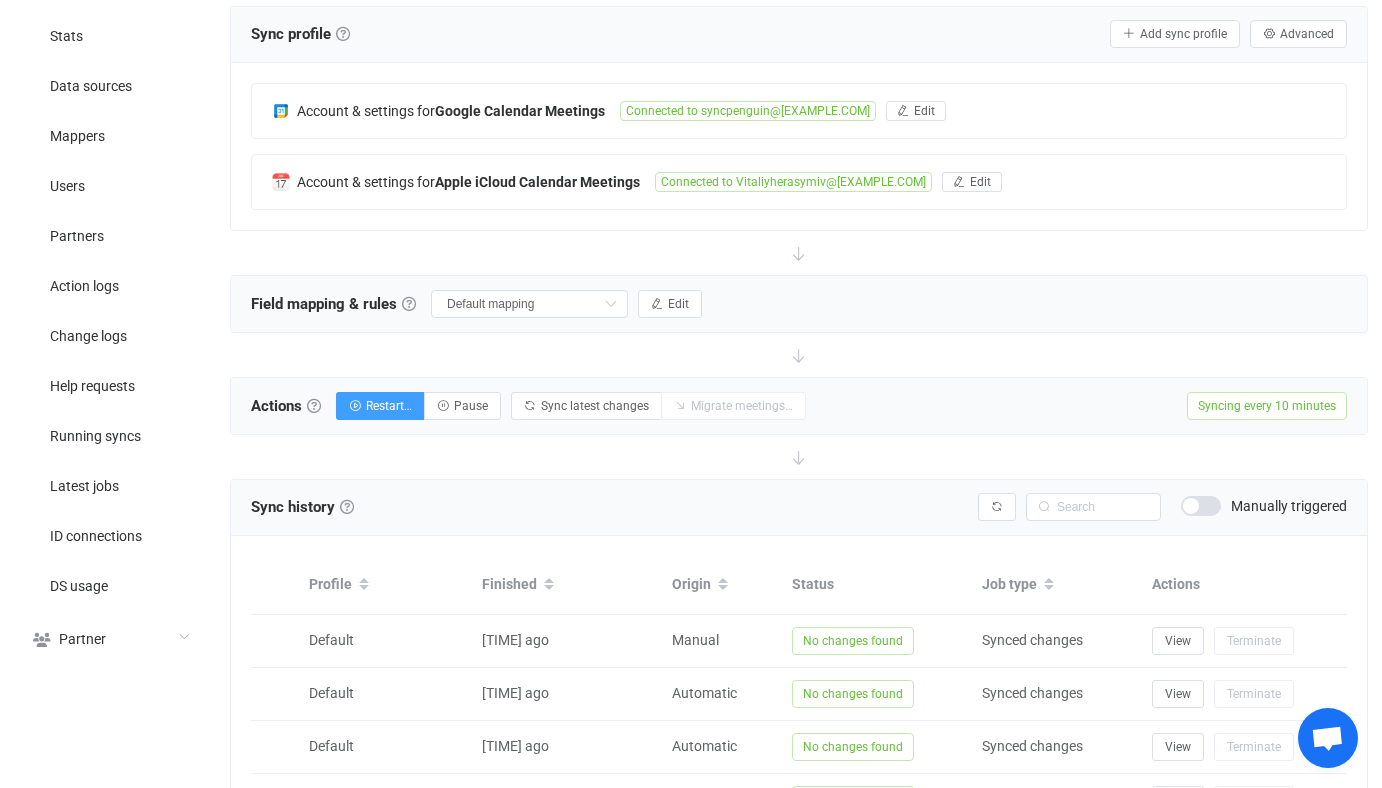 scroll, scrollTop: 273, scrollLeft: 0, axis: vertical 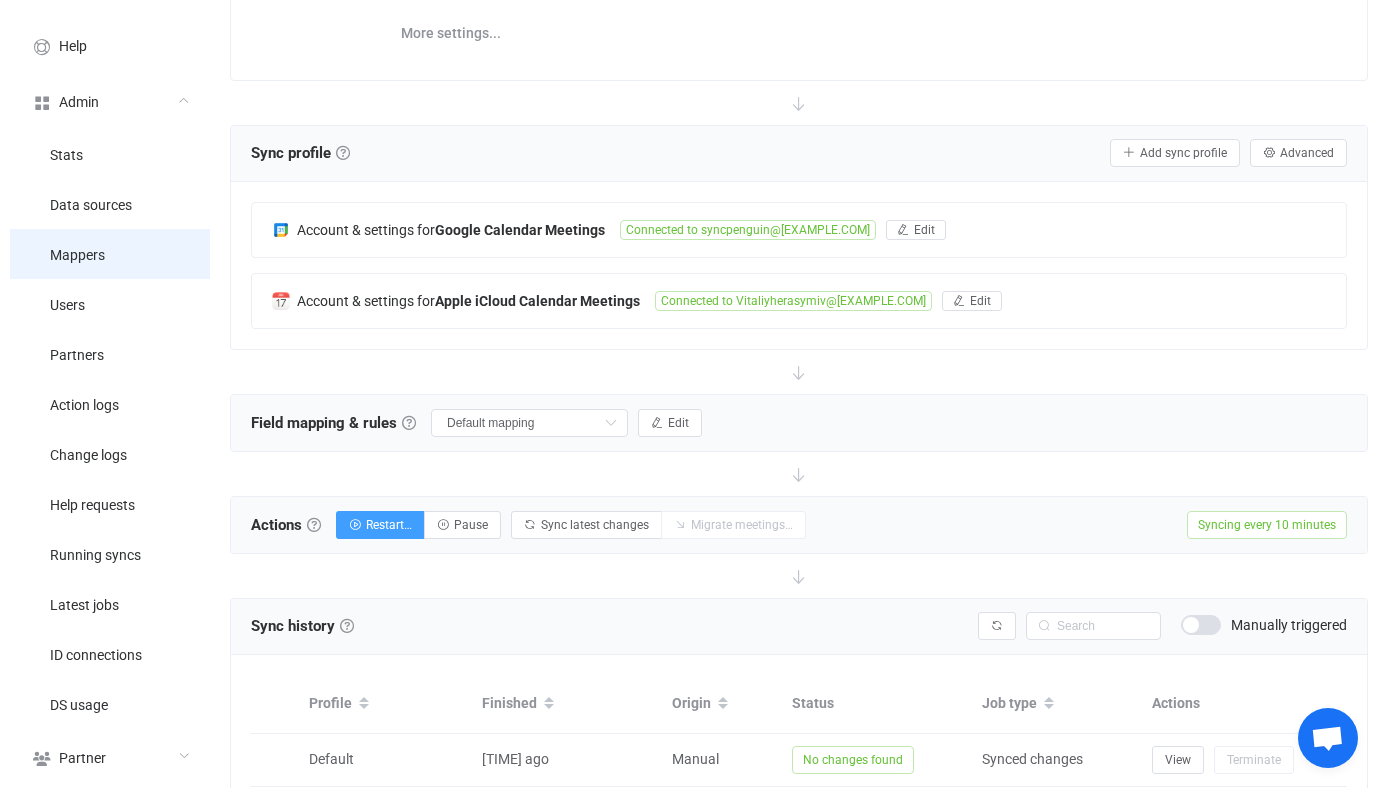 click on "Mappers" at bounding box center [110, 254] 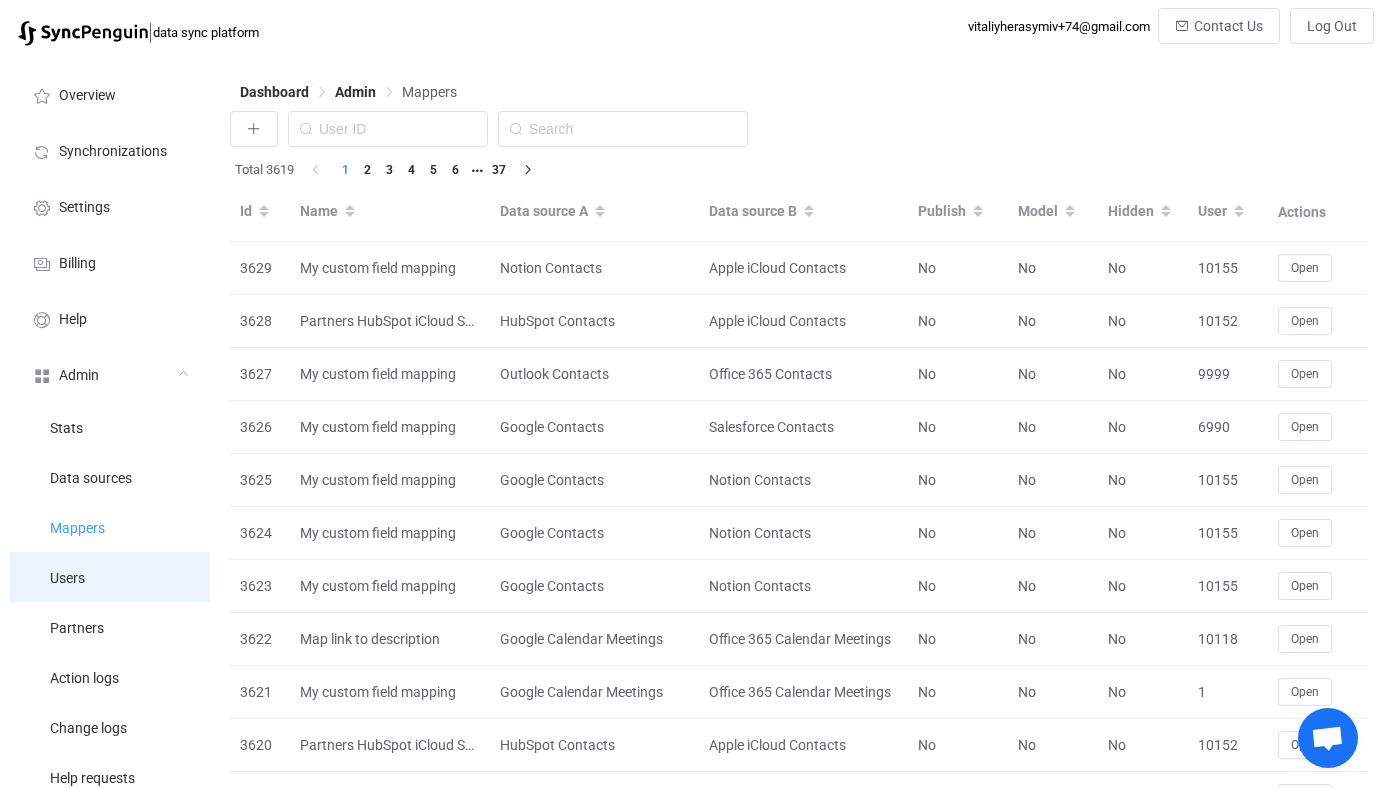 click on "Users" at bounding box center (110, 577) 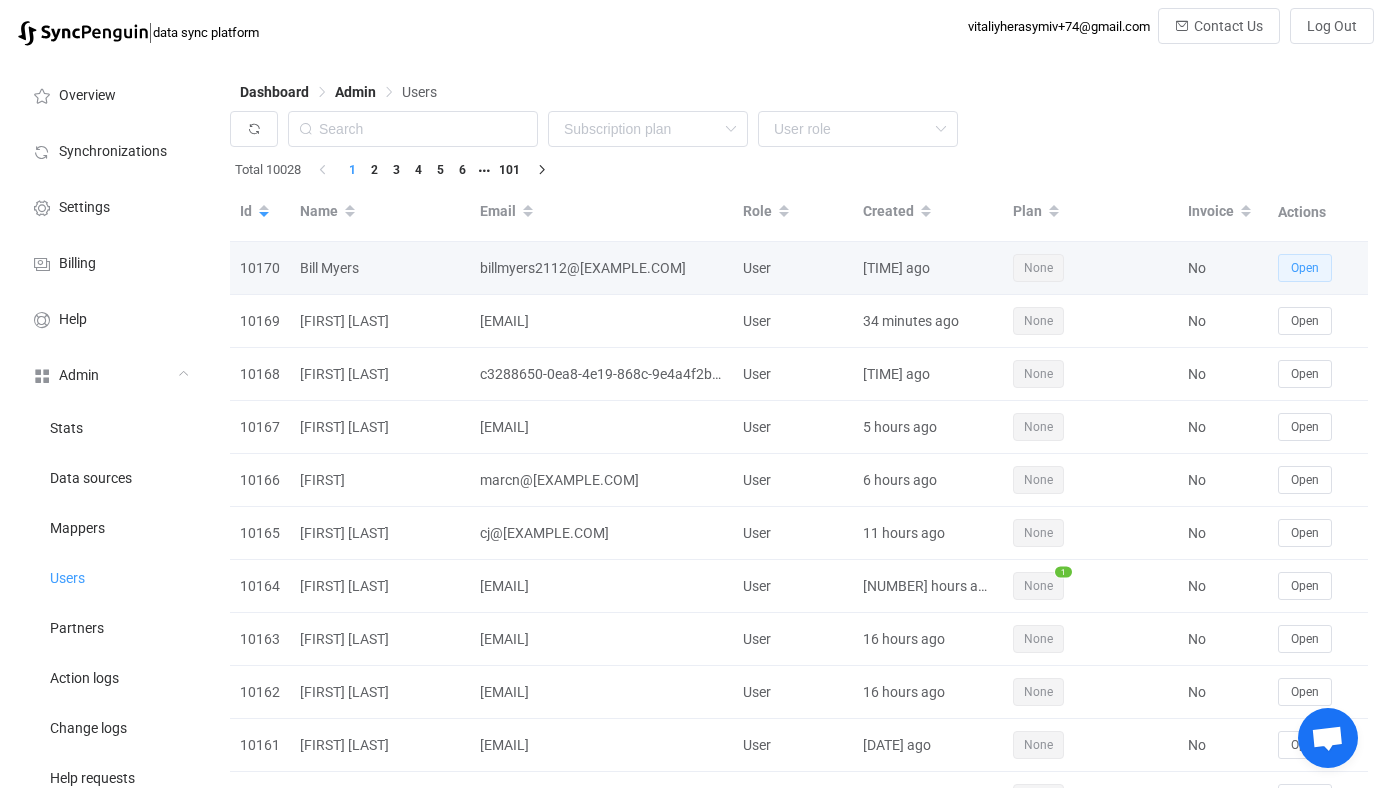 click on "Open" at bounding box center (1305, 268) 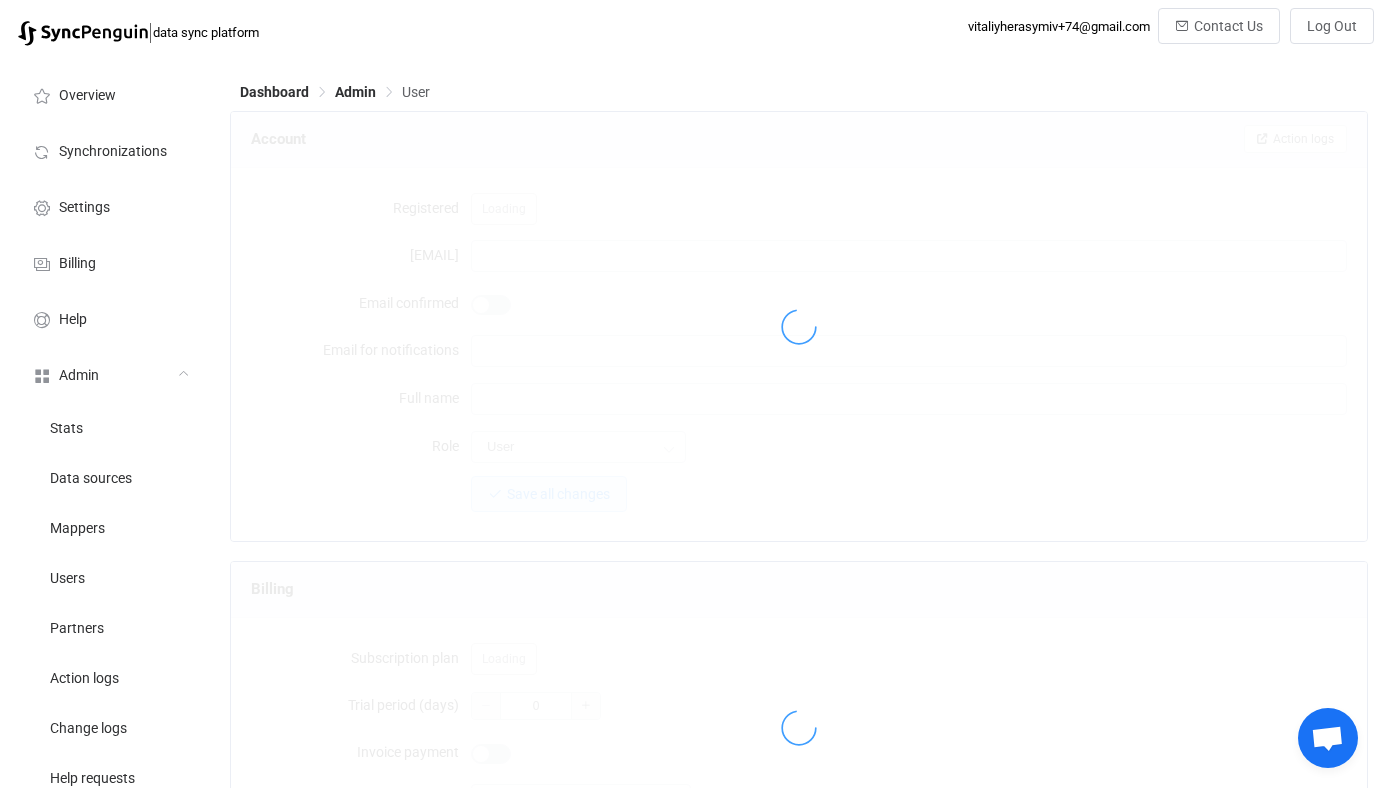 type on "[EMAIL]@[DOMAIN]" 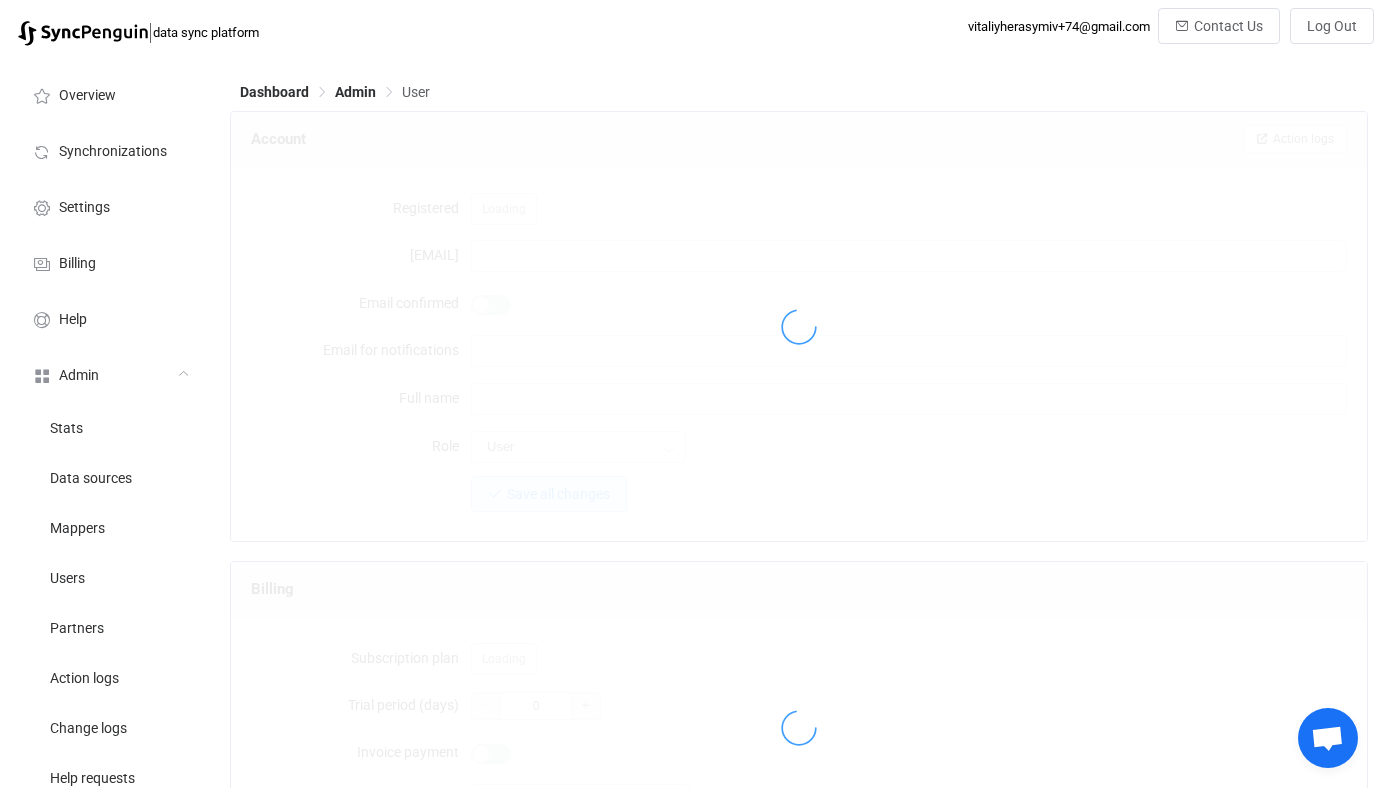type on "[FIRST] [LAST]" 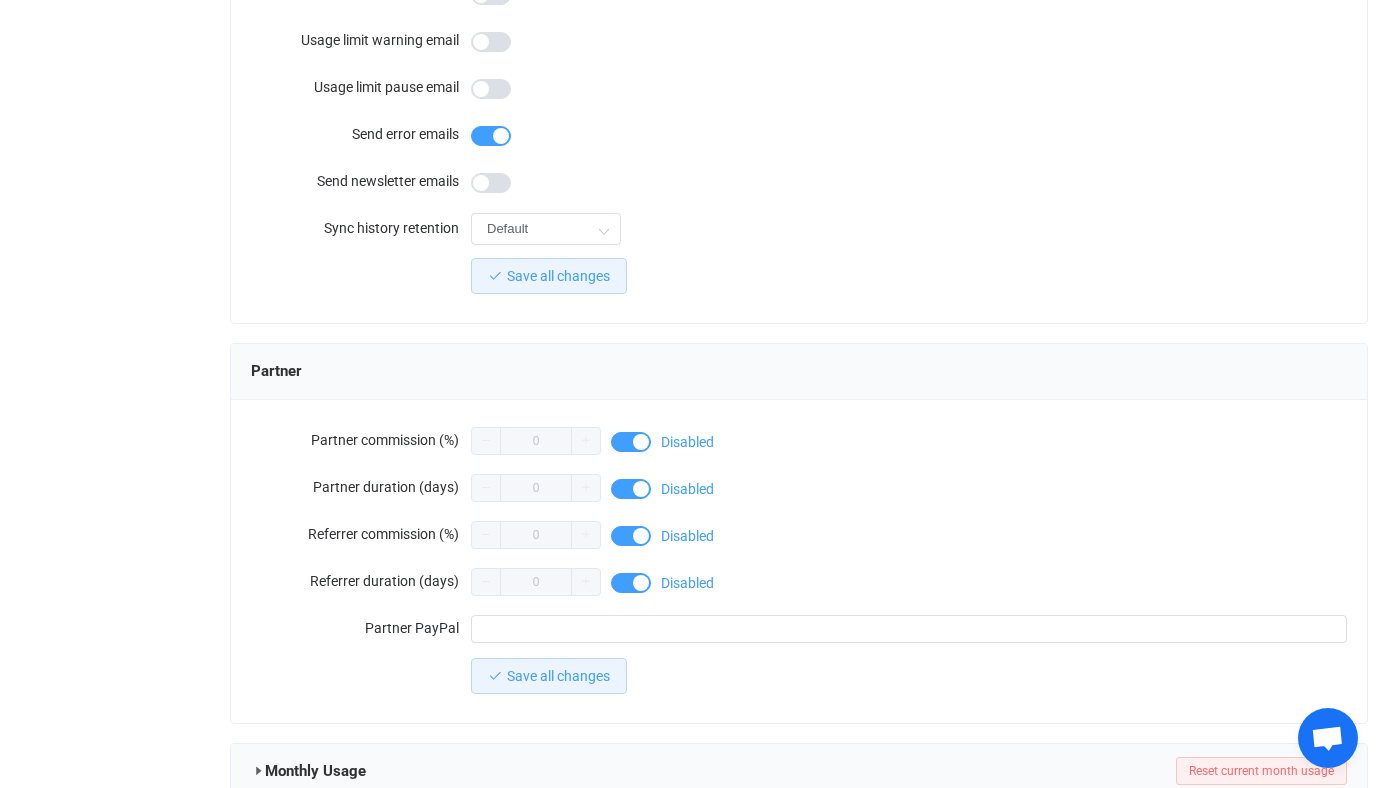 scroll, scrollTop: 1749, scrollLeft: 0, axis: vertical 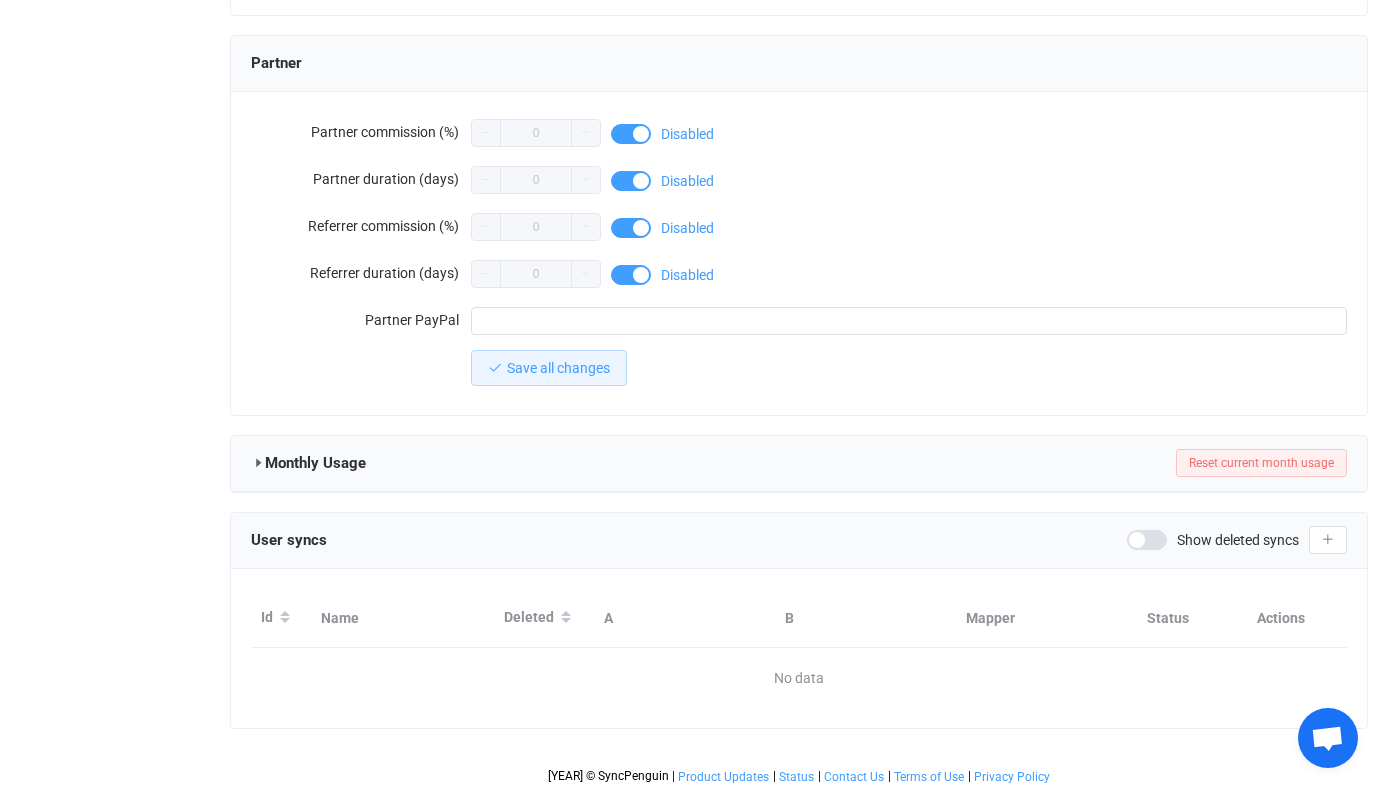 click on "Show deleted syncs" at bounding box center (1213, 540) 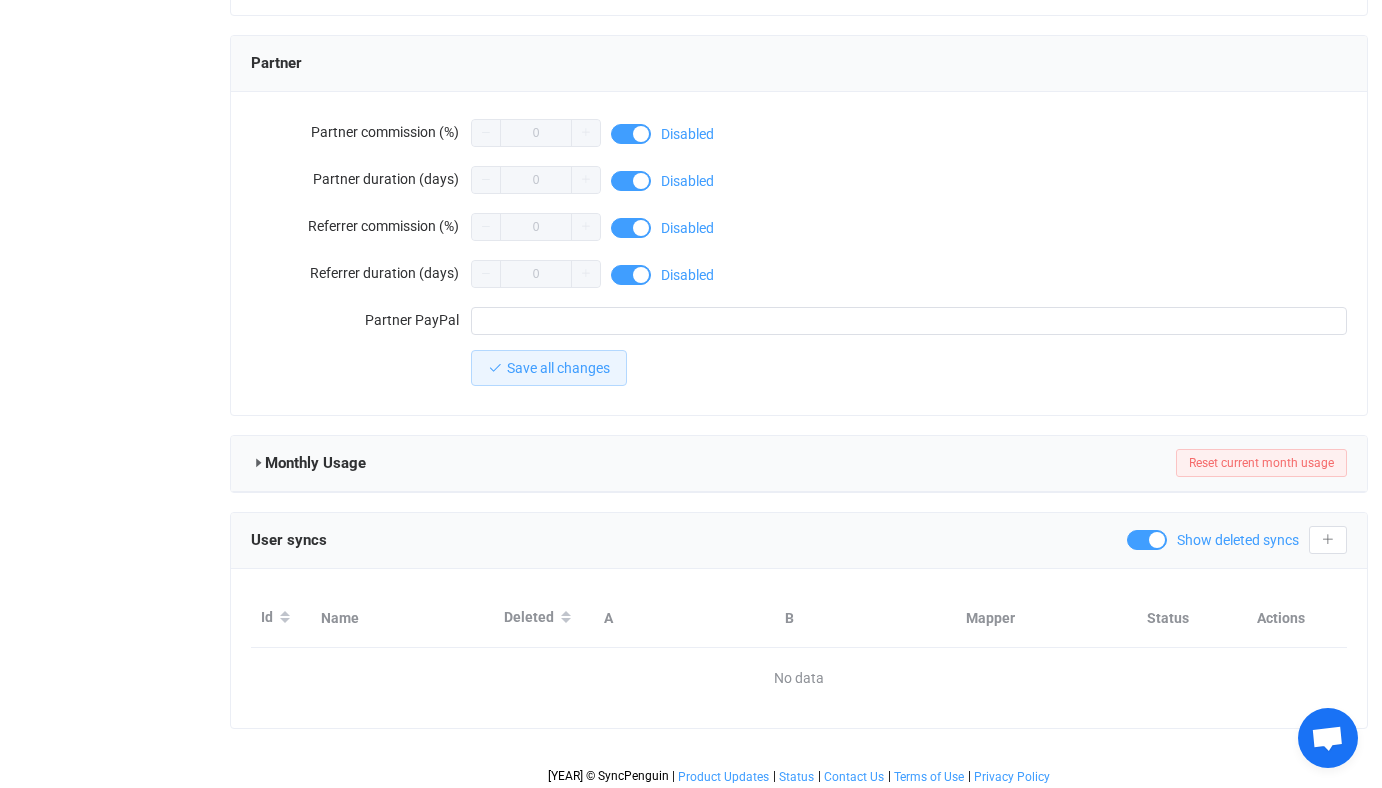 click at bounding box center (1147, 540) 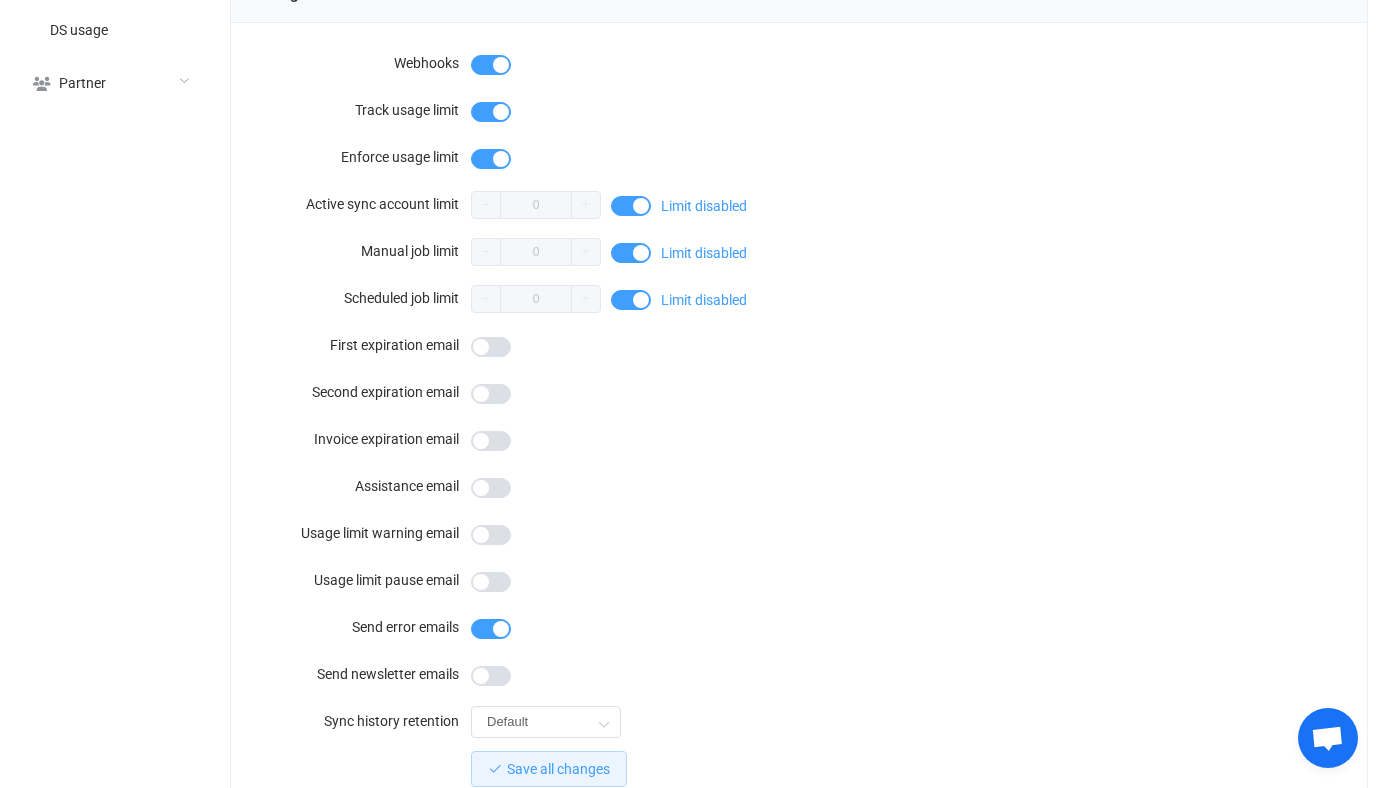 scroll, scrollTop: 0, scrollLeft: 0, axis: both 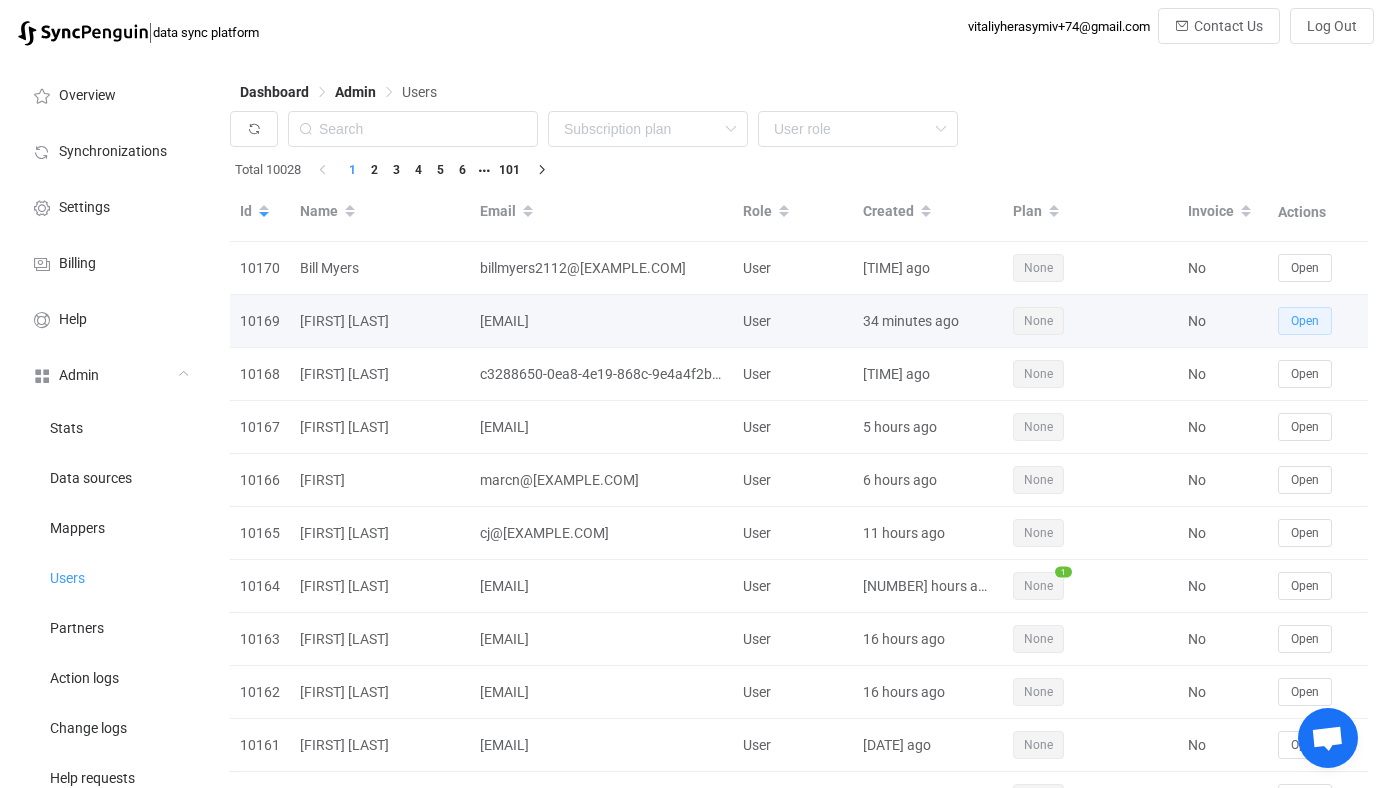 click on "Open" at bounding box center (1305, 321) 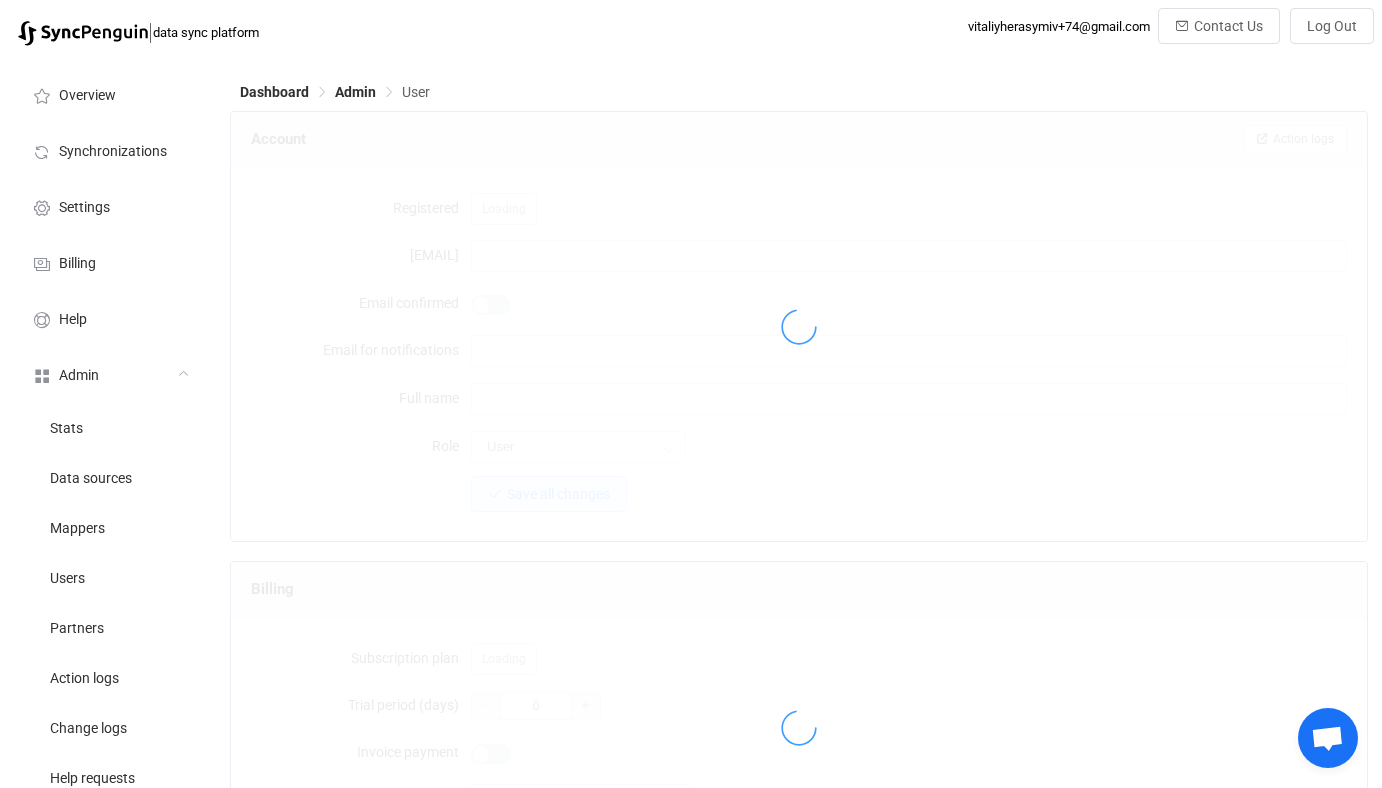 type on "[EMAIL]@[DOMAIN]" 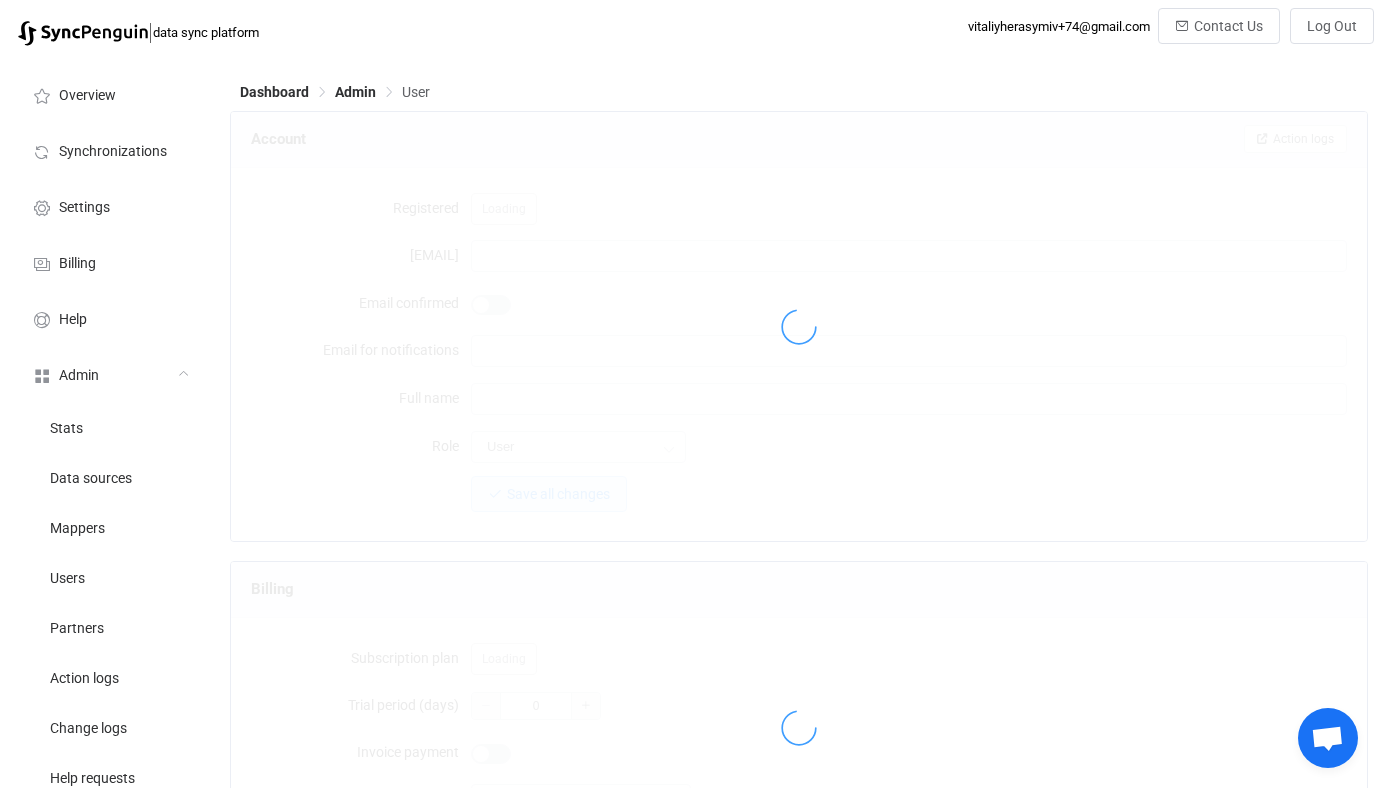 type on "[FIRST] [LAST]" 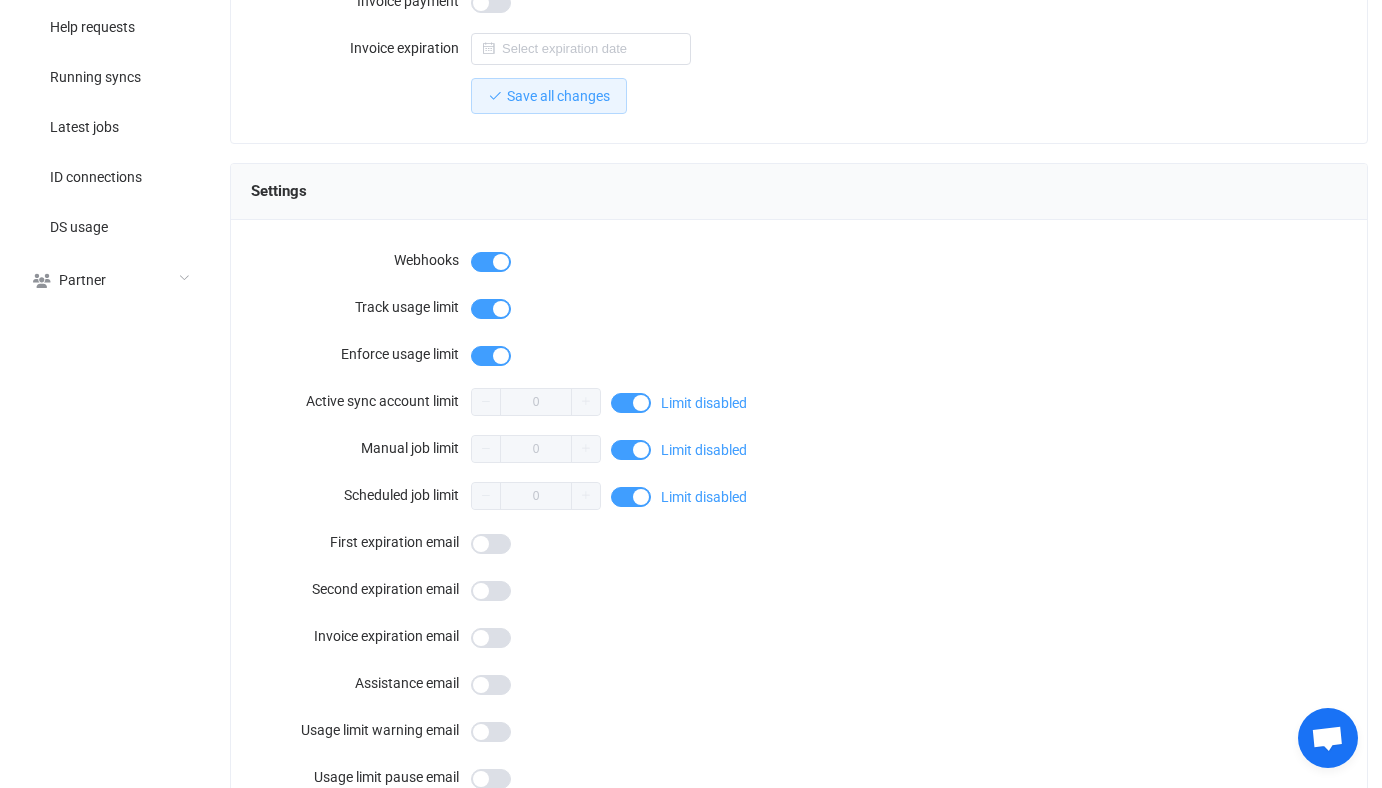 scroll, scrollTop: 1749, scrollLeft: 0, axis: vertical 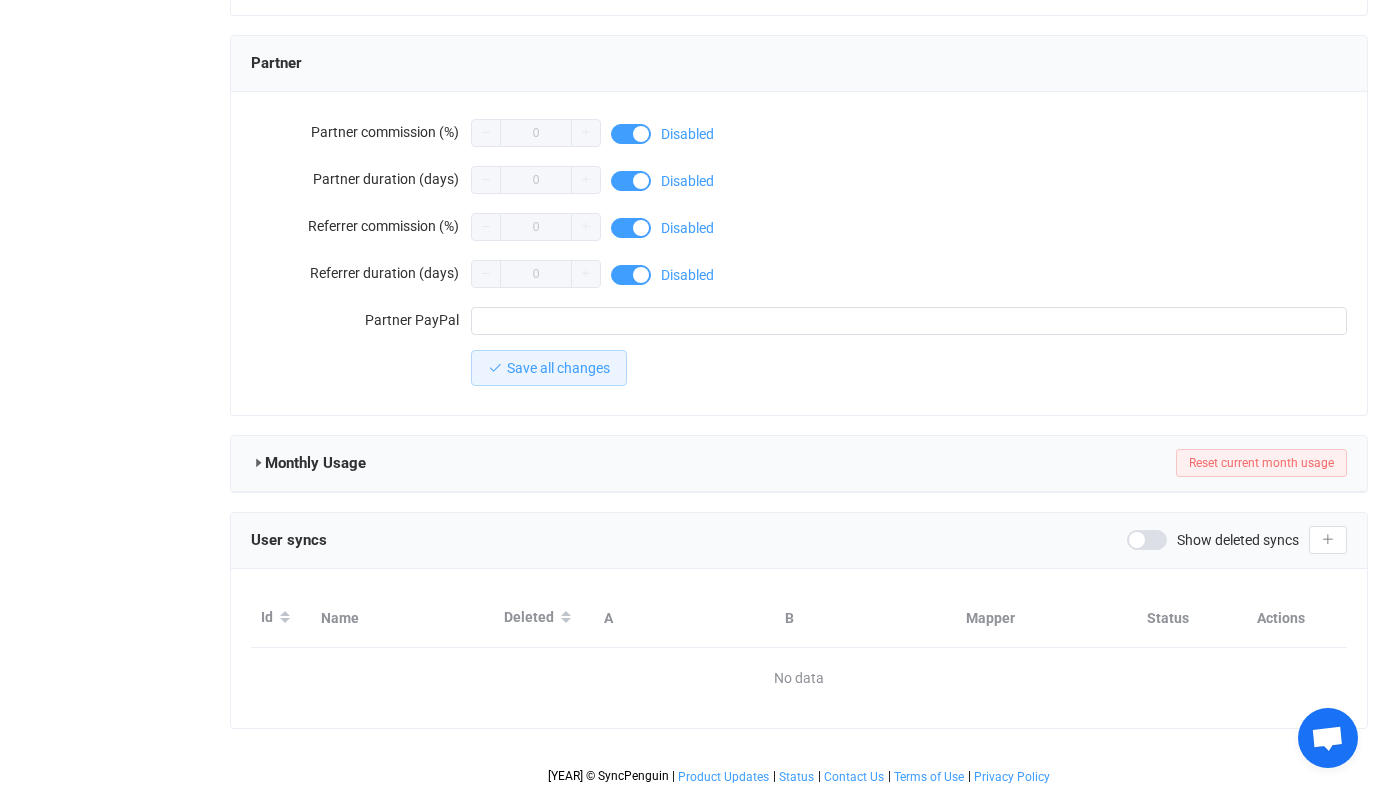 click on "Show deleted syncs" at bounding box center (1238, 540) 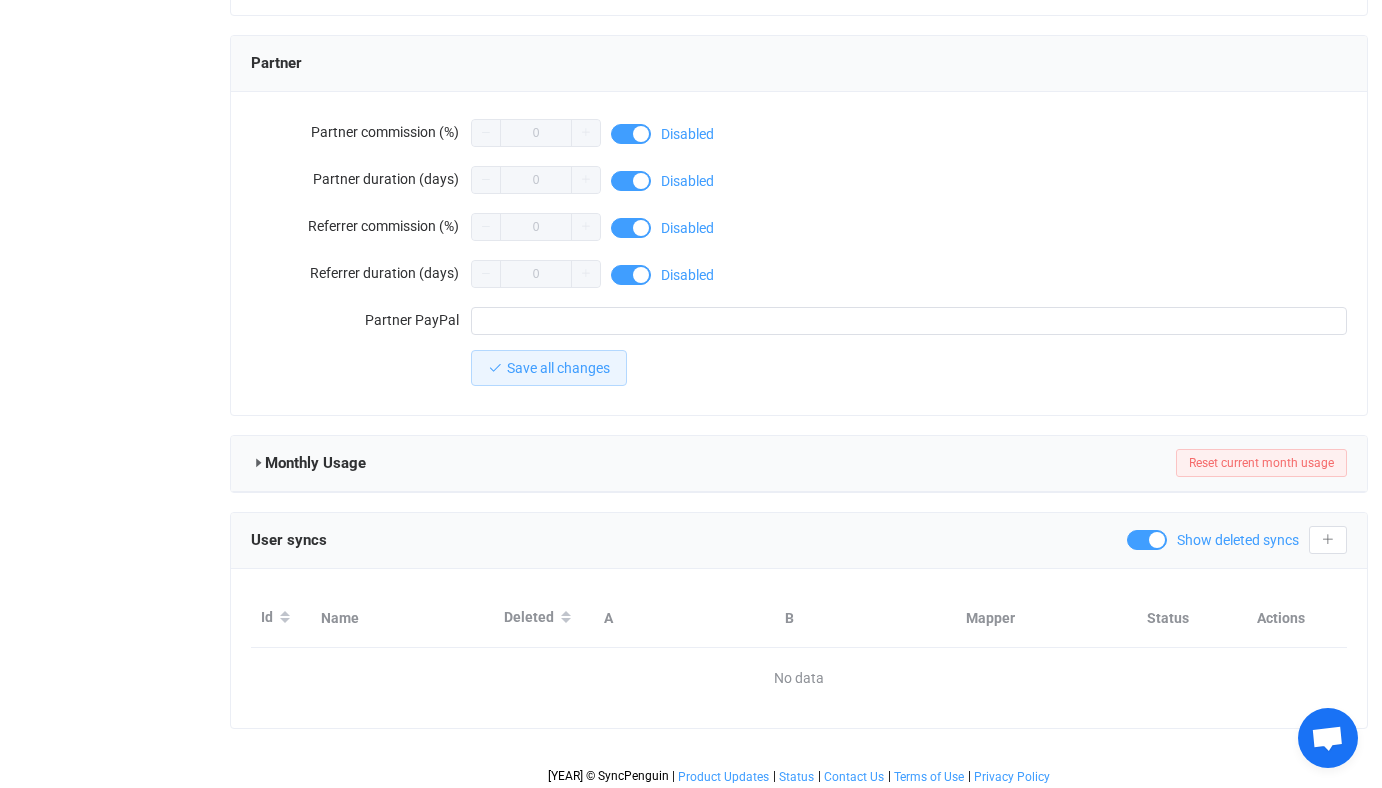 click on "Show deleted syncs" at bounding box center [1238, 540] 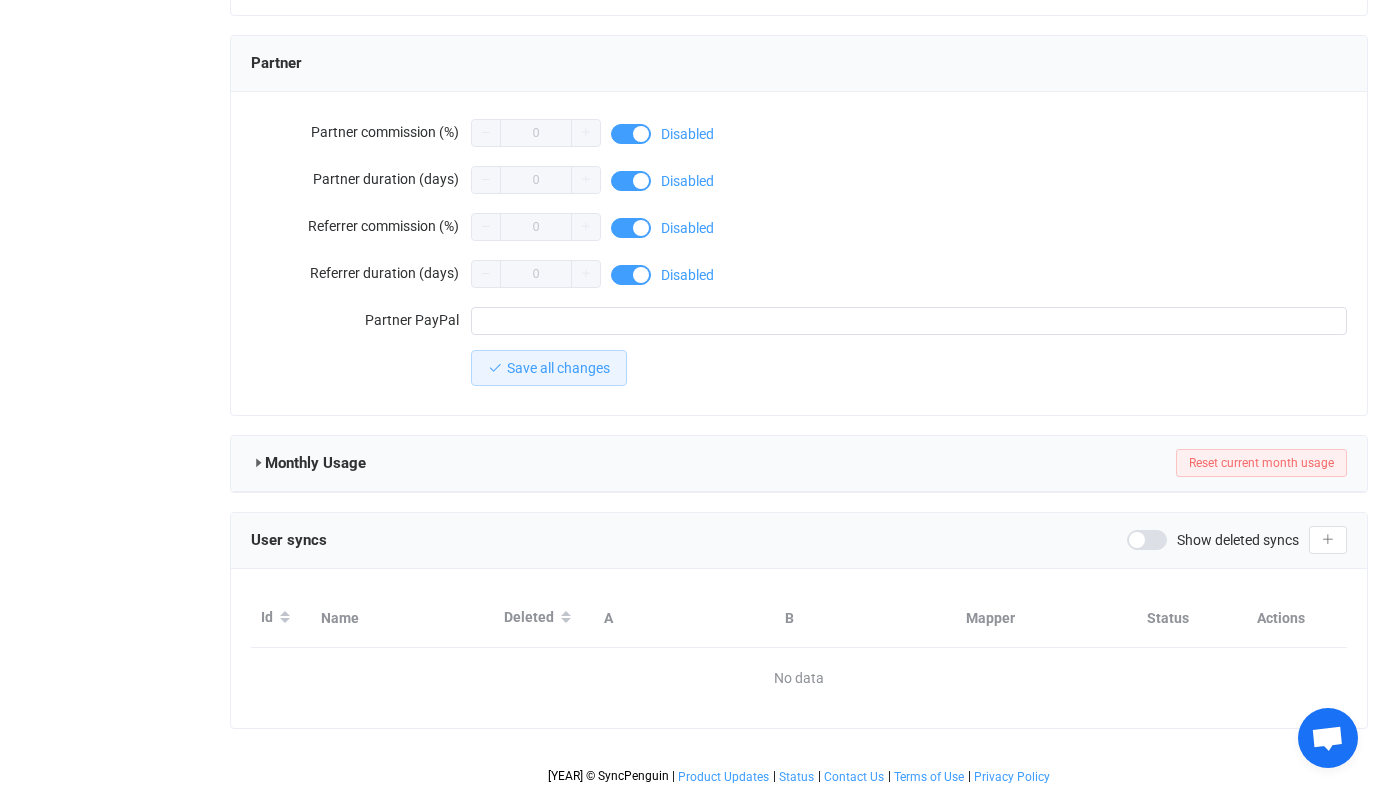 scroll, scrollTop: 0, scrollLeft: 0, axis: both 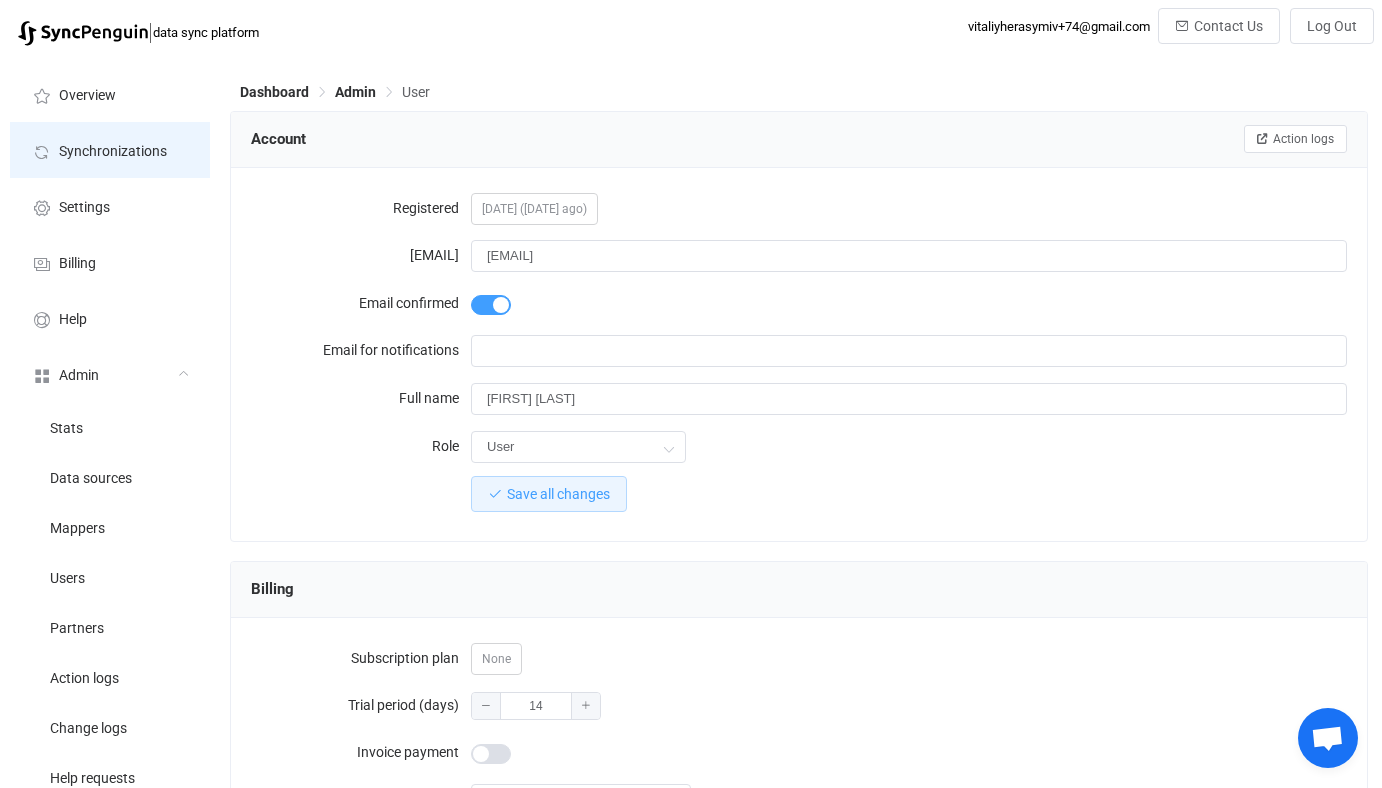 click on "Synchronizations" at bounding box center (110, 150) 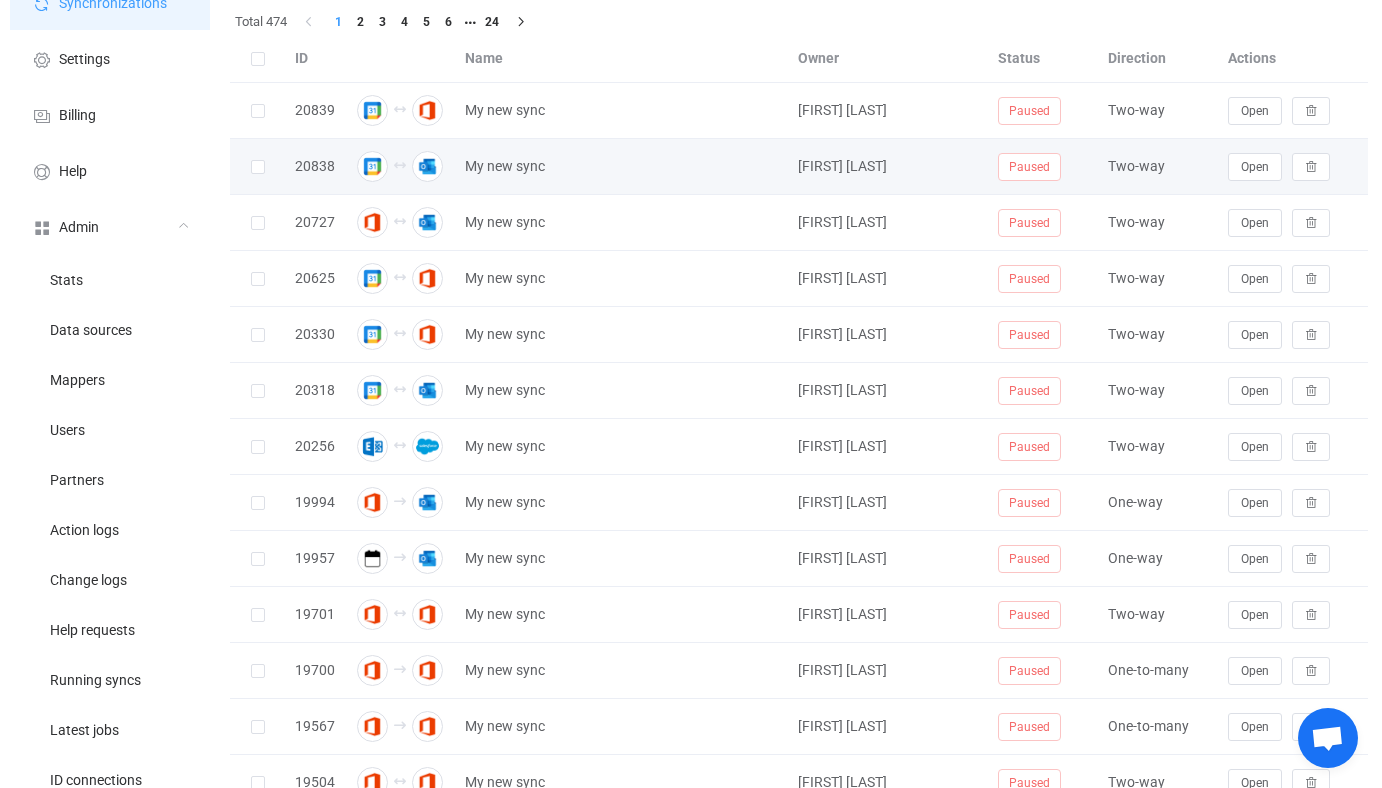 scroll, scrollTop: 149, scrollLeft: 0, axis: vertical 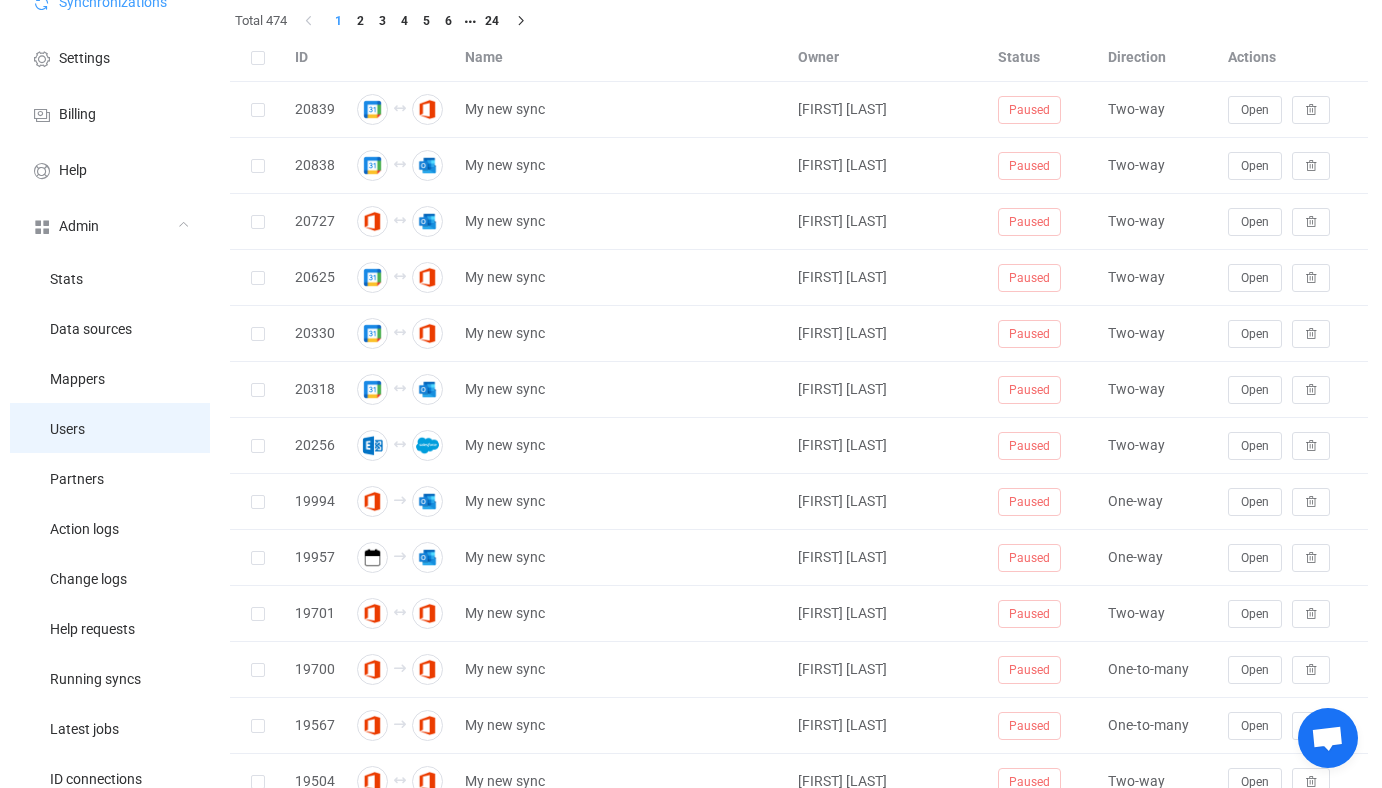 click on "Users" at bounding box center (110, 428) 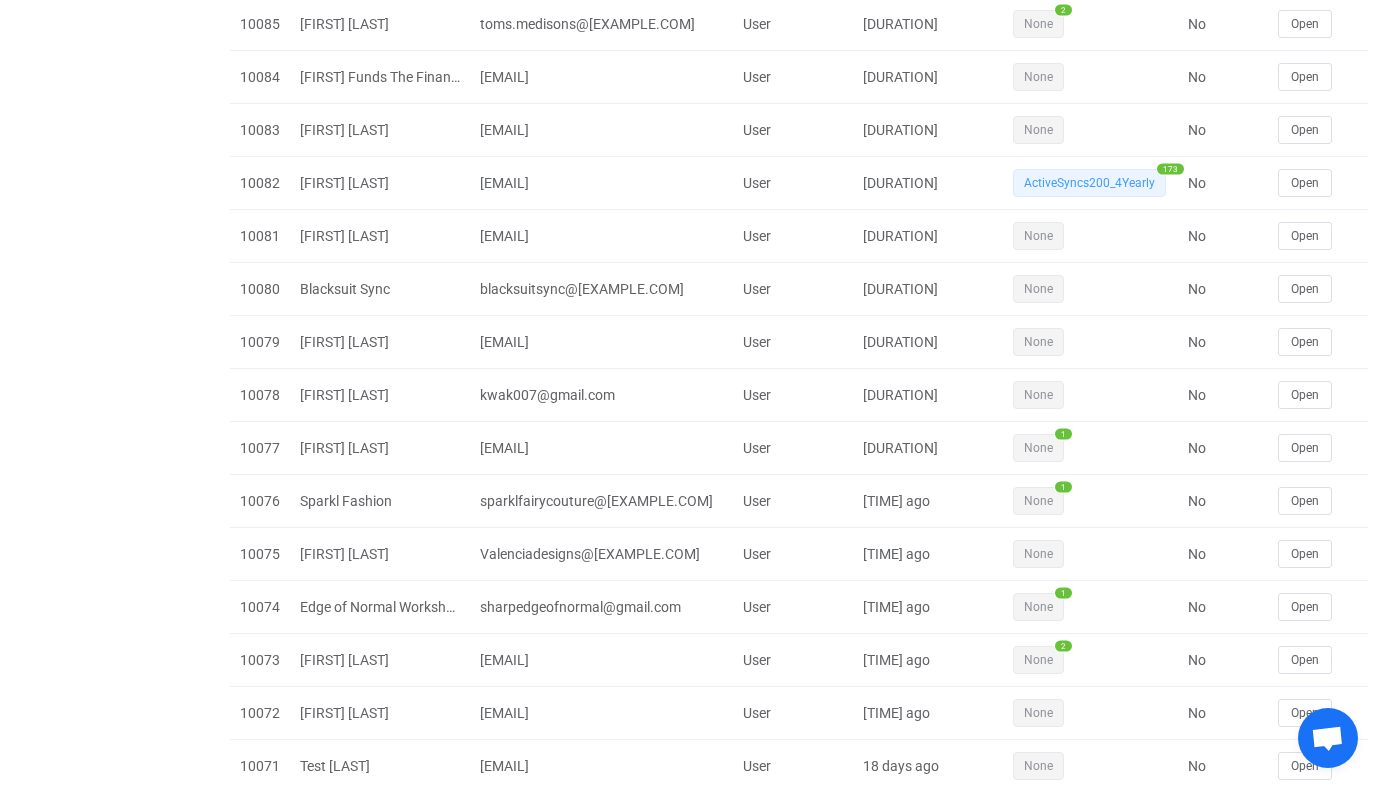 scroll, scrollTop: 4722, scrollLeft: 0, axis: vertical 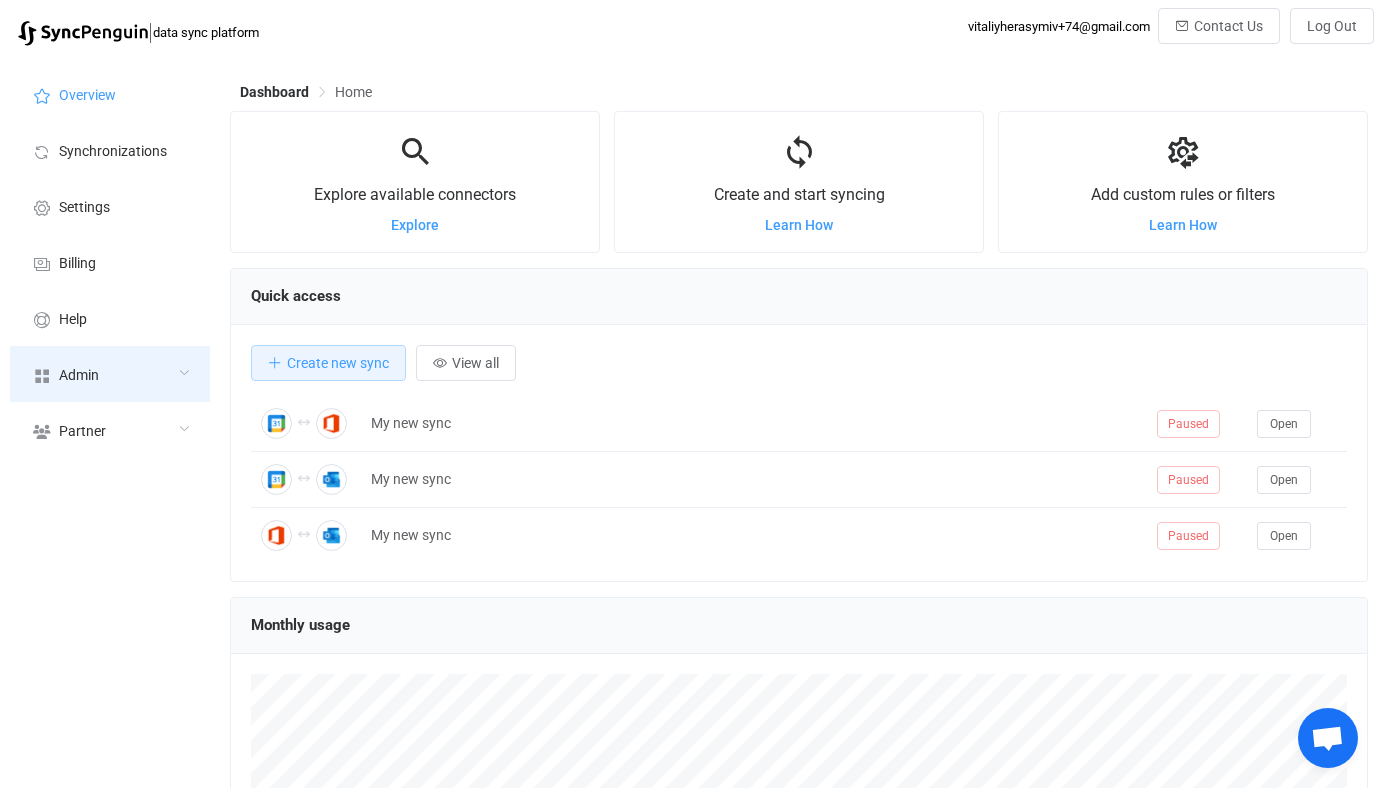 click on "Admin" at bounding box center [110, 374] 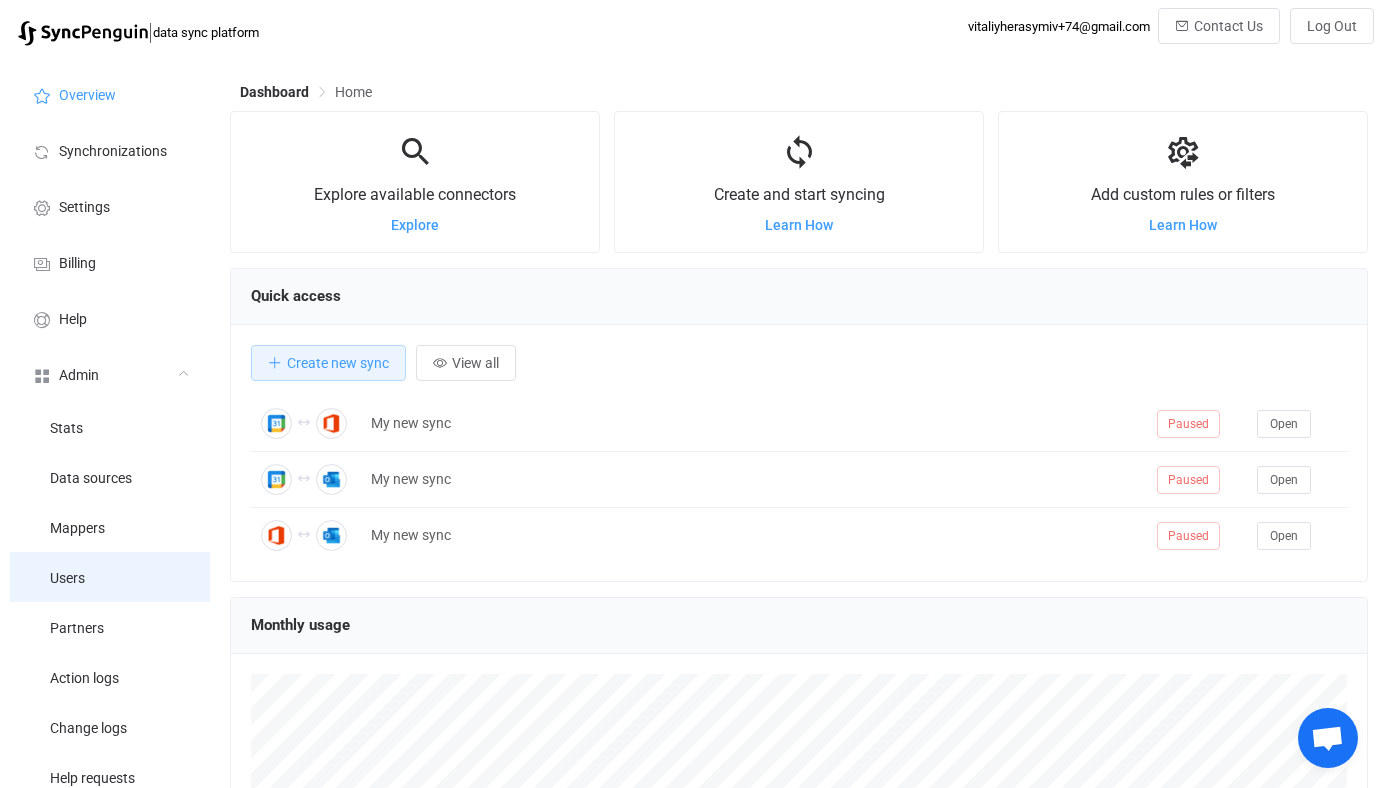 click on "Users" at bounding box center [110, 577] 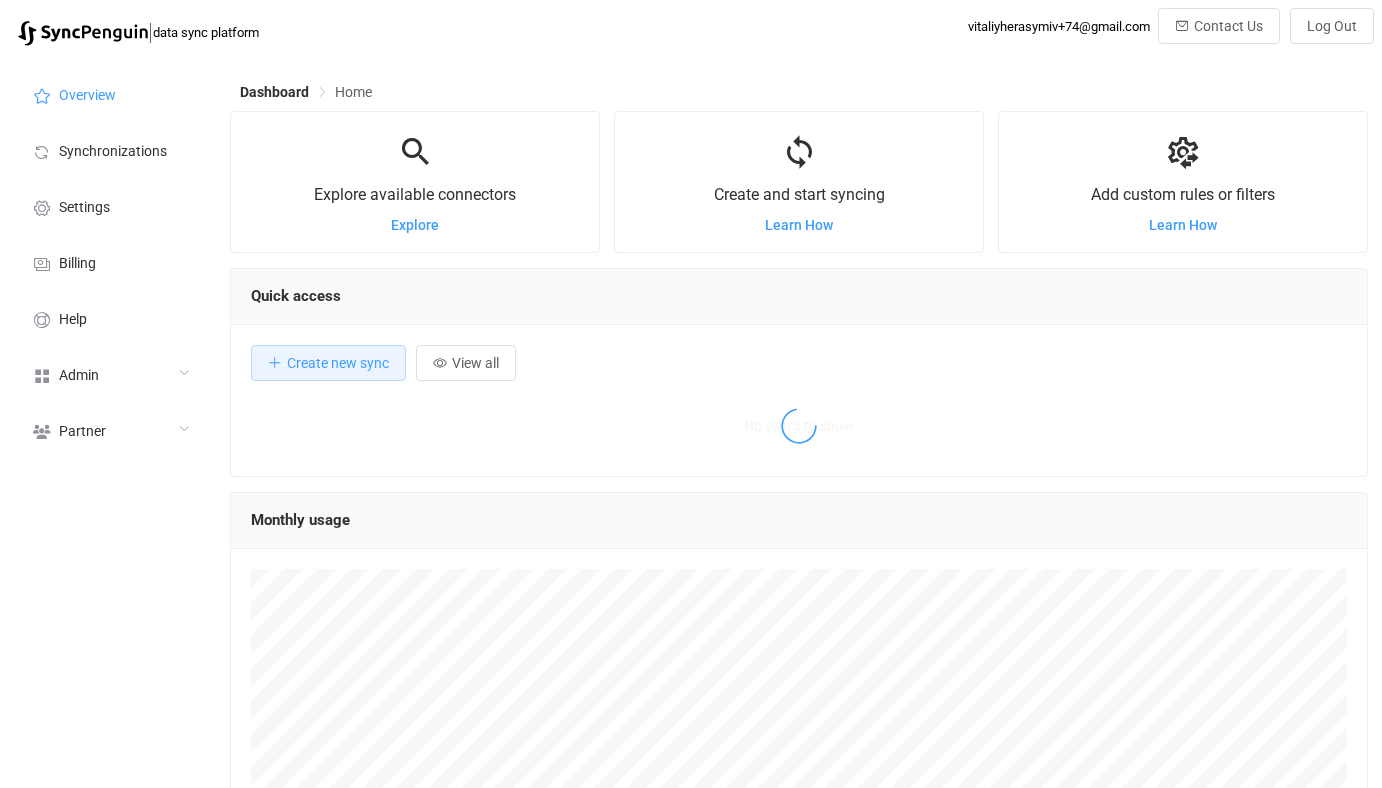 scroll, scrollTop: 0, scrollLeft: 0, axis: both 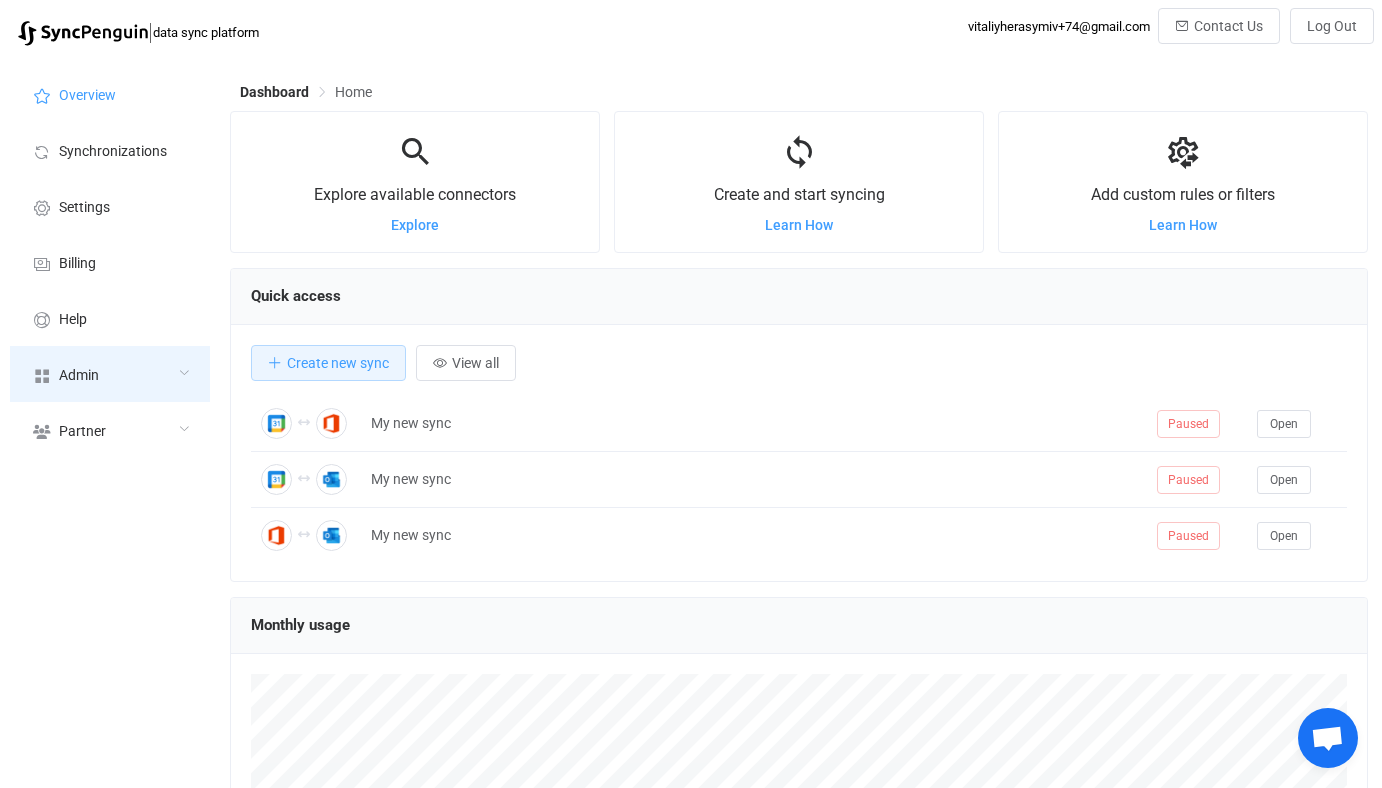 click on "Admin" at bounding box center (110, 374) 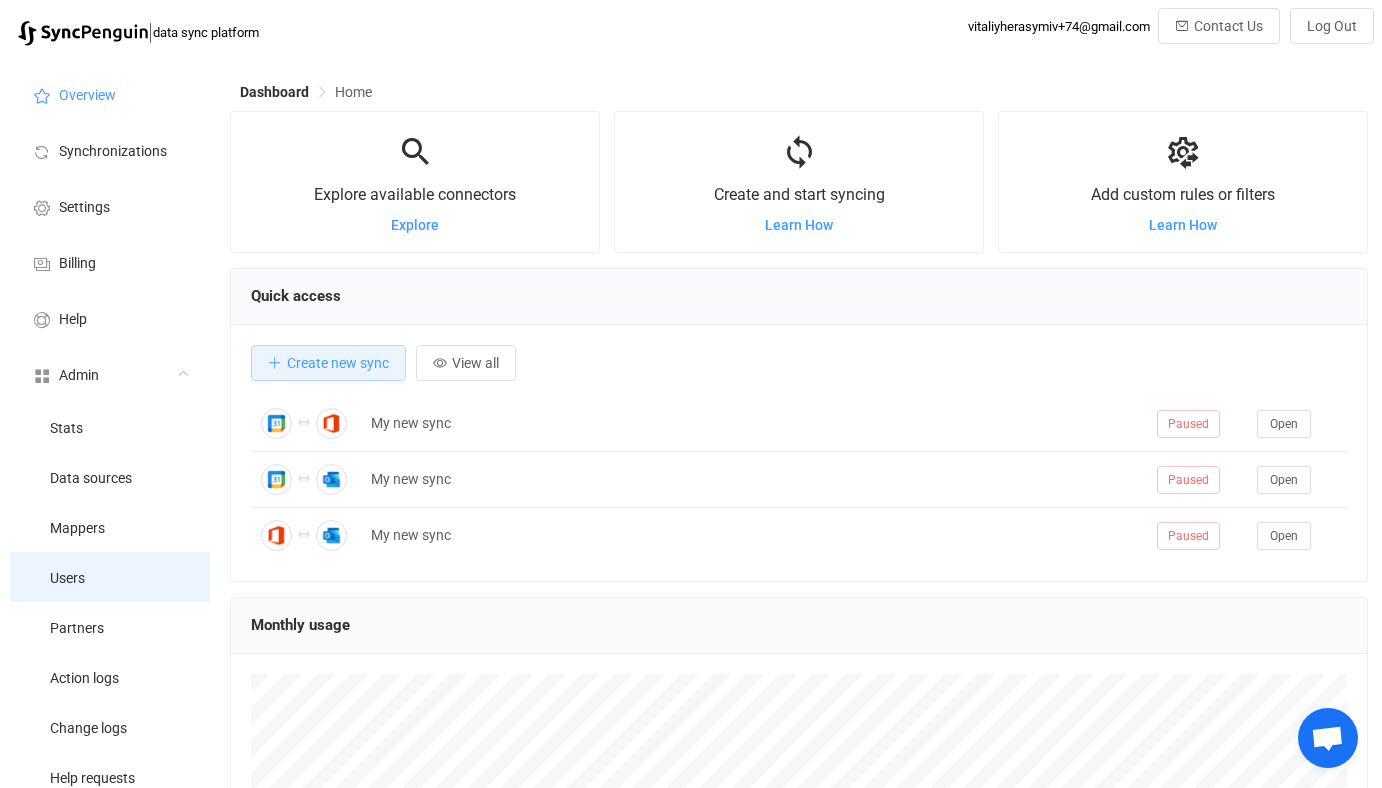 scroll, scrollTop: 999612, scrollLeft: 998862, axis: both 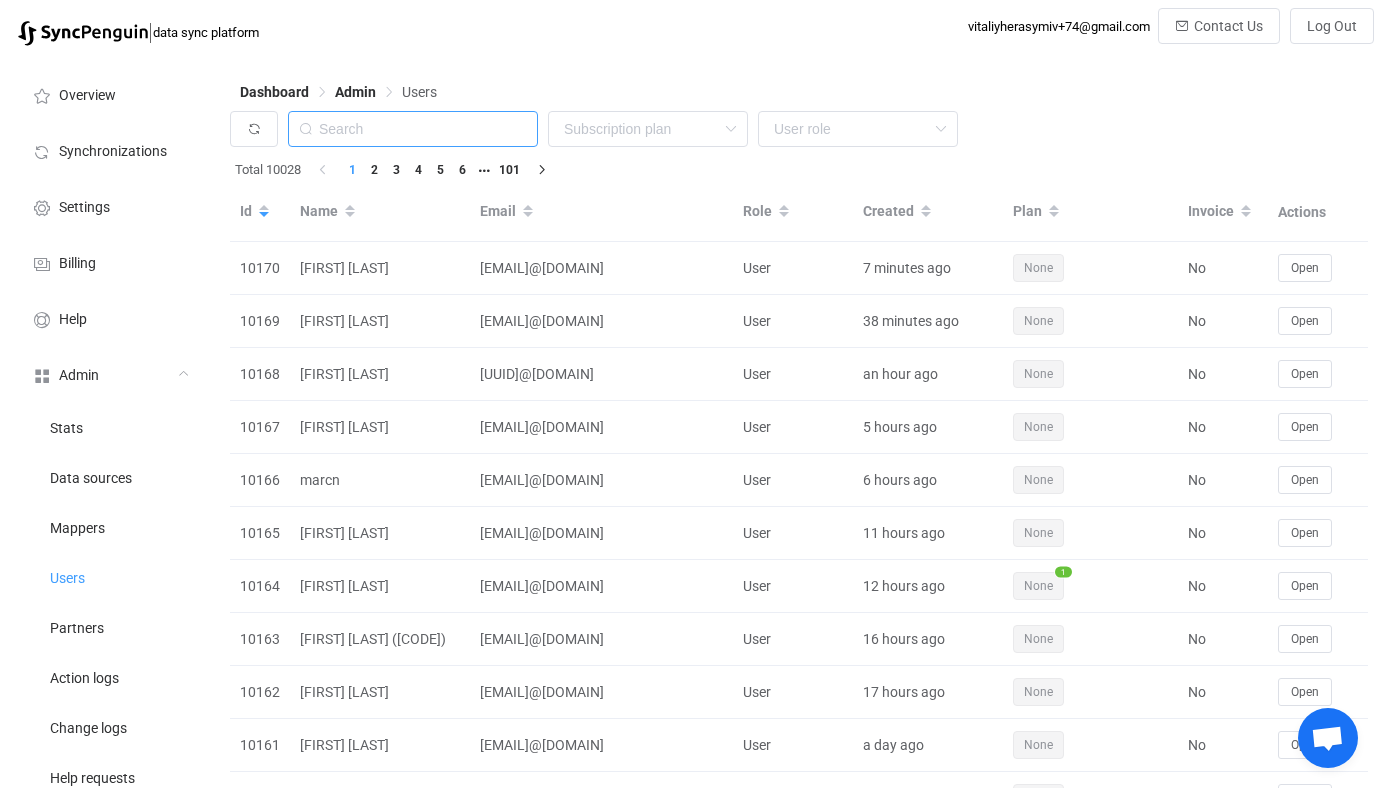 click at bounding box center (413, 129) 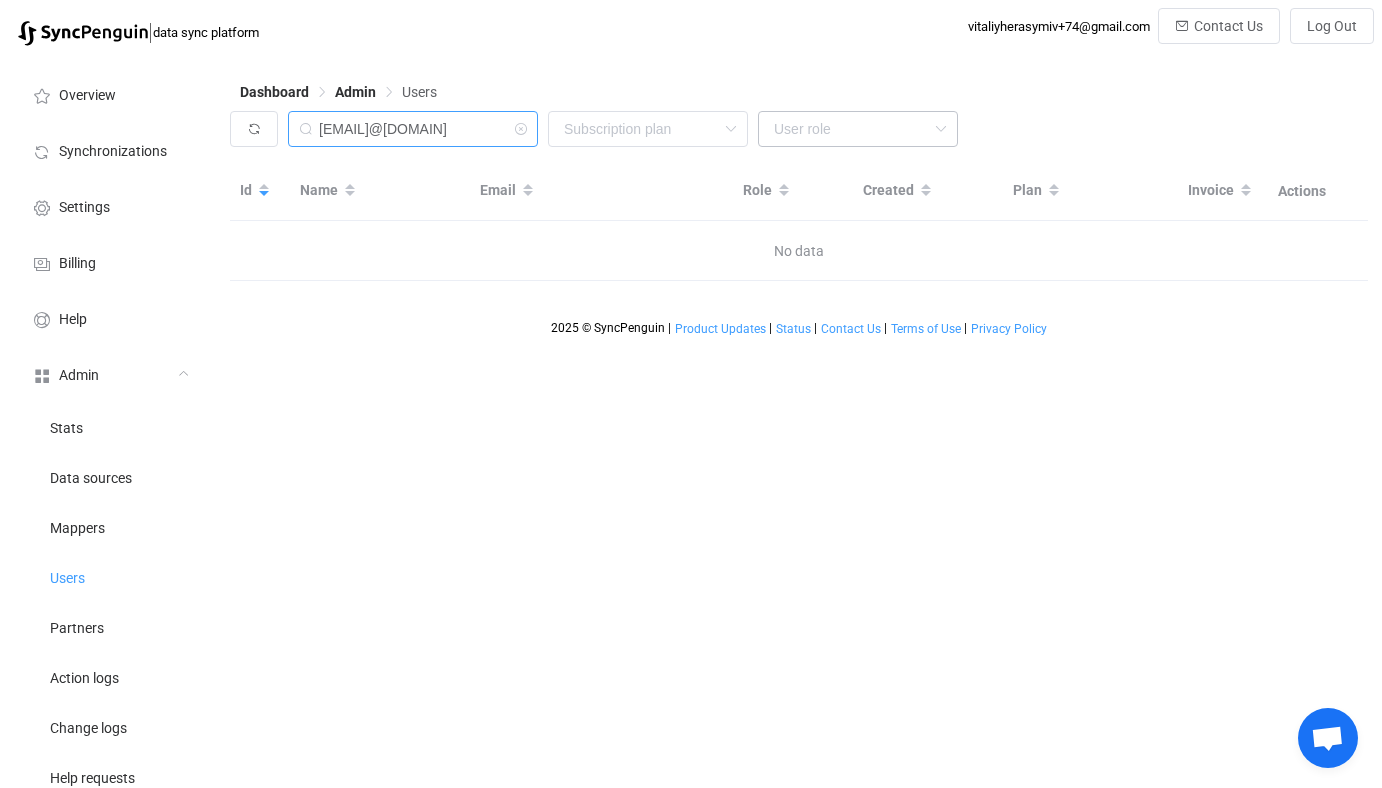type on "[EMAIL]@[DOMAIN]" 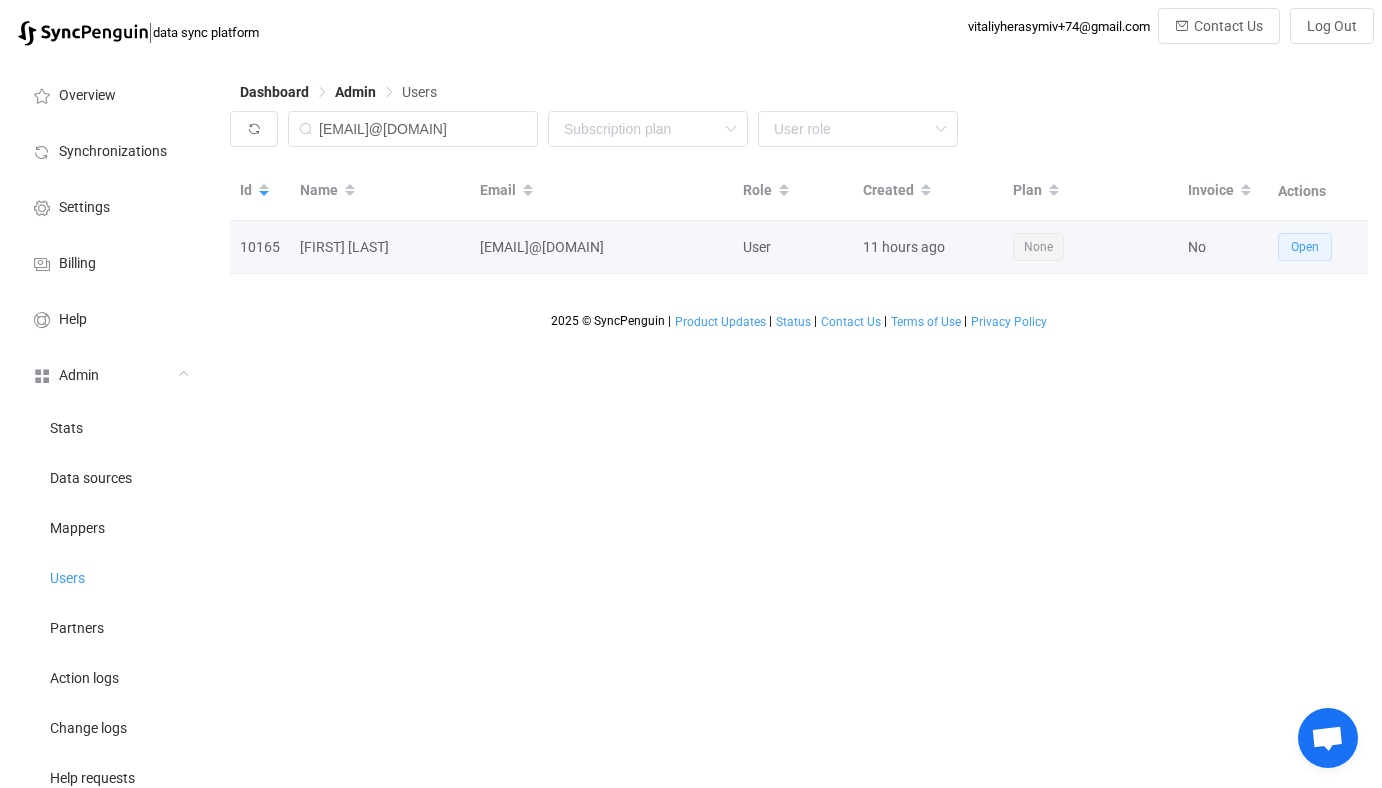 click on "Open" at bounding box center (1305, 247) 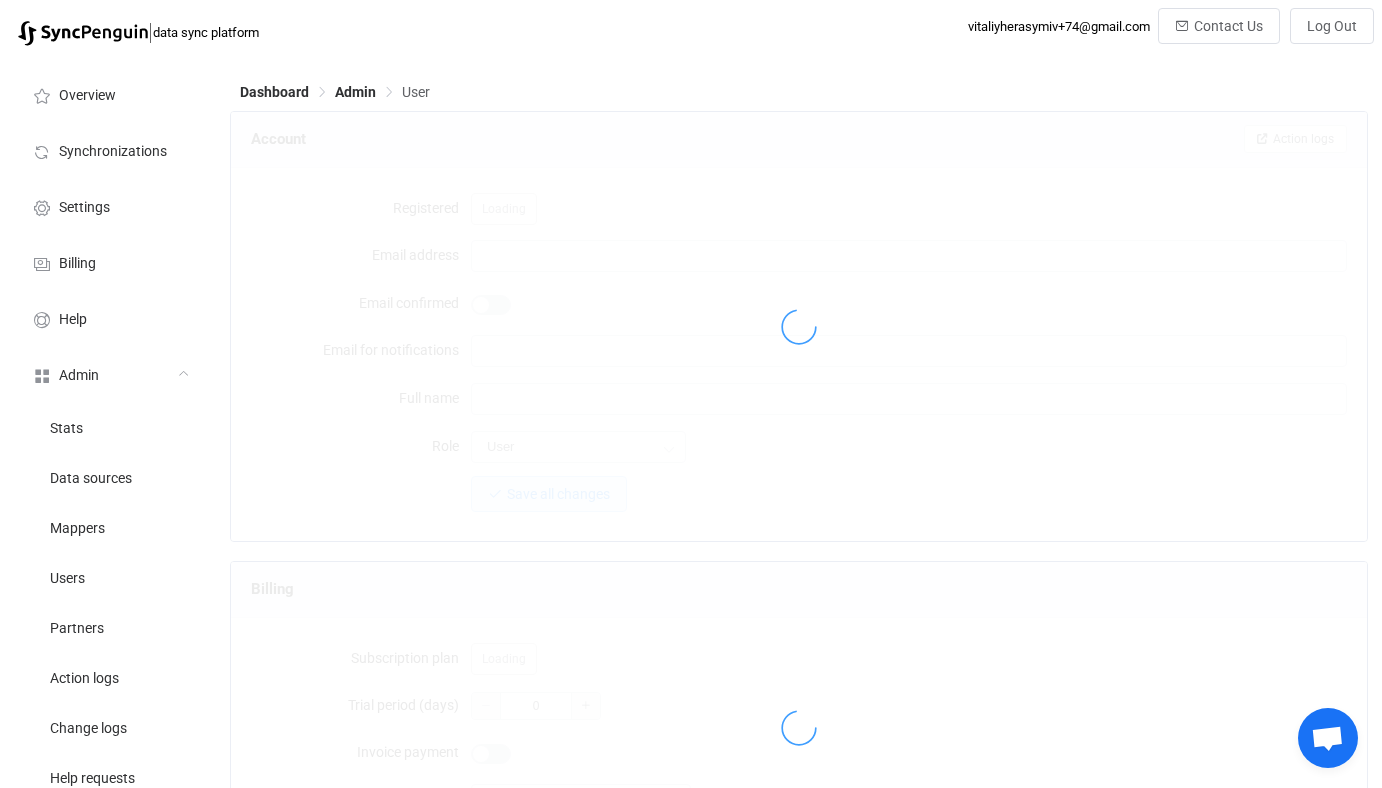 type on "[EMAIL]@[DOMAIN]" 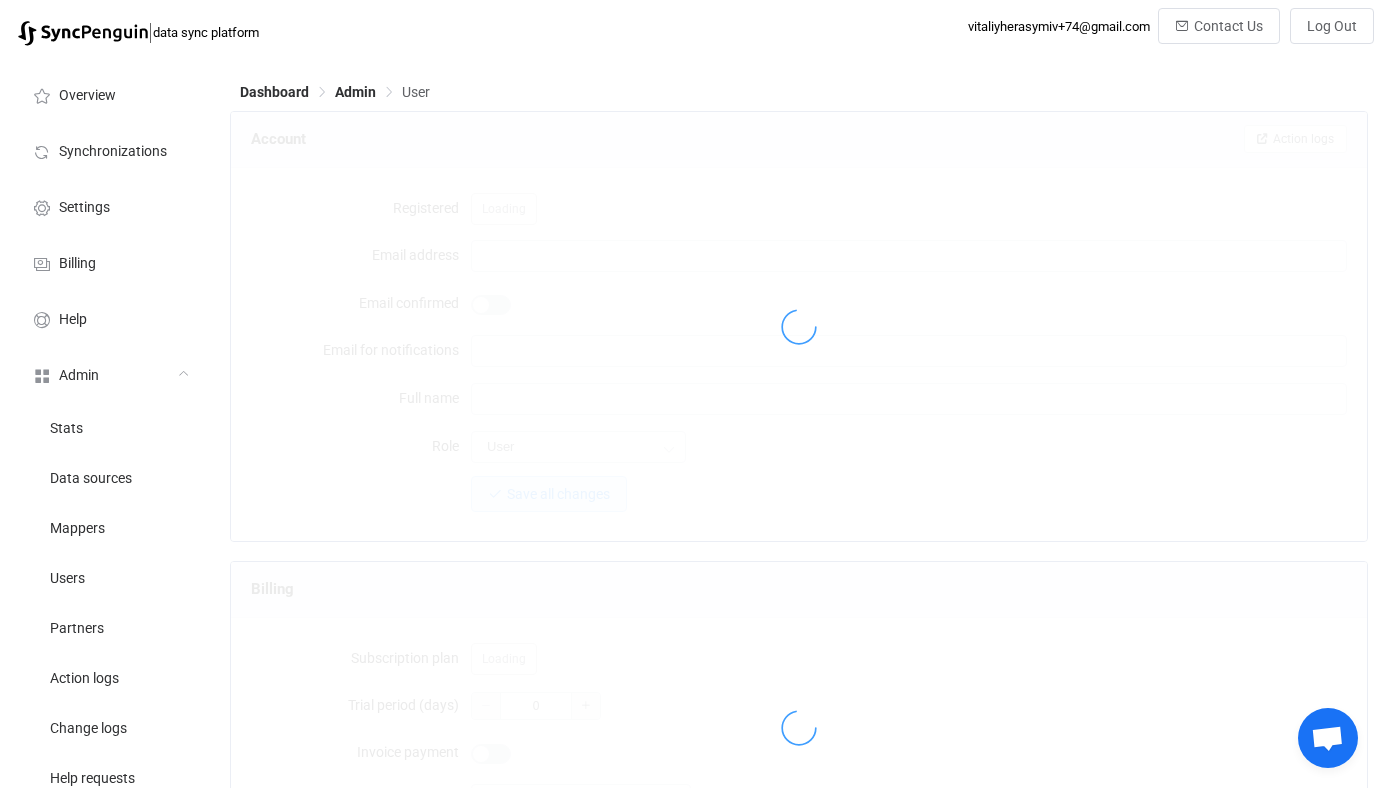 type on "[FIRST] [LAST]" 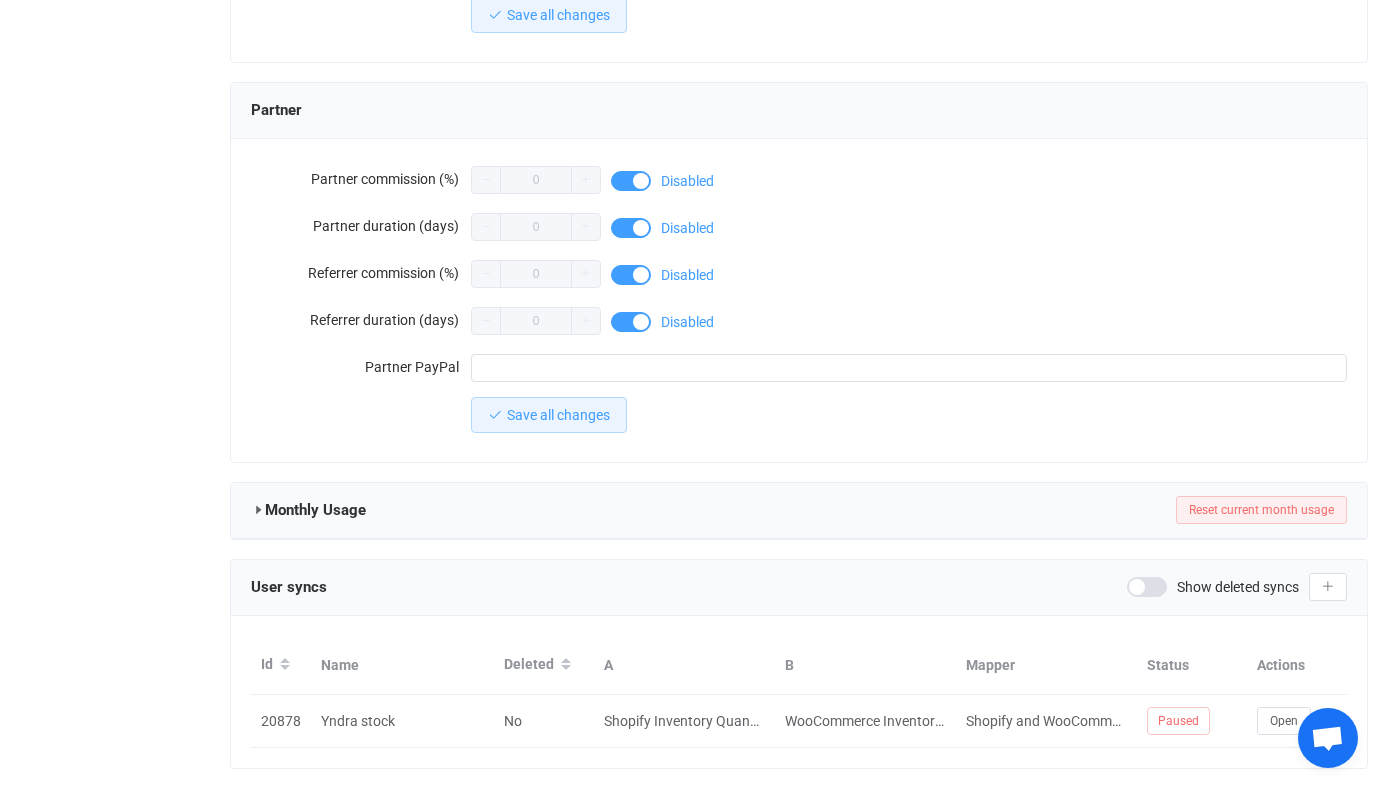 scroll, scrollTop: 1742, scrollLeft: 0, axis: vertical 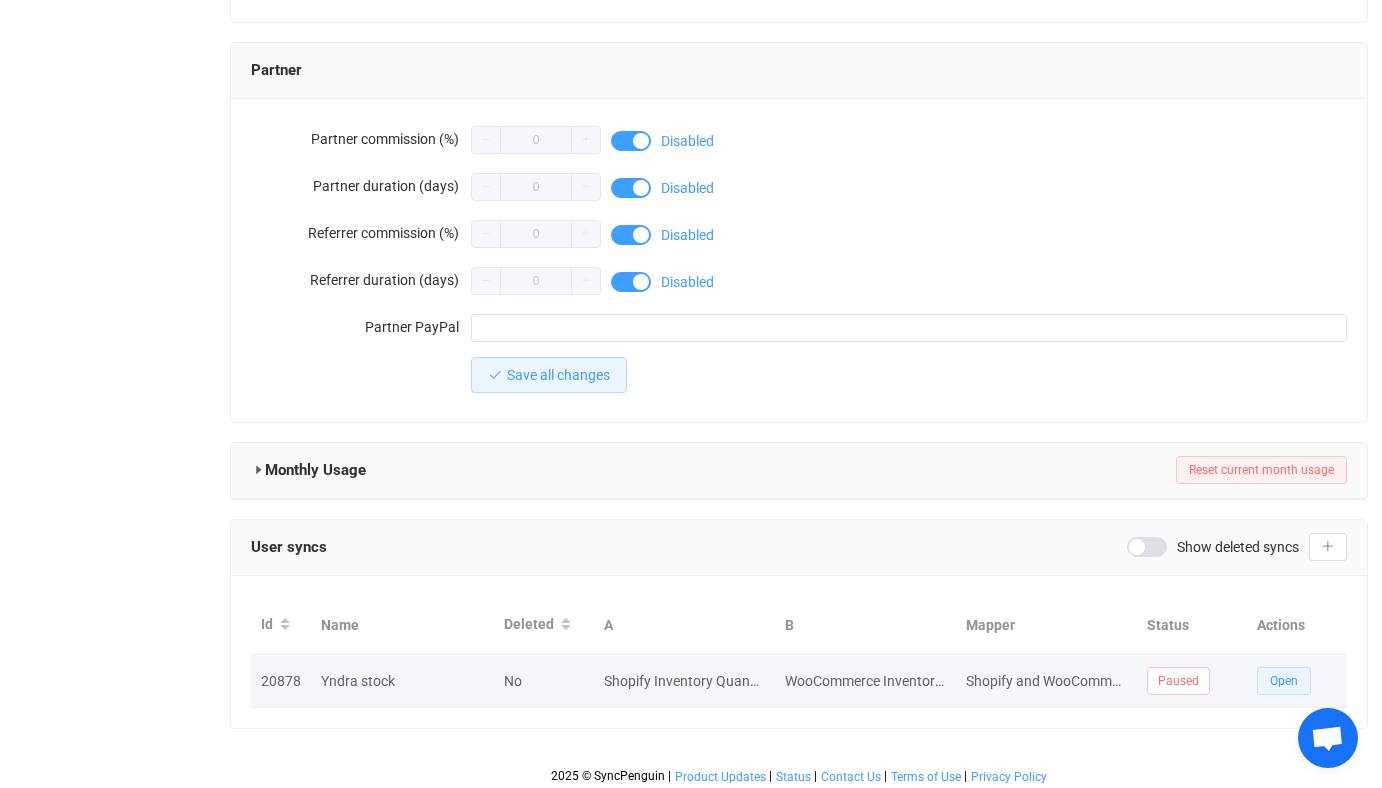 click on "Open" at bounding box center [1284, 681] 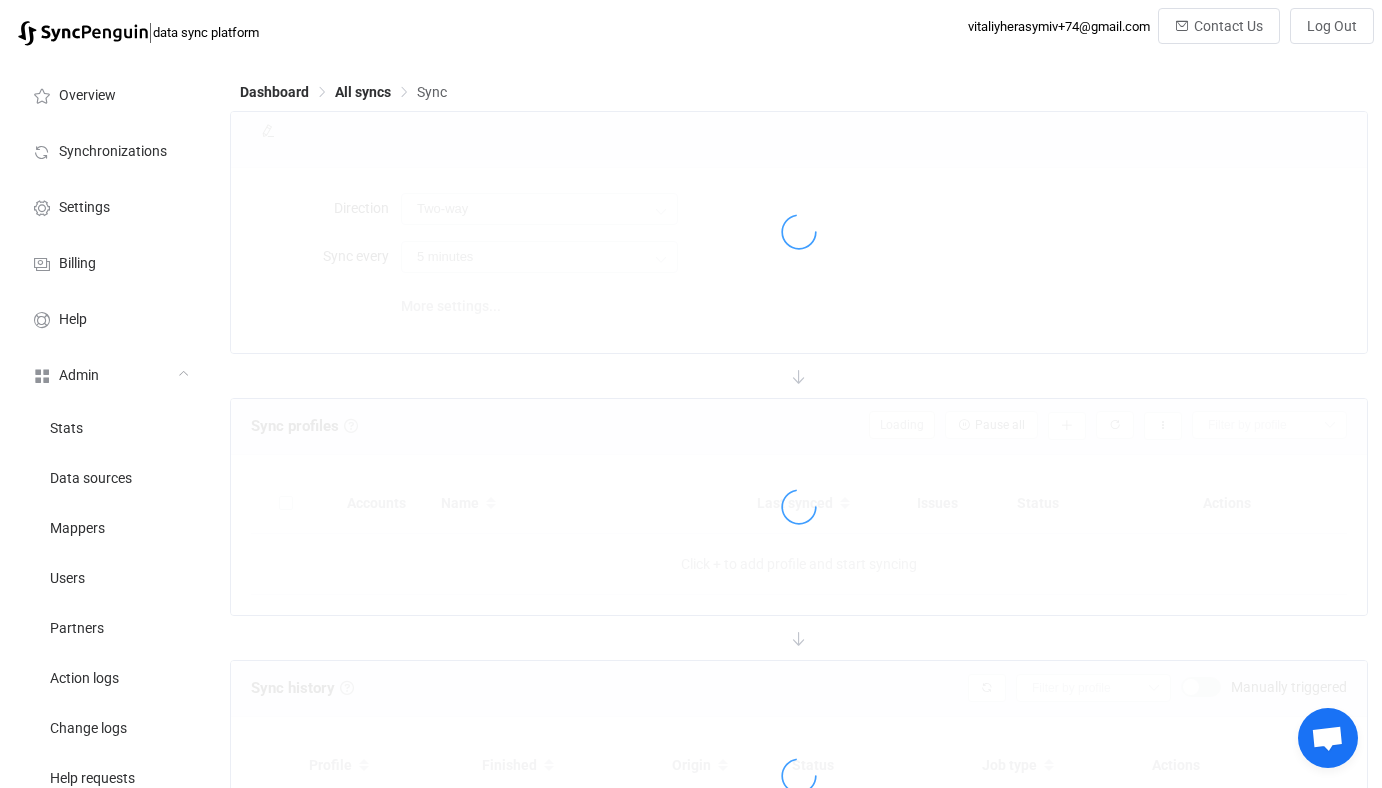 type on "Shopify → WooCommerce" 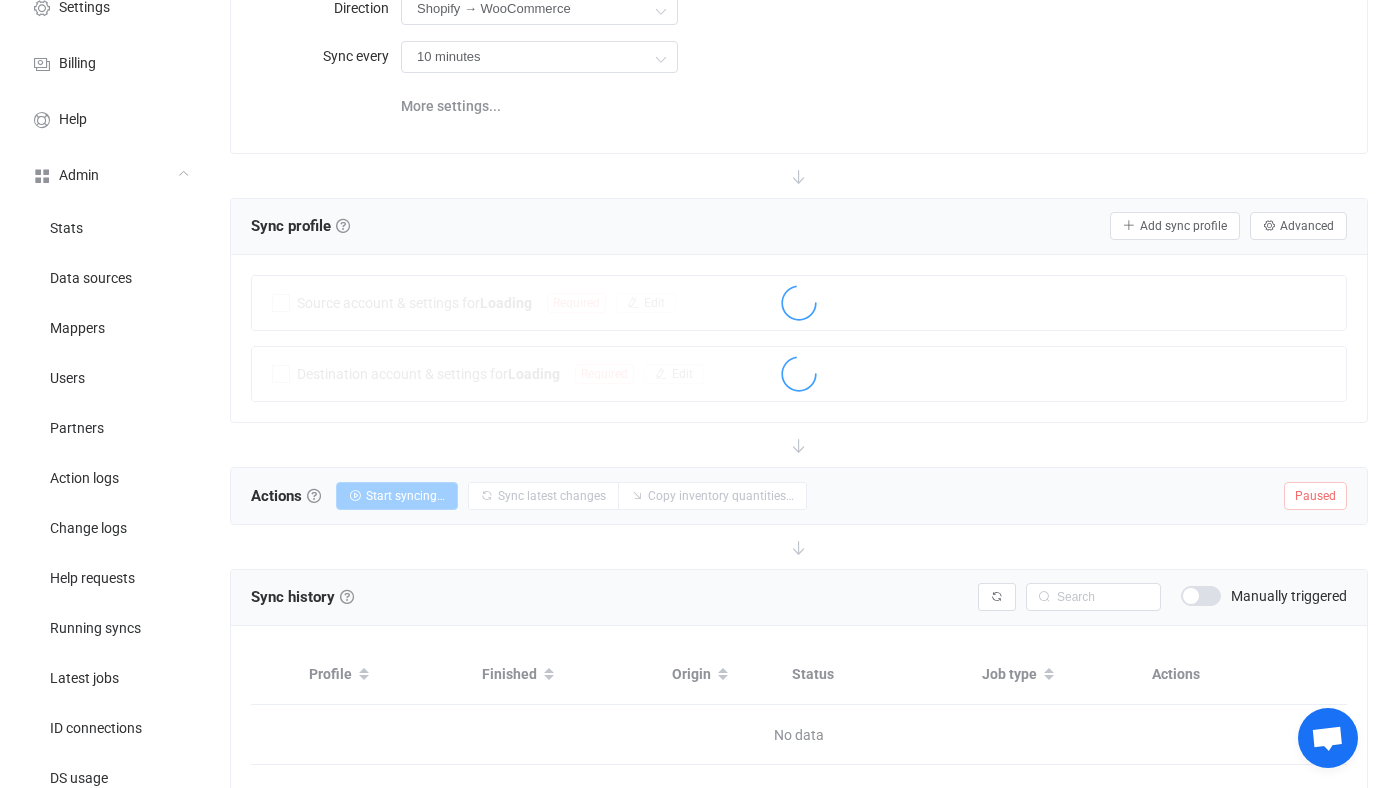 scroll, scrollTop: 199, scrollLeft: 0, axis: vertical 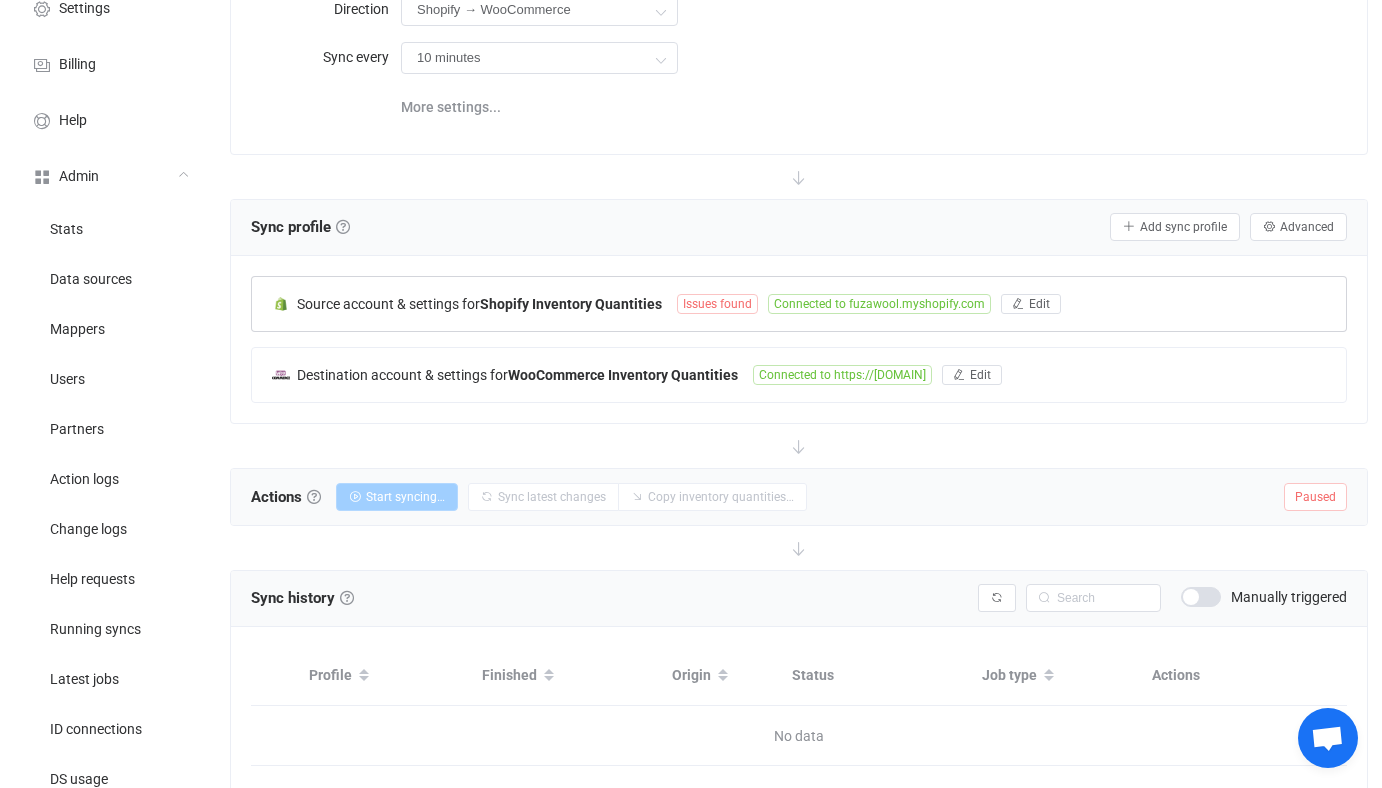 click on "Shopify Inventory Quantities" at bounding box center (571, 304) 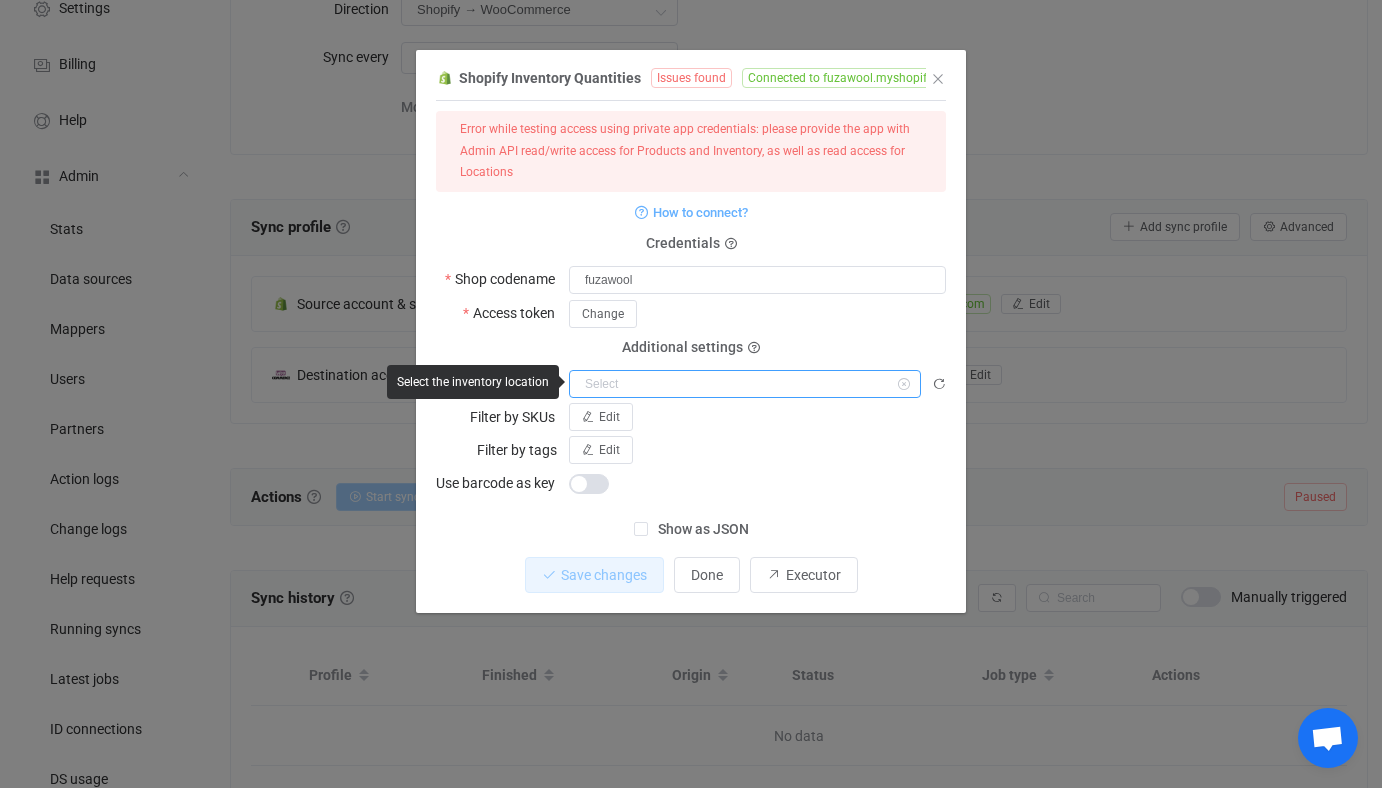 click at bounding box center (745, 384) 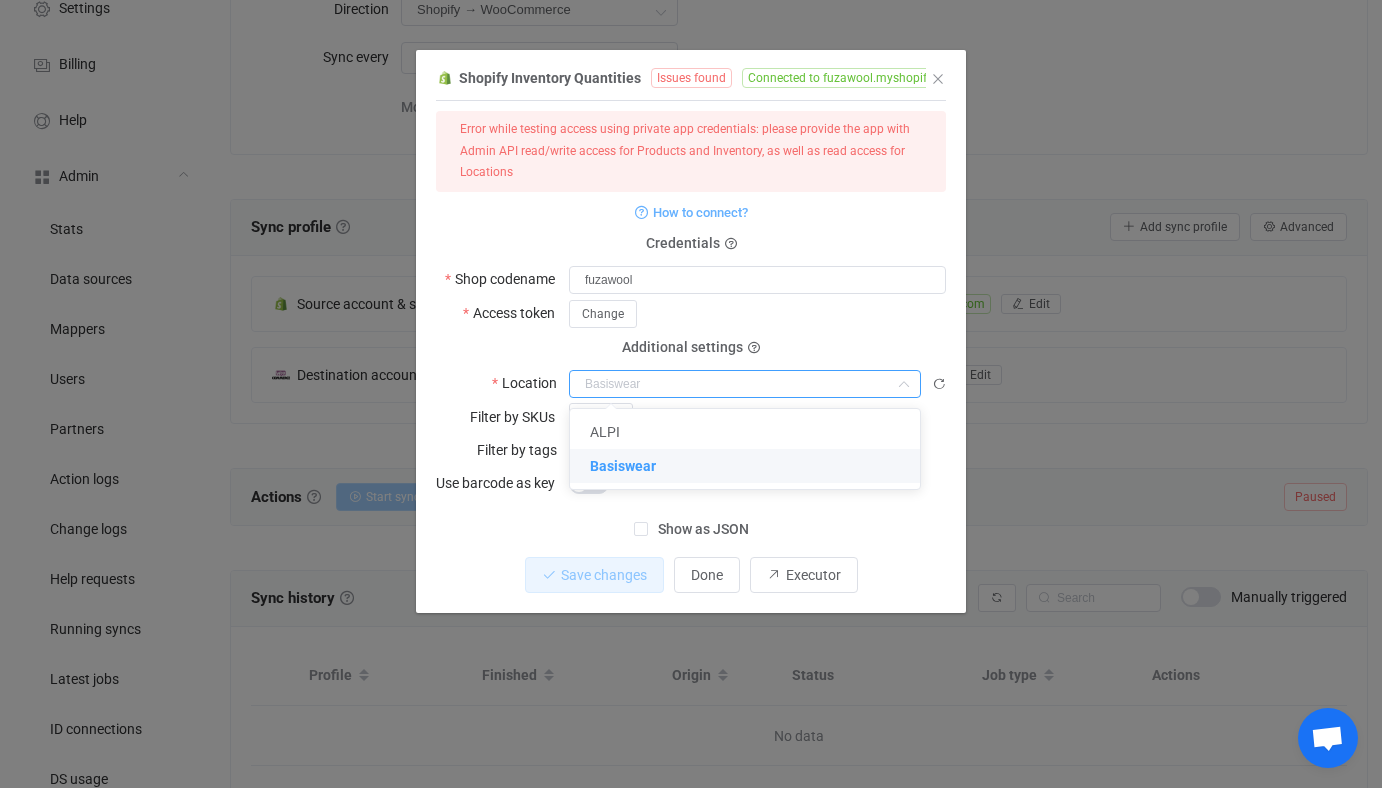 click on "Change" at bounding box center (757, 313) 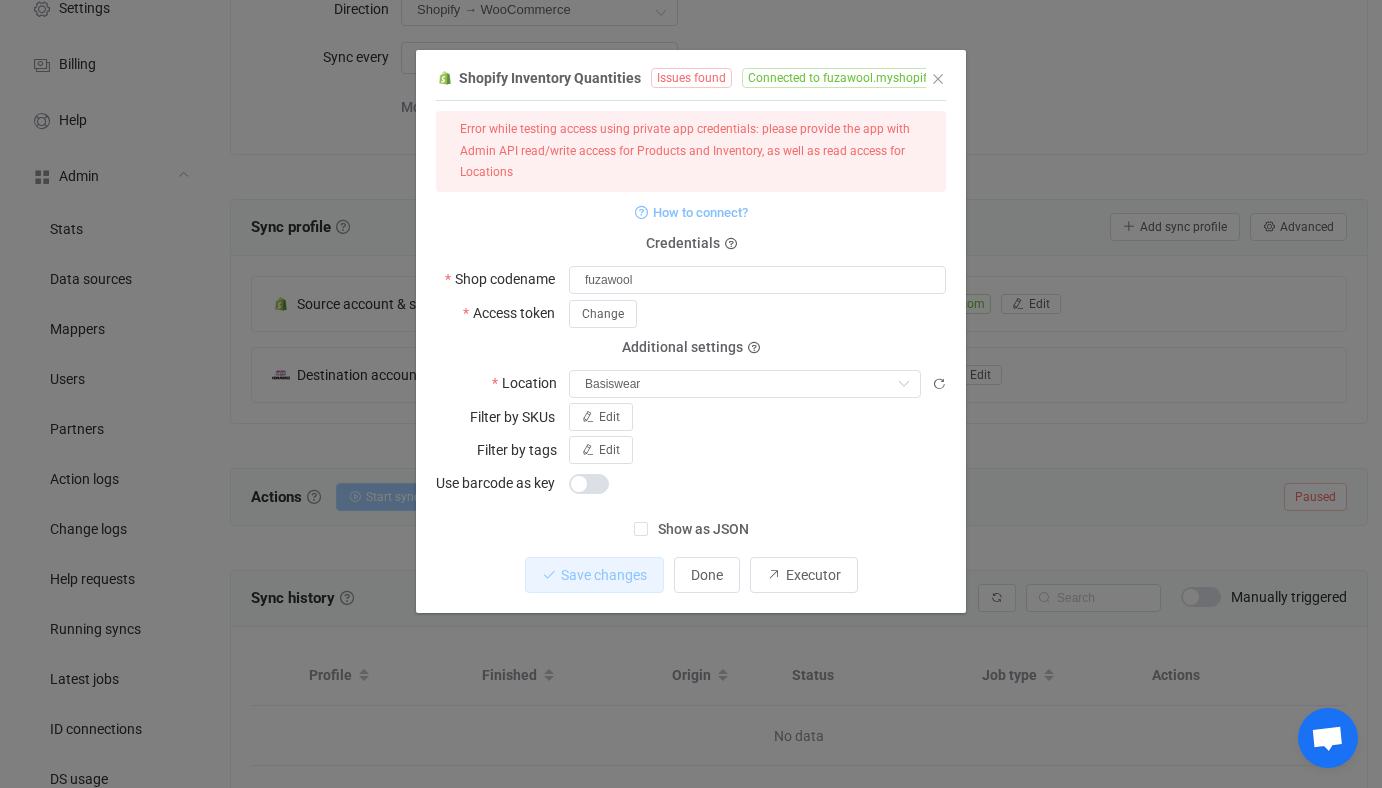 click on "How to connect?" at bounding box center [700, 212] 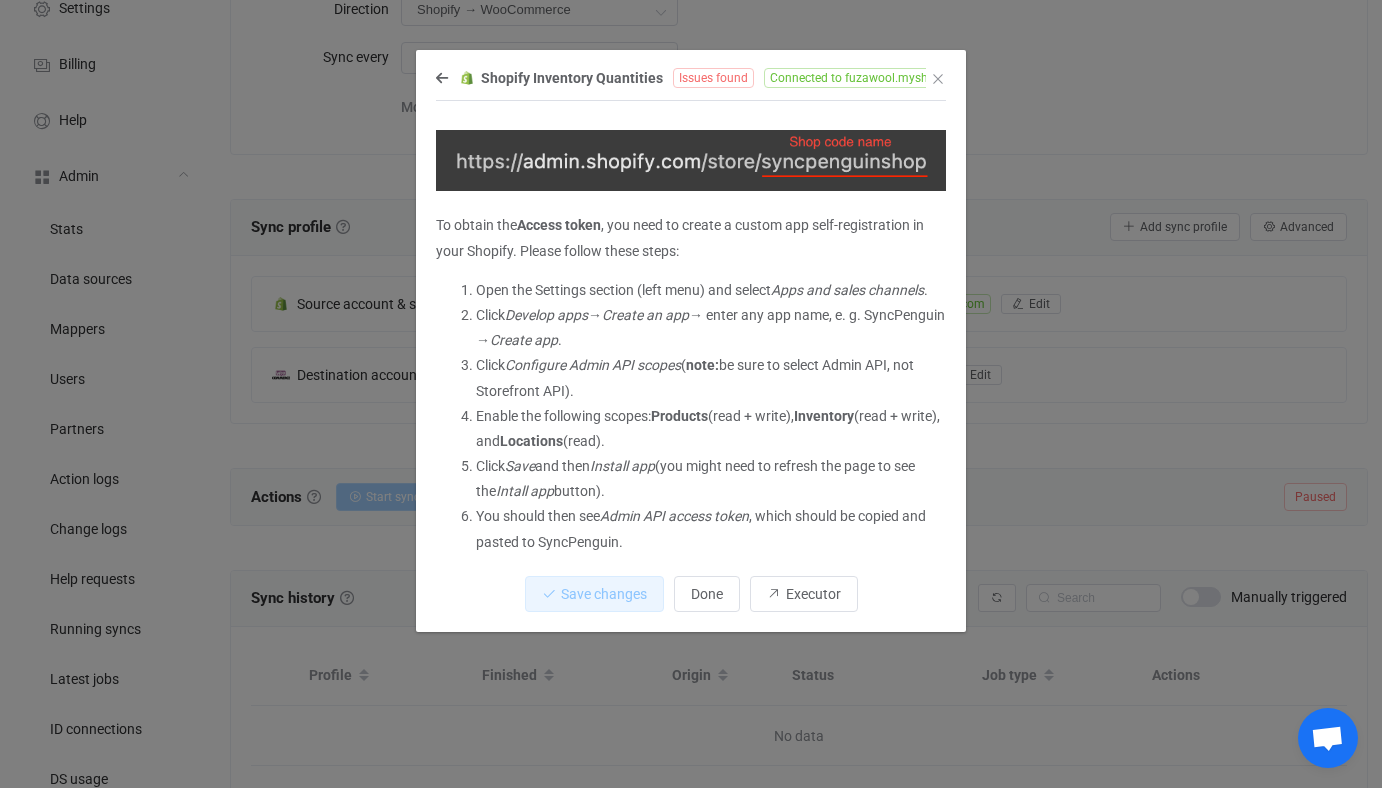scroll, scrollTop: 141, scrollLeft: 0, axis: vertical 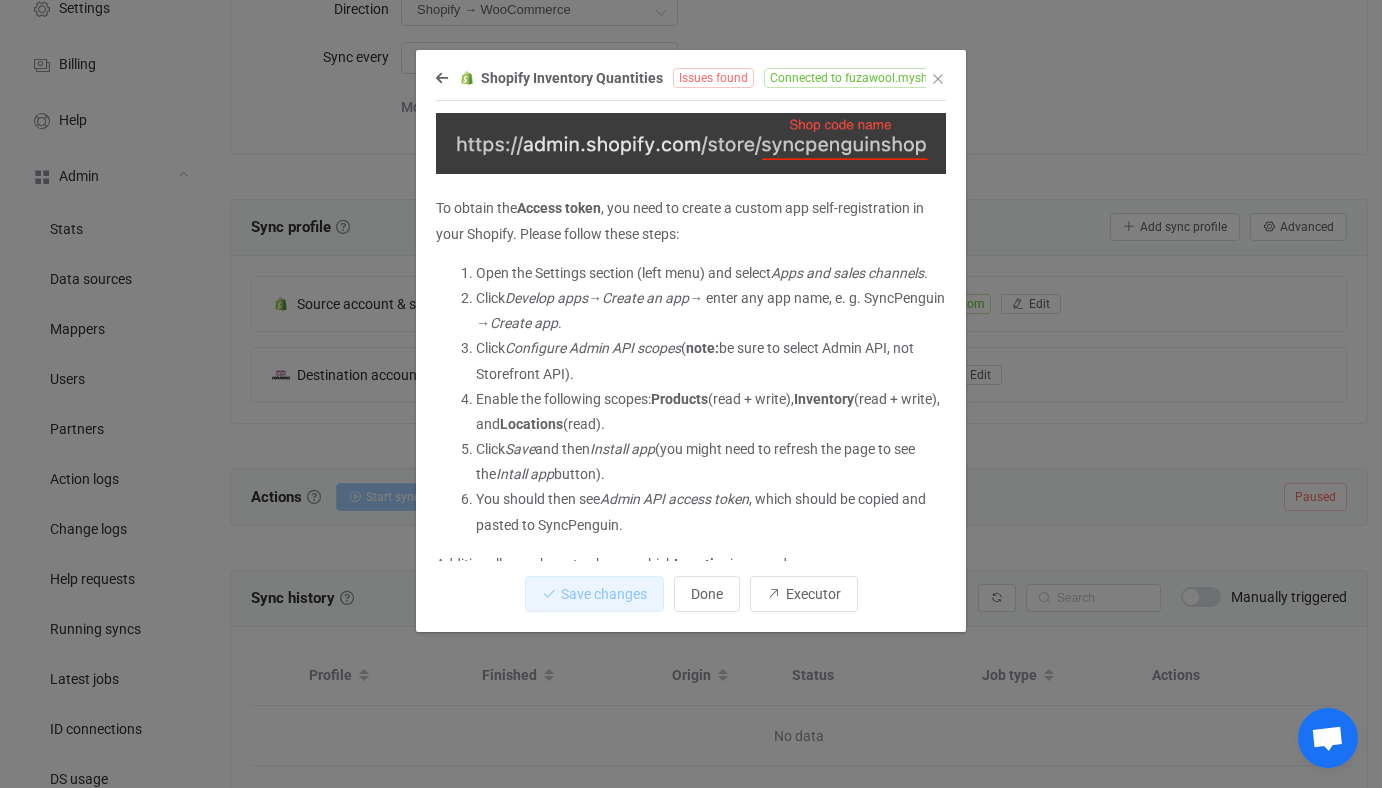 click on "Click  Configure Admin API scopes  ( note:  be sure to select Admin API, not Storefront API)." at bounding box center (711, 361) 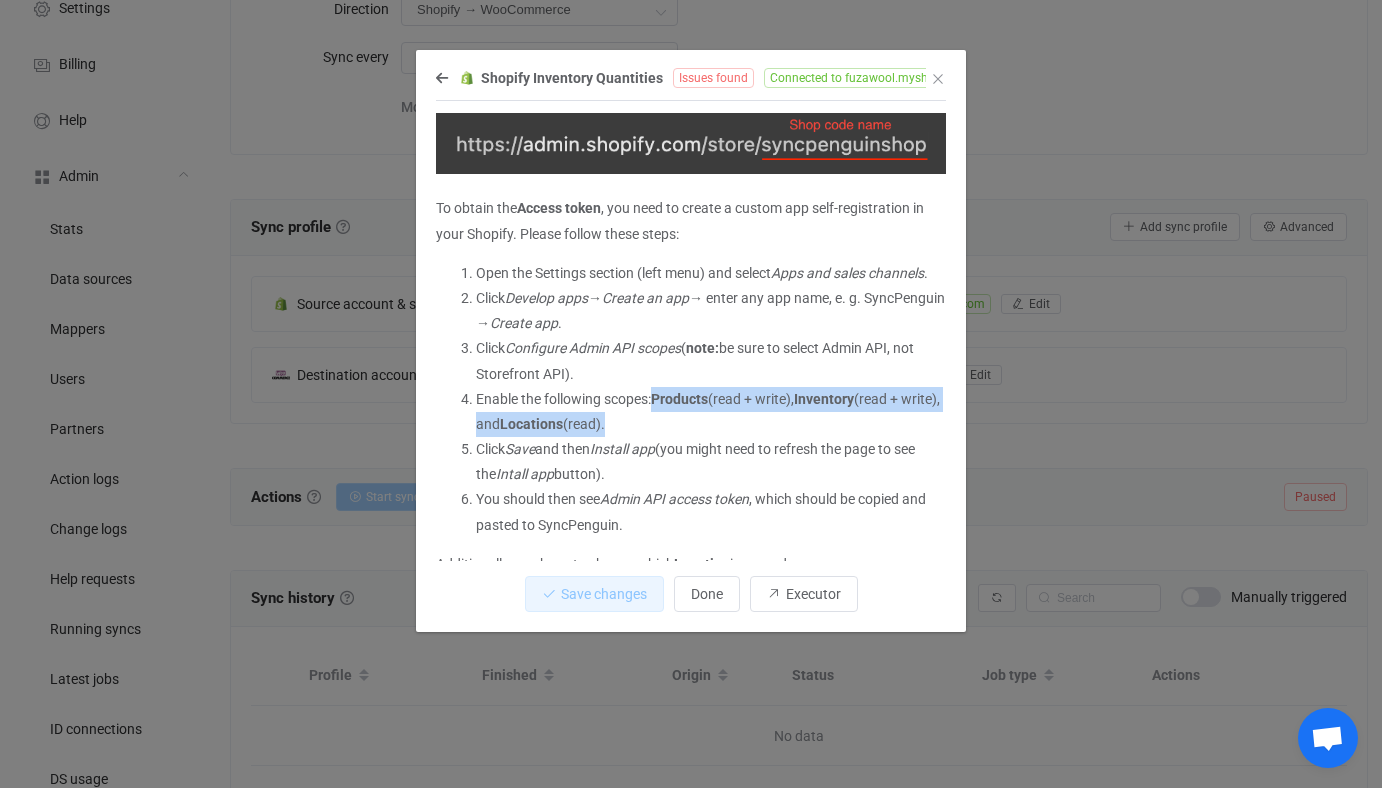drag, startPoint x: 679, startPoint y: 398, endPoint x: 643, endPoint y: 424, distance: 44.407207 